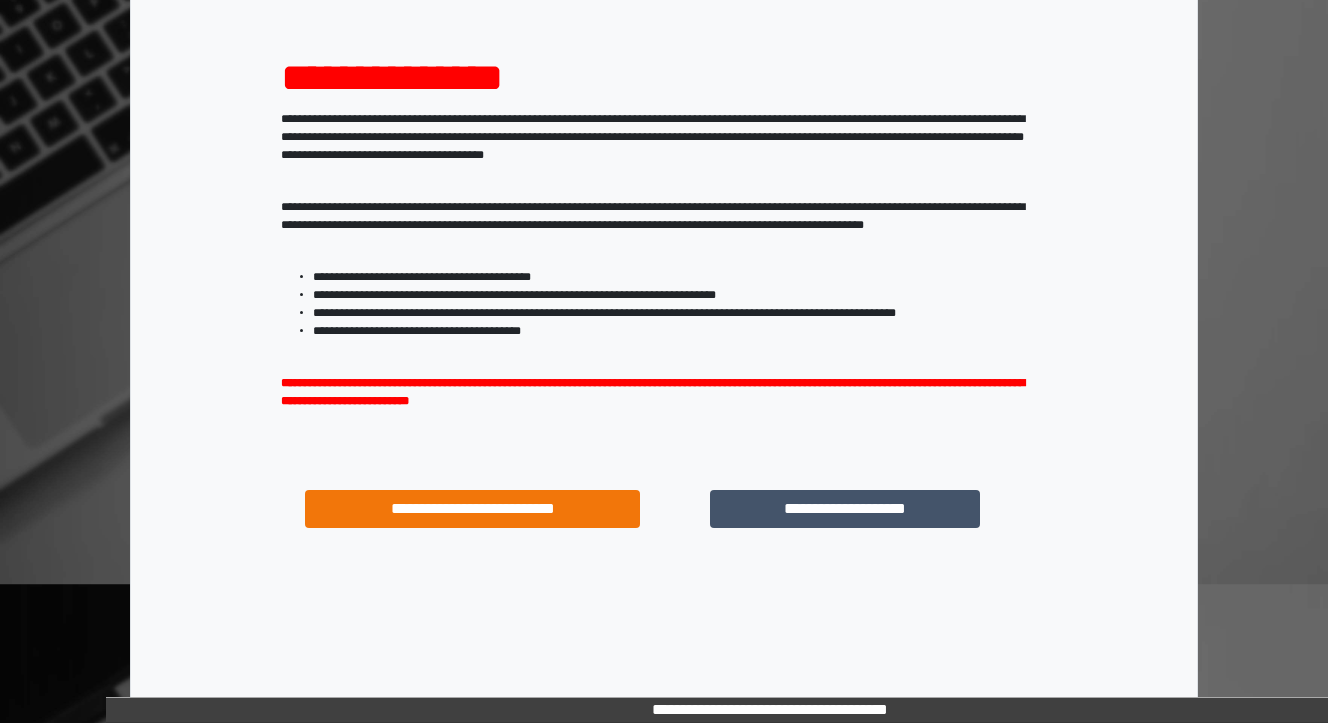 scroll, scrollTop: 204, scrollLeft: 0, axis: vertical 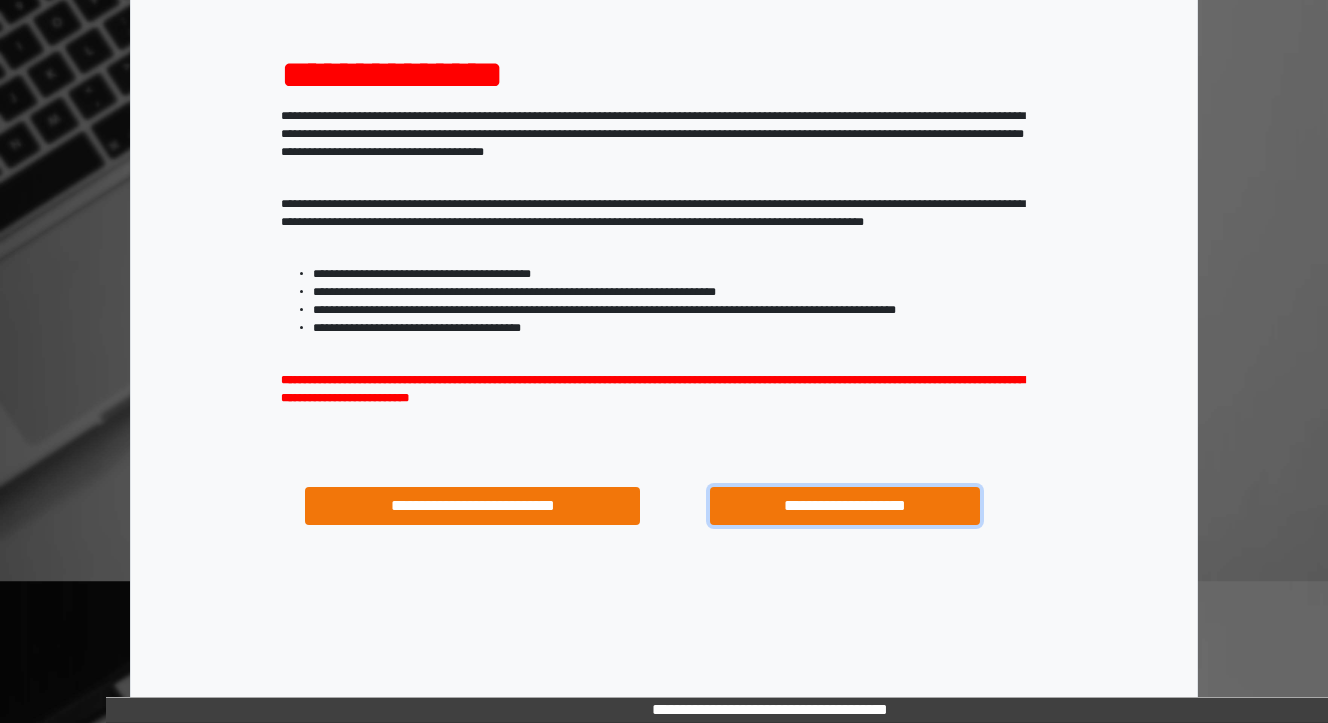 click on "**********" at bounding box center (844, 506) 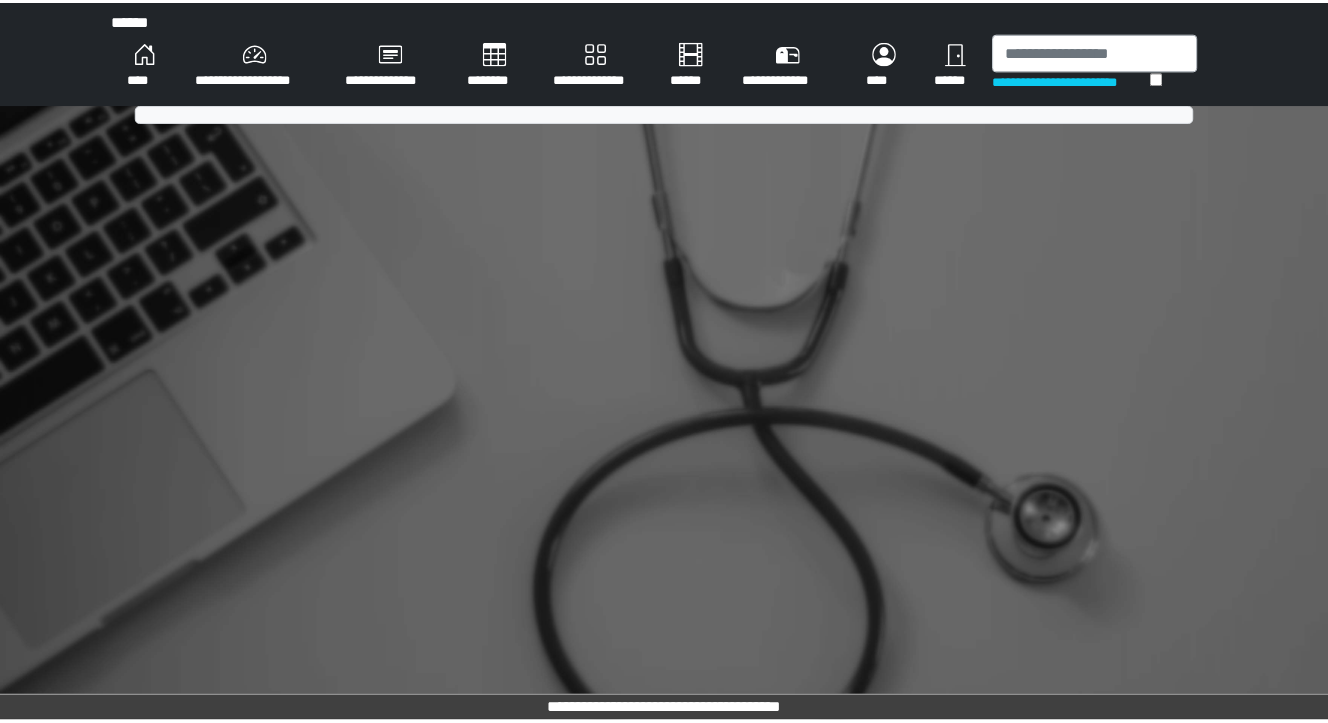 scroll, scrollTop: 0, scrollLeft: 0, axis: both 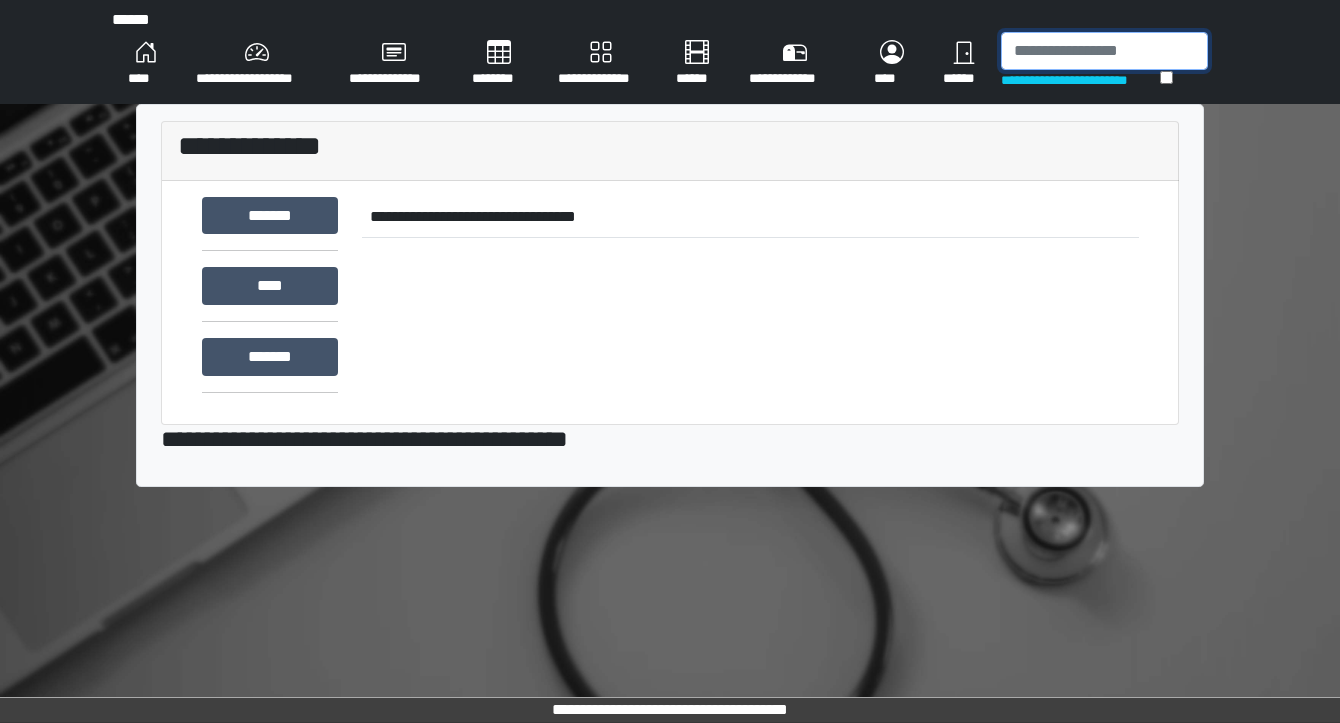 click at bounding box center [1104, 51] 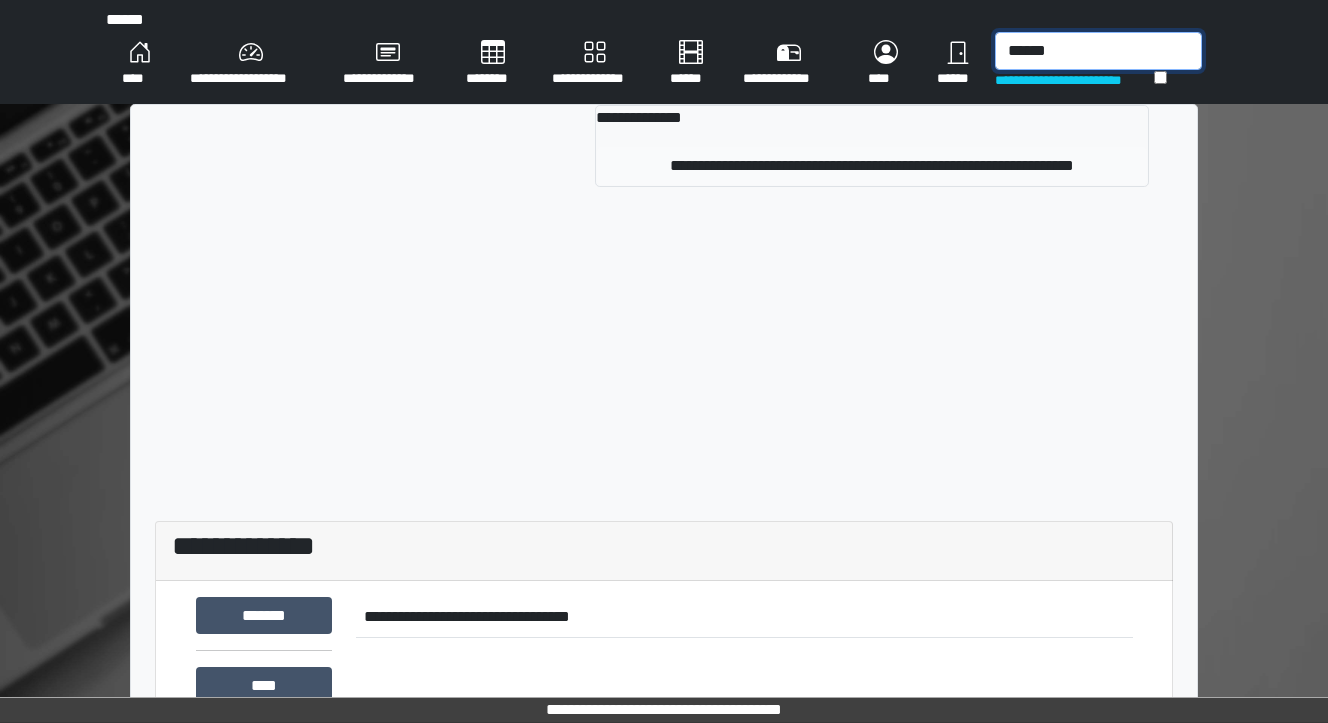 type on "******" 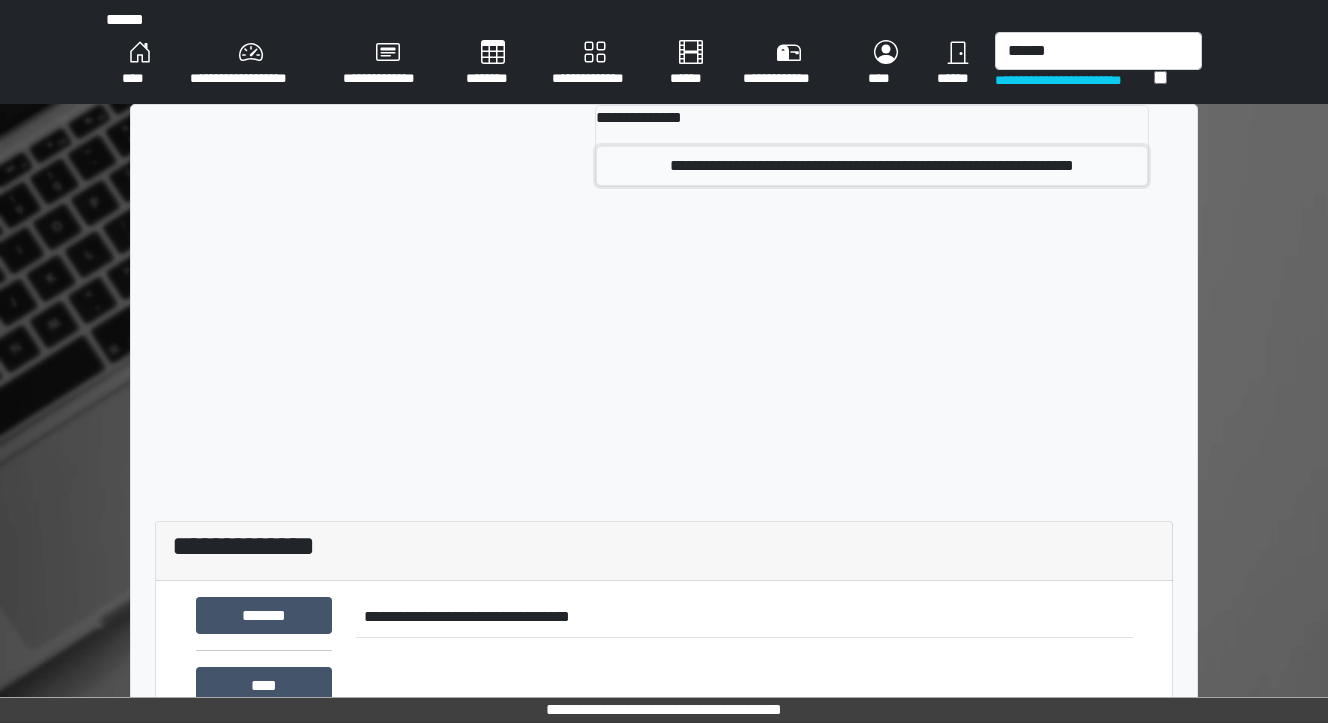 click on "**********" at bounding box center [872, 166] 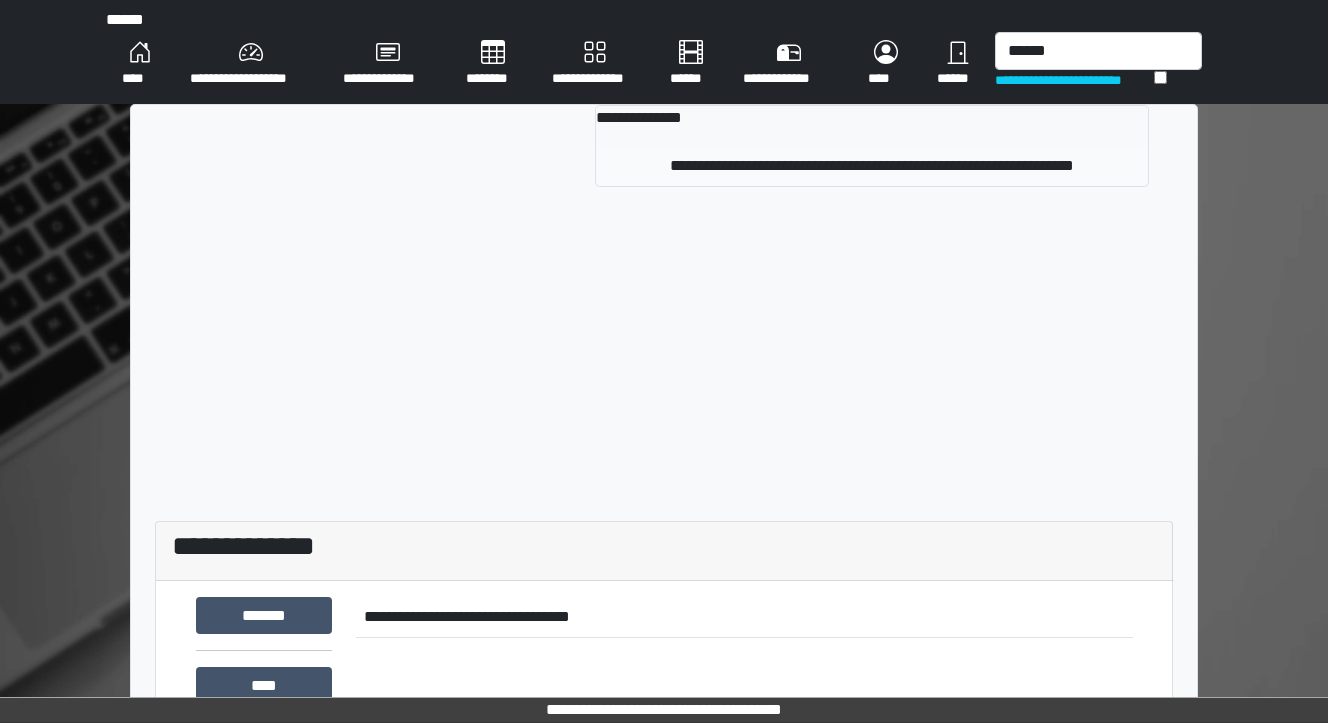 type 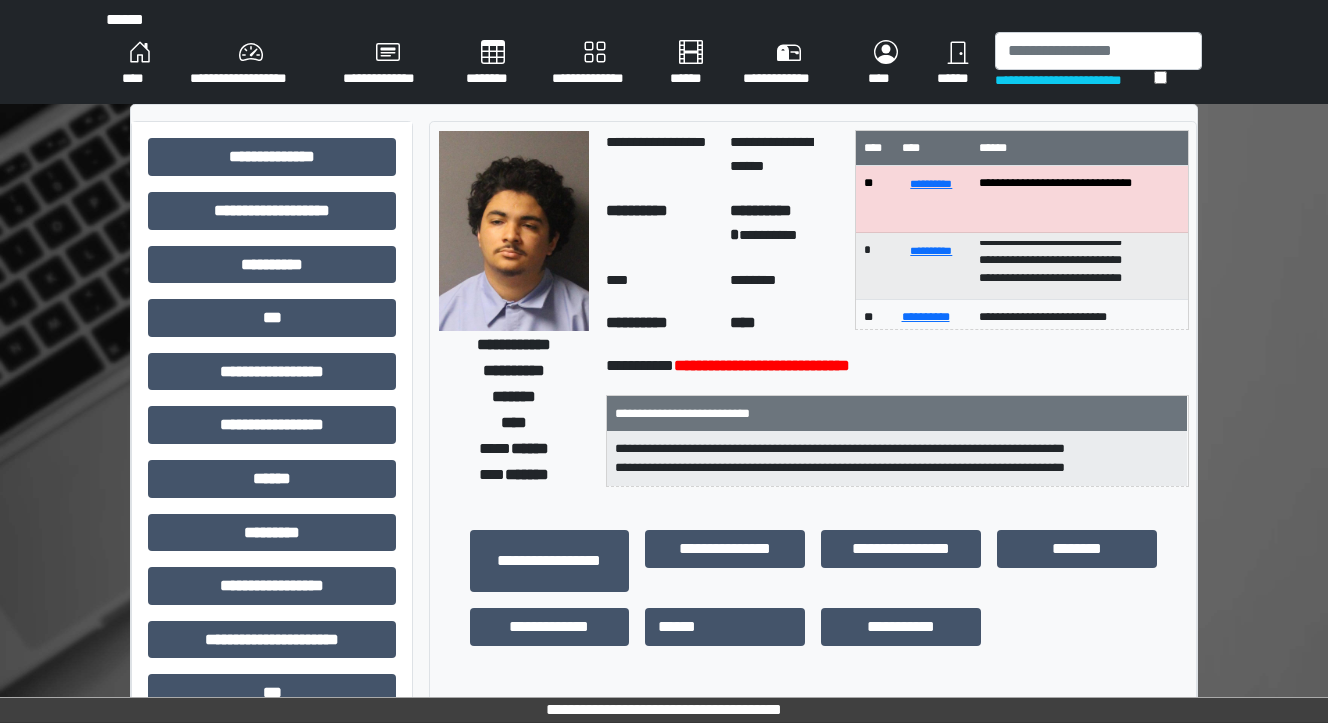 scroll, scrollTop: 0, scrollLeft: 0, axis: both 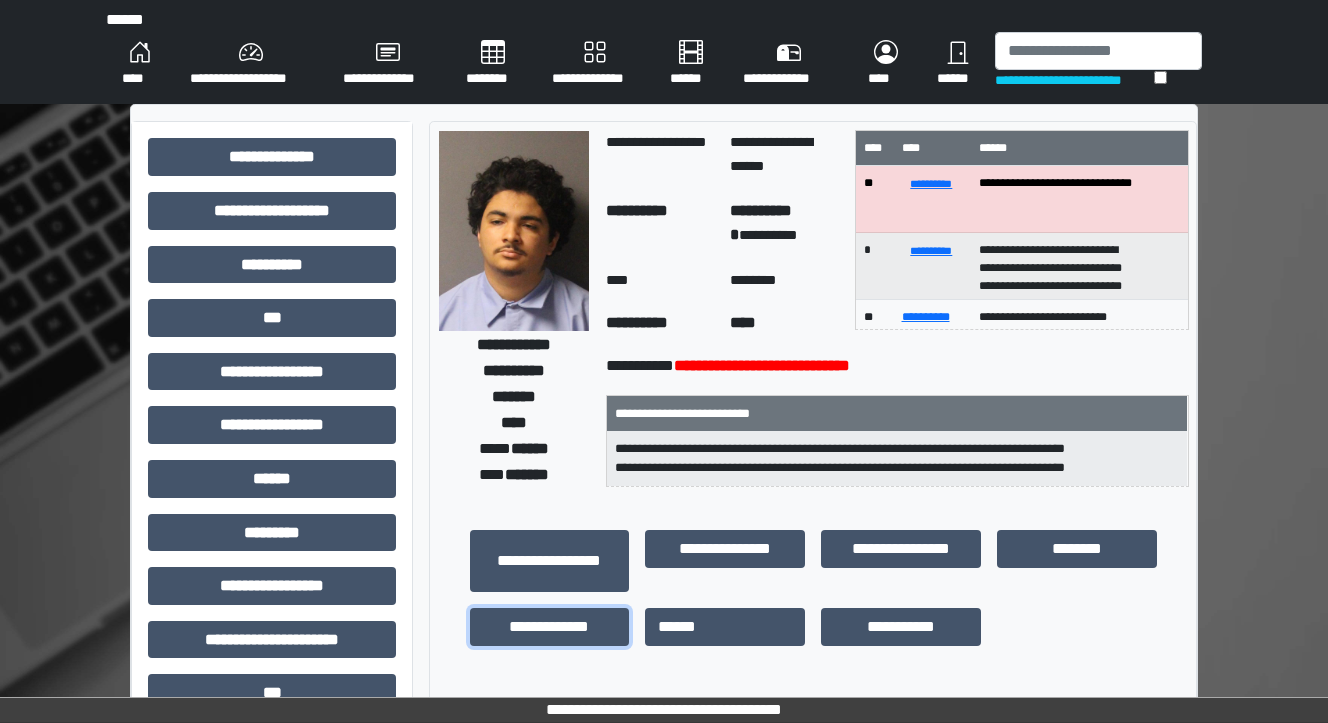 drag, startPoint x: 597, startPoint y: 620, endPoint x: 616, endPoint y: 593, distance: 33.01515 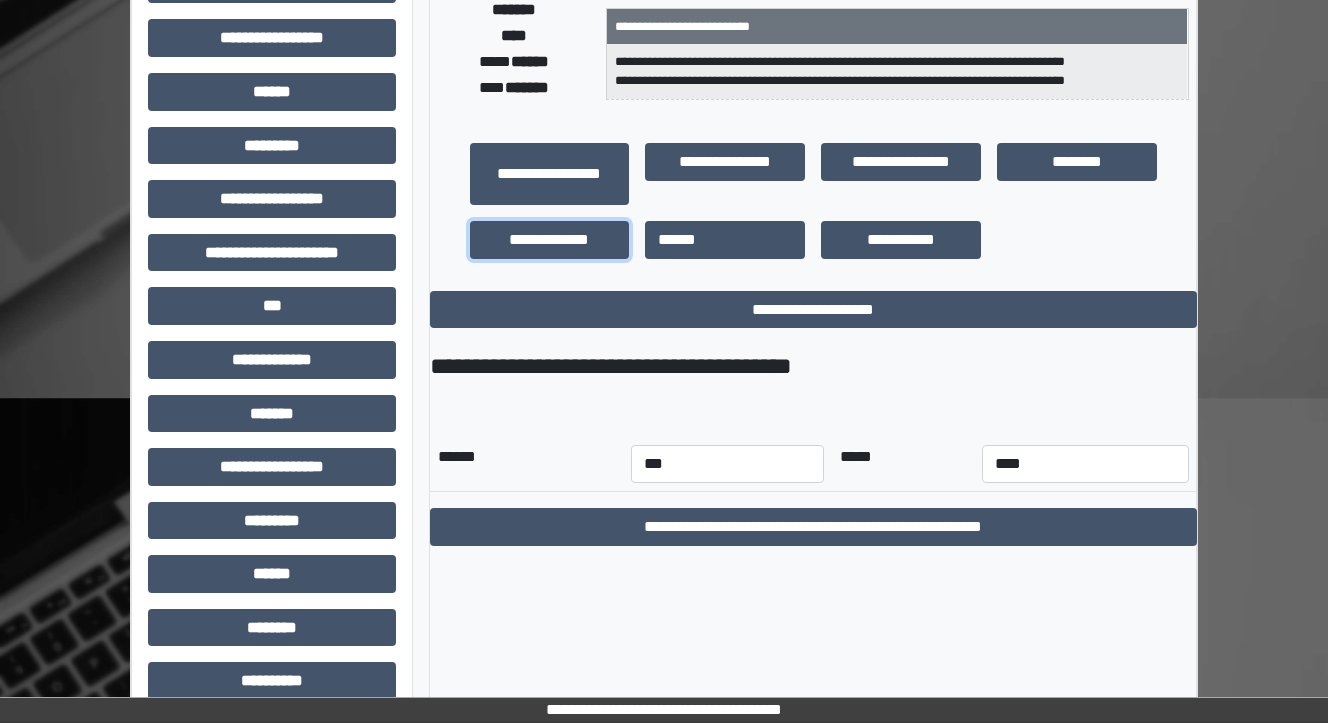 scroll, scrollTop: 400, scrollLeft: 0, axis: vertical 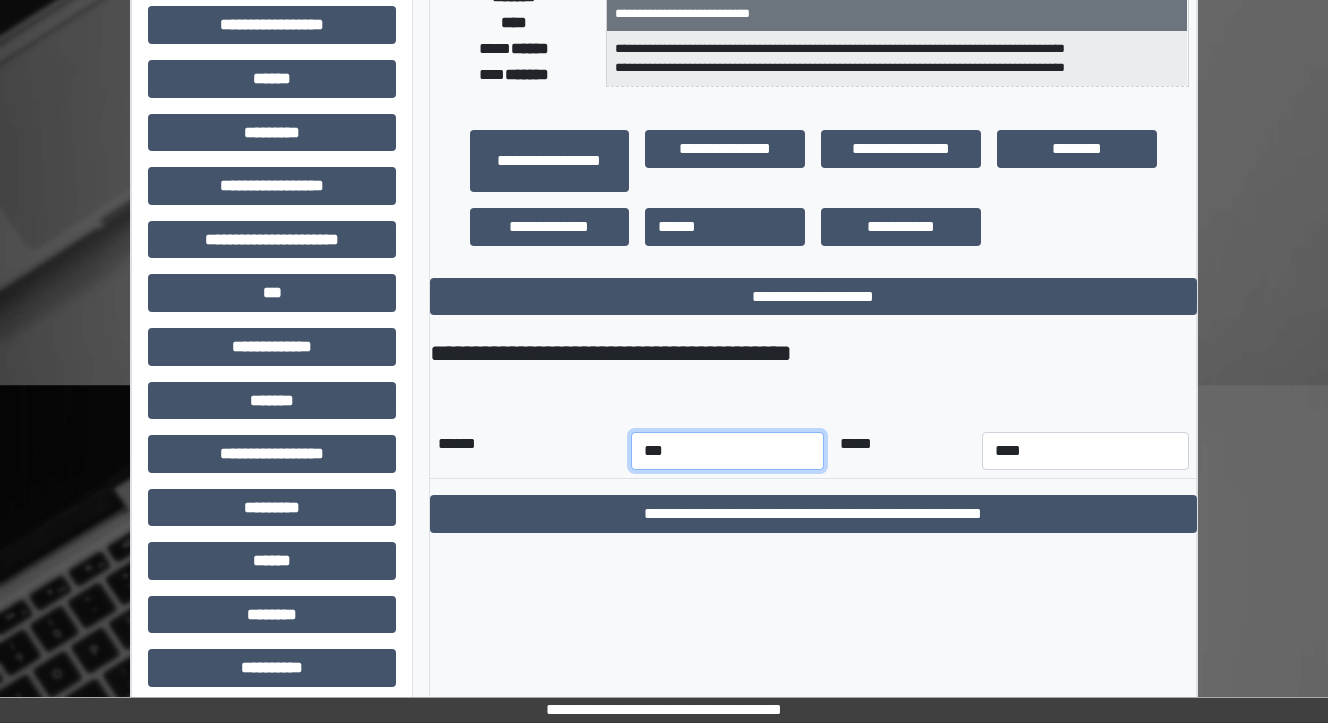 click on "***
***
***
***
***
***
***
***
***
***
***
***" at bounding box center [727, 451] 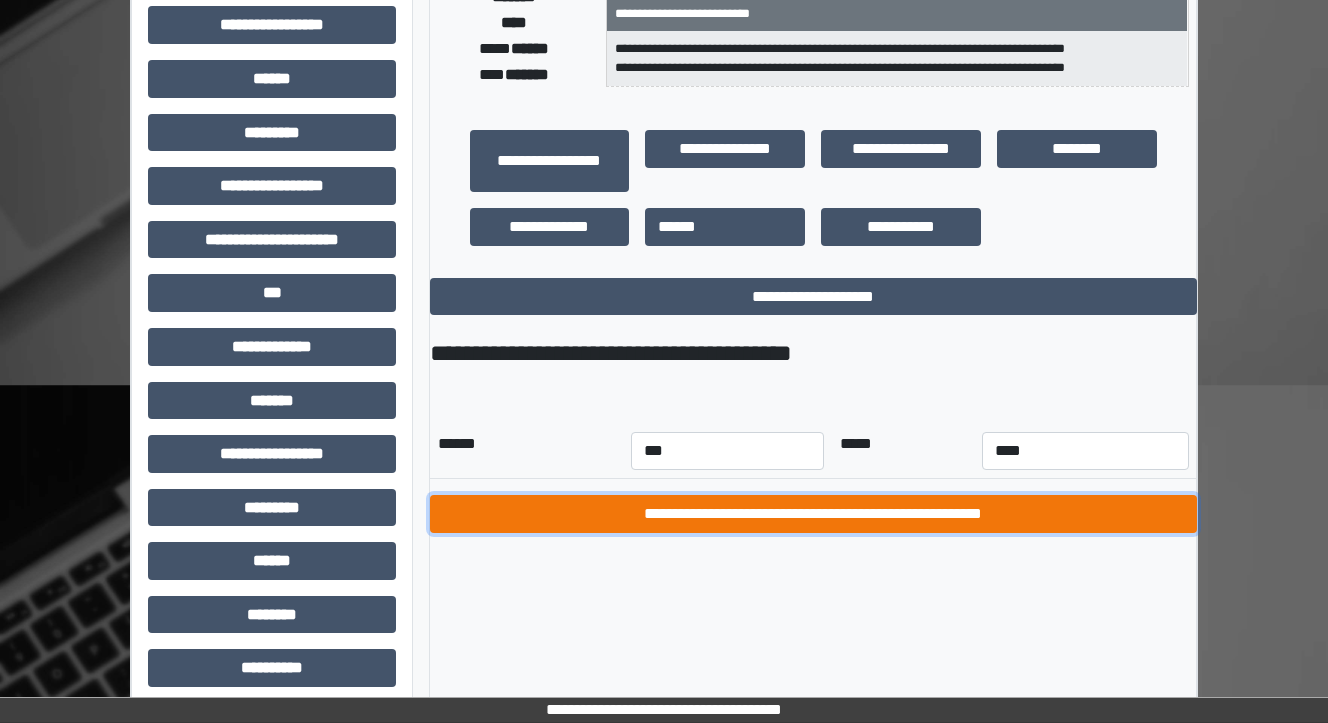 click on "**********" at bounding box center (813, 514) 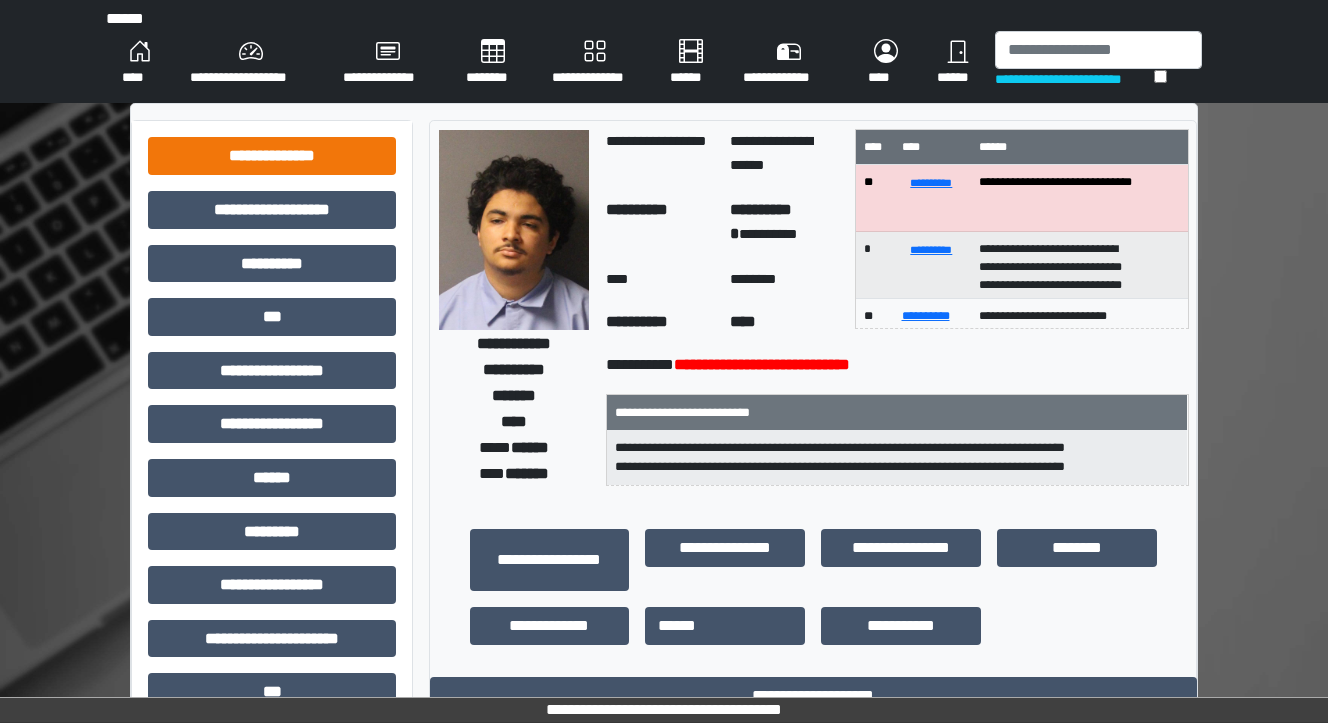 scroll, scrollTop: 0, scrollLeft: 0, axis: both 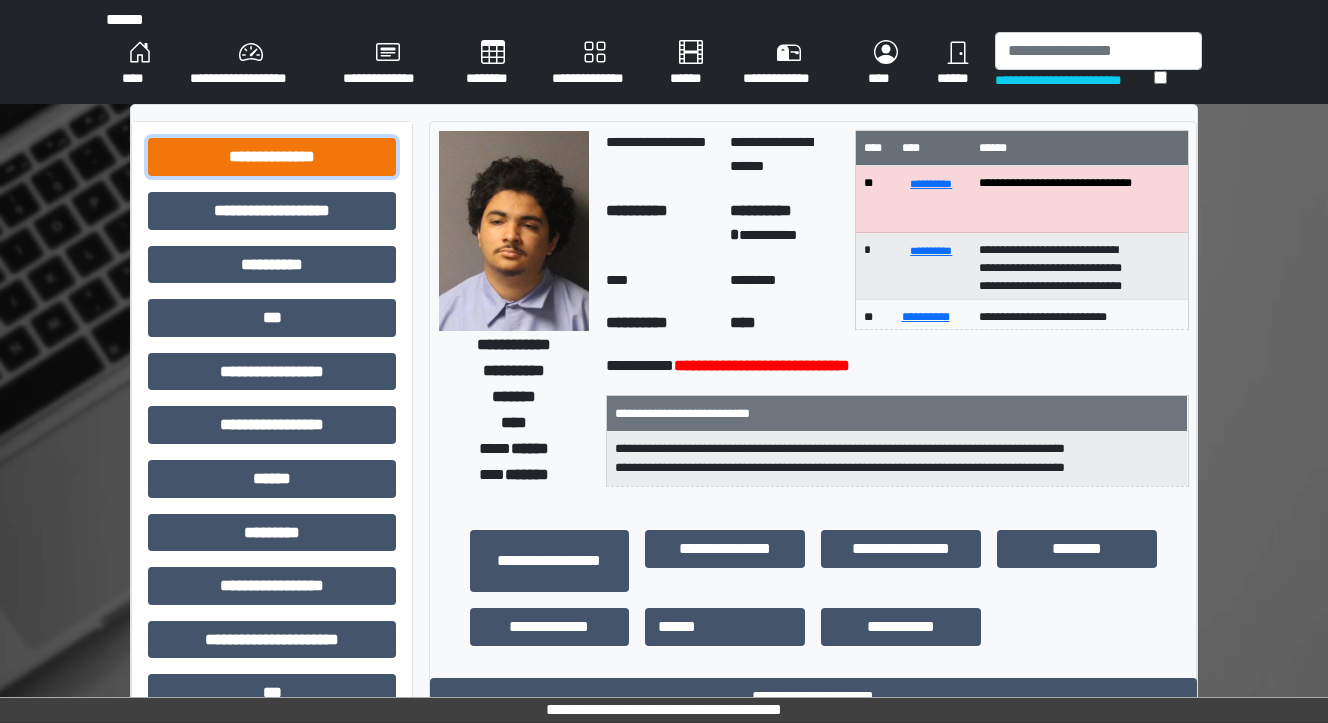 click on "**********" at bounding box center (272, 157) 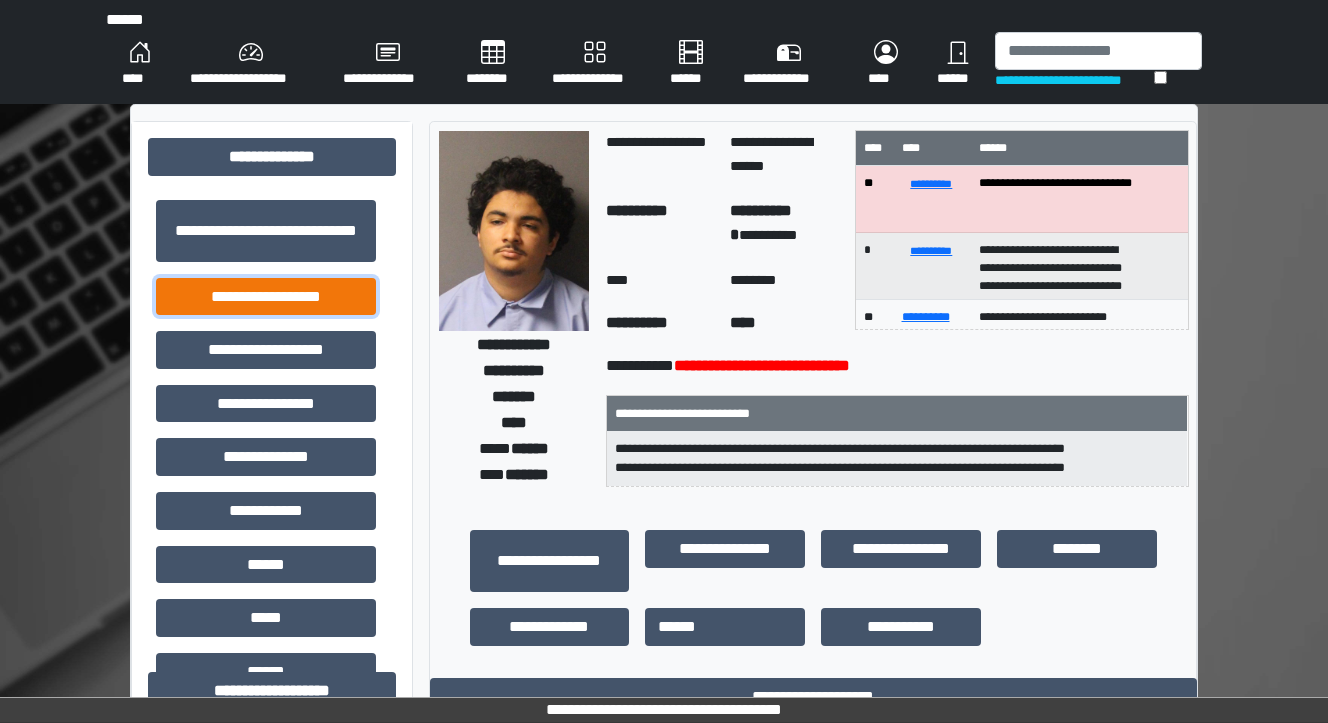 click on "**********" at bounding box center (266, 297) 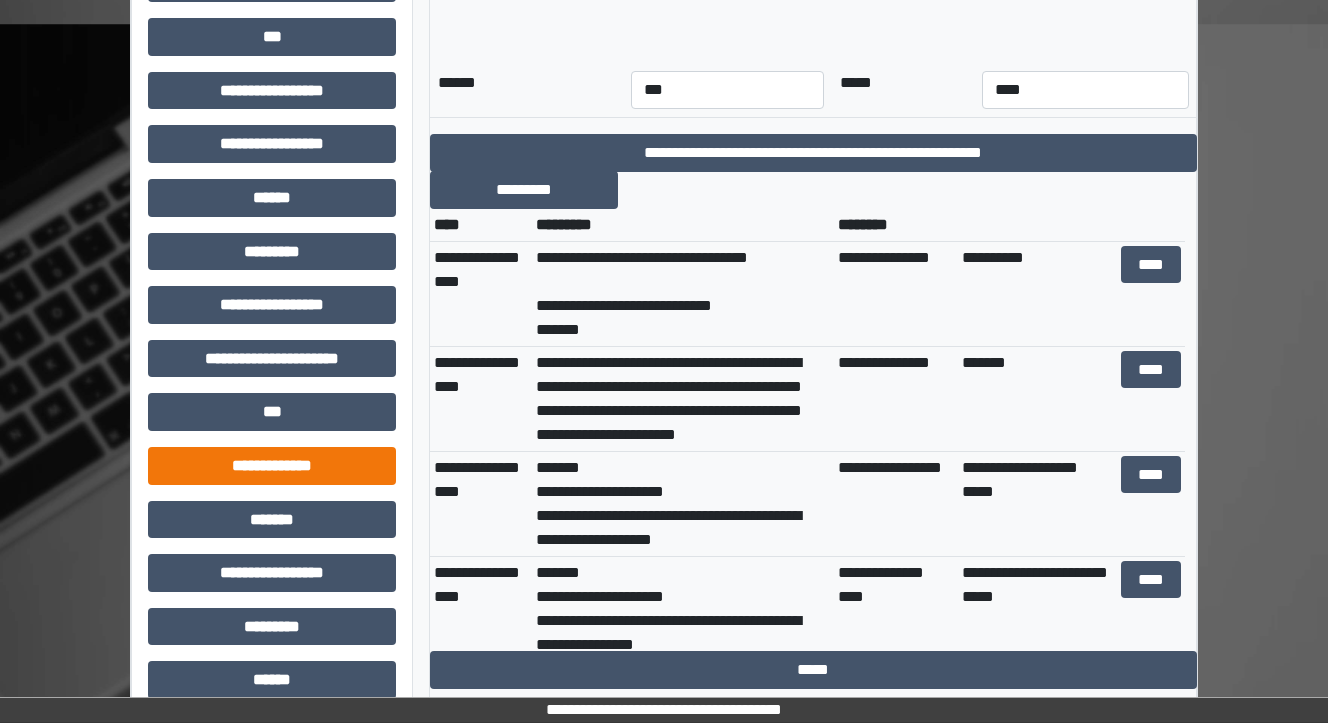 scroll, scrollTop: 800, scrollLeft: 0, axis: vertical 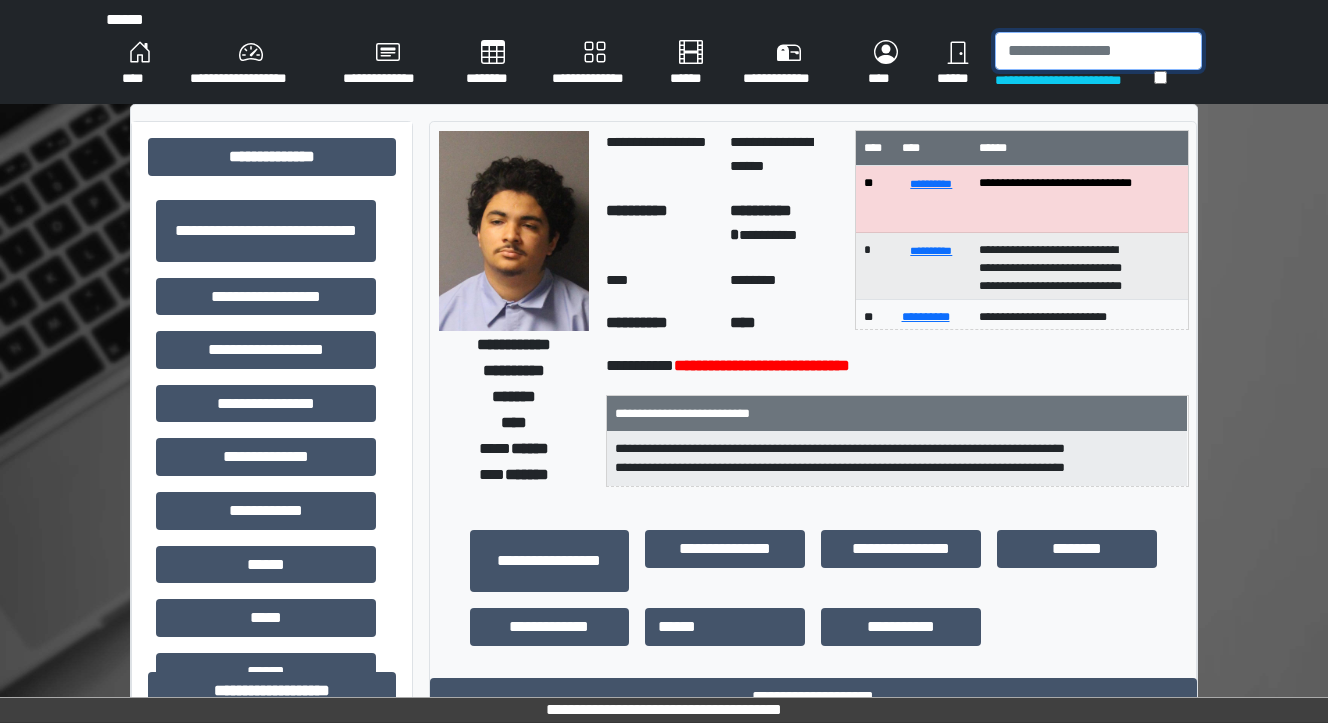 drag, startPoint x: 1113, startPoint y: 53, endPoint x: 1112, endPoint y: 28, distance: 25.019993 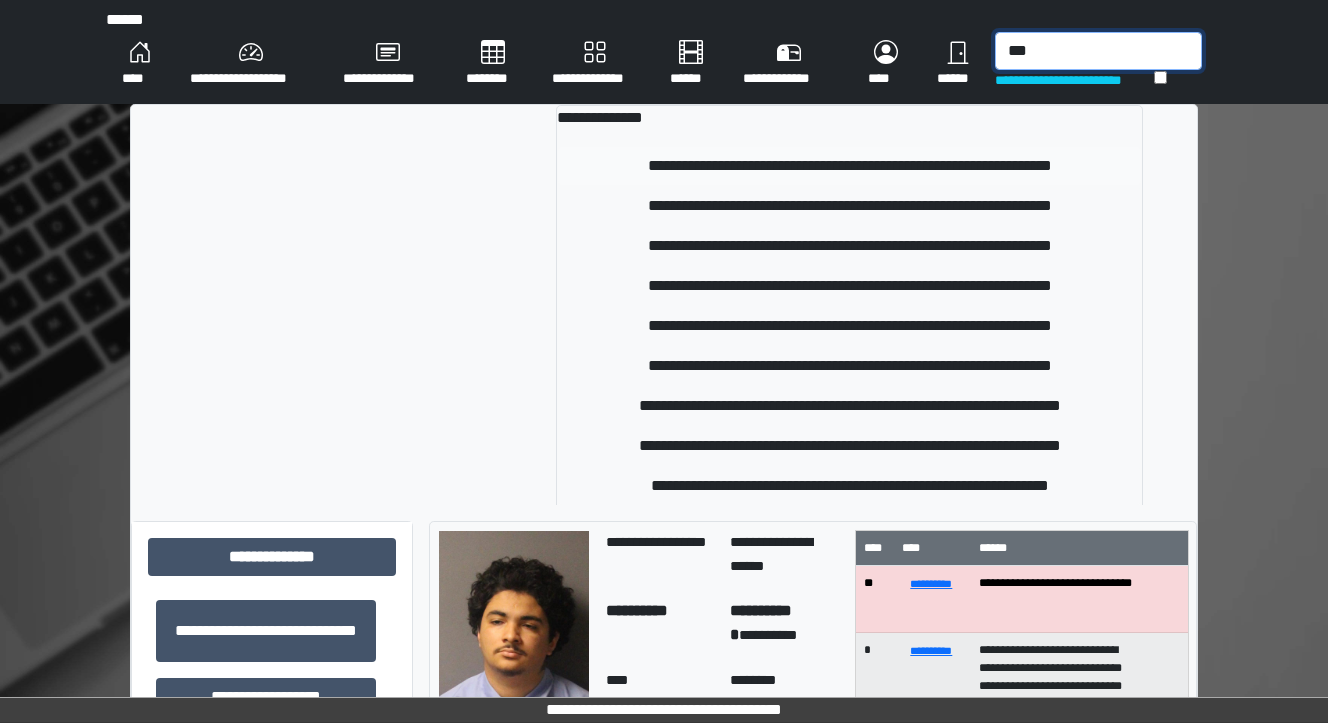 type on "***" 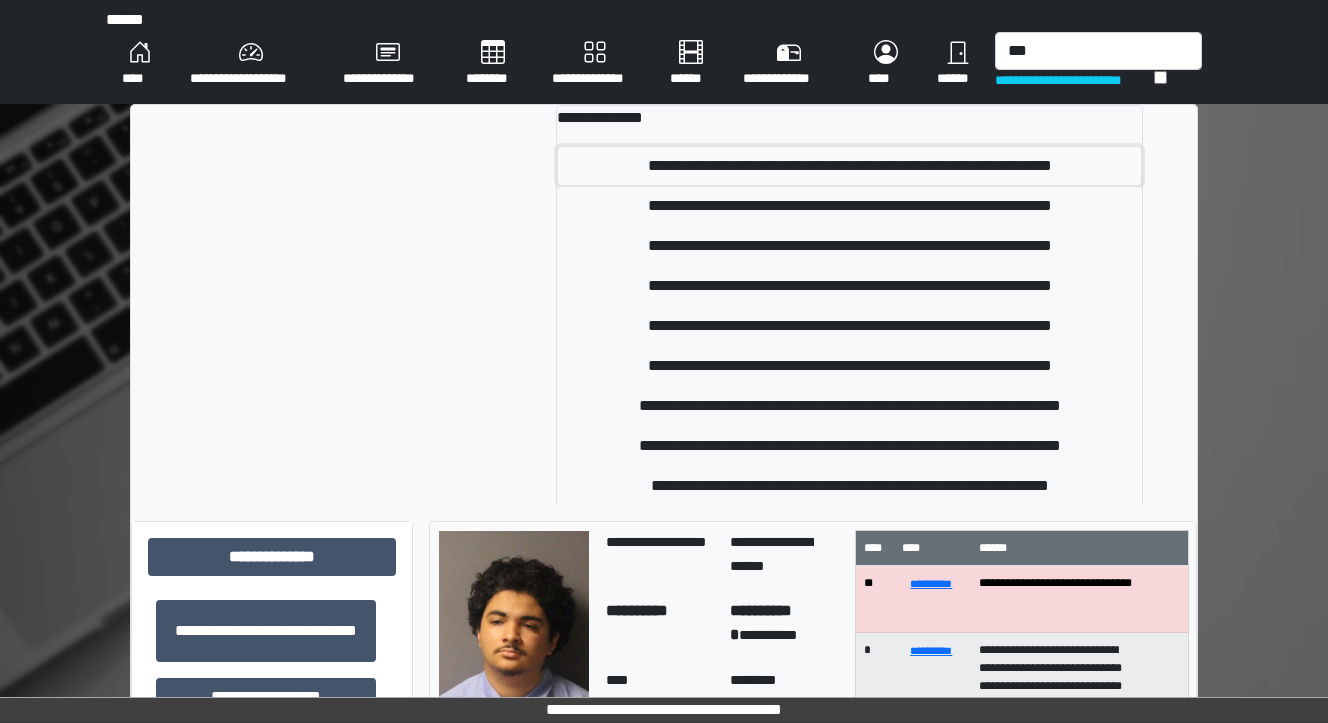 click on "**********" at bounding box center [850, 166] 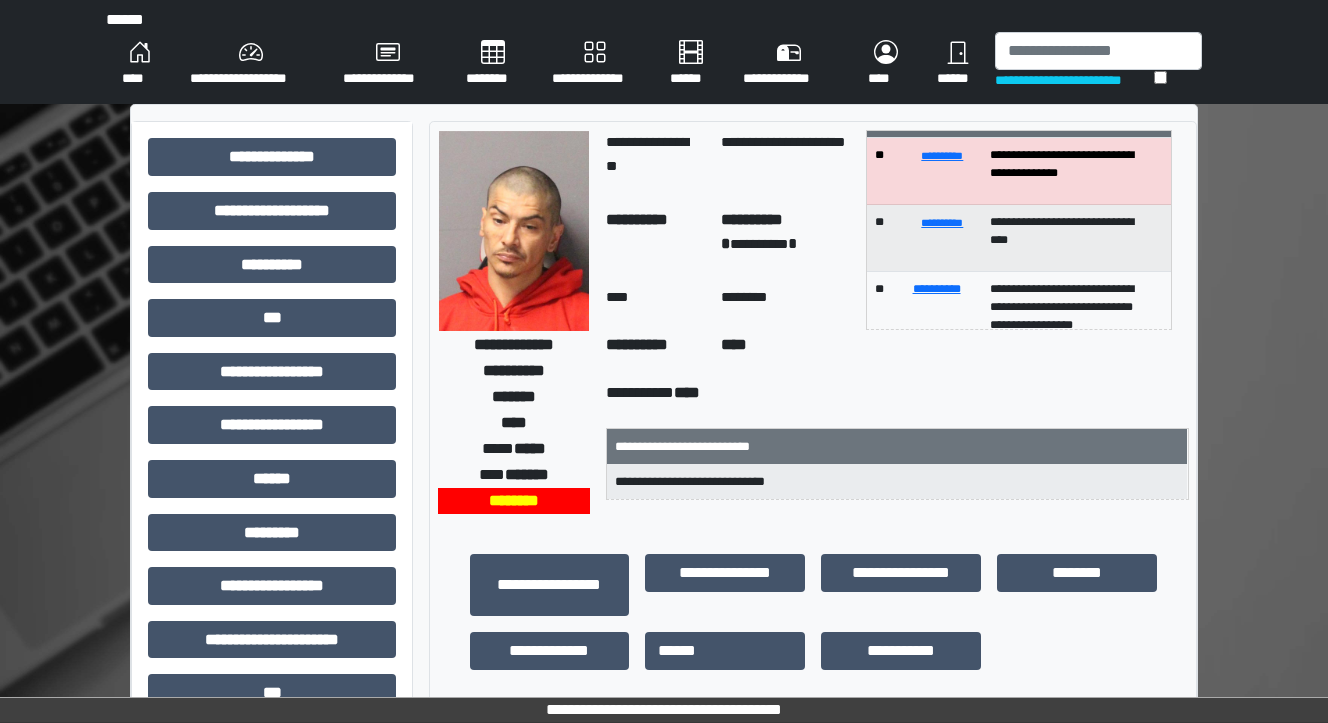 scroll, scrollTop: 0, scrollLeft: 0, axis: both 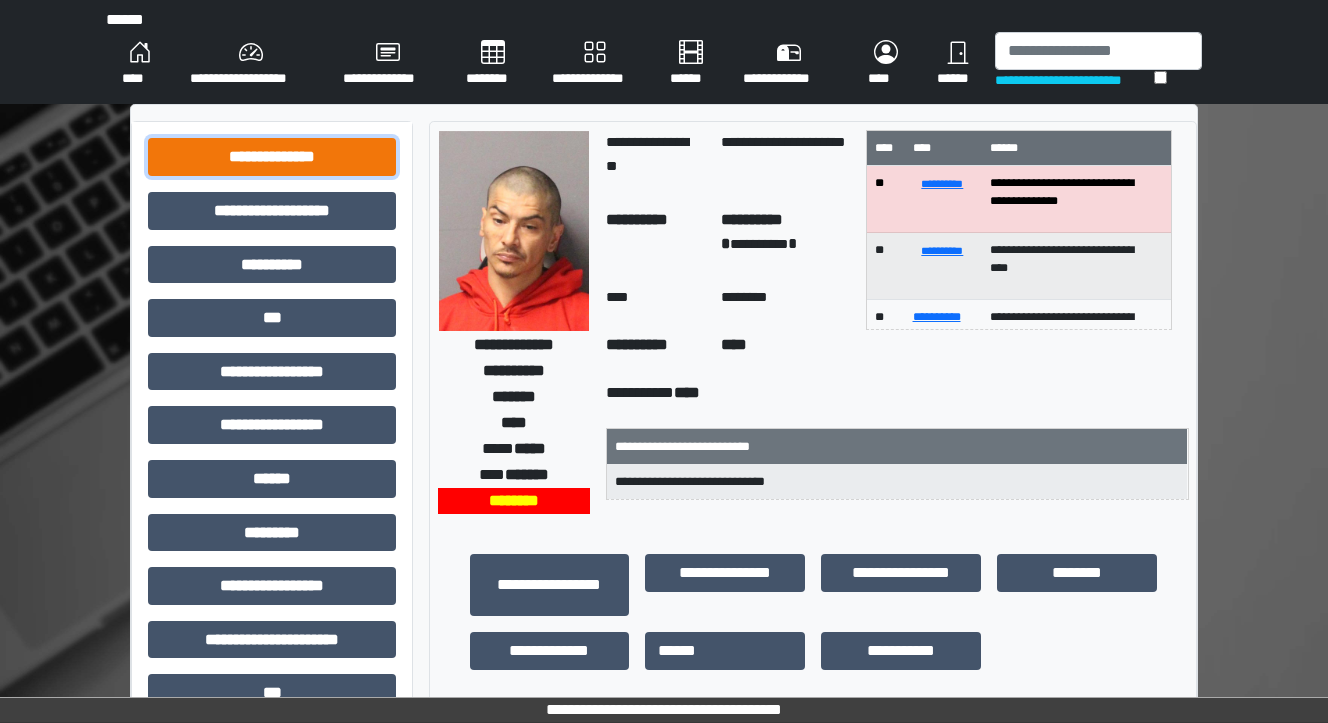 click on "**********" at bounding box center (272, 157) 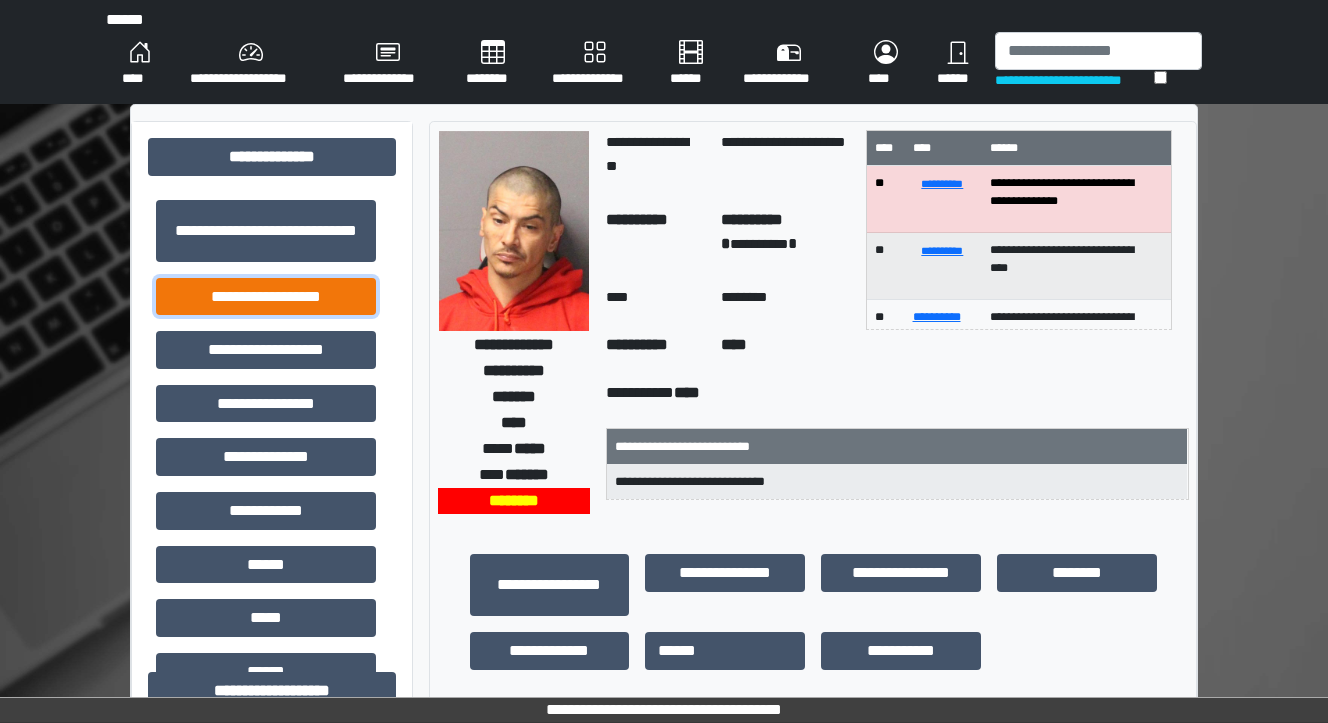 click on "**********" at bounding box center [266, 297] 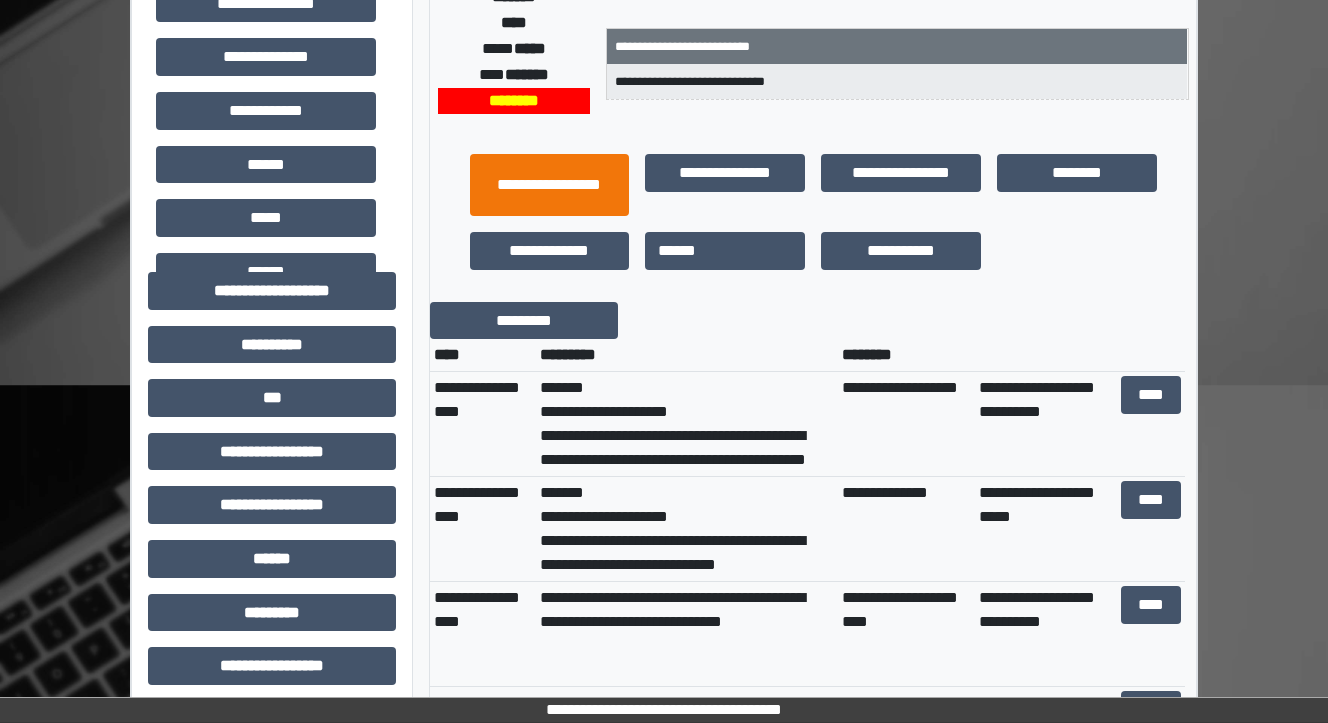 scroll, scrollTop: 480, scrollLeft: 0, axis: vertical 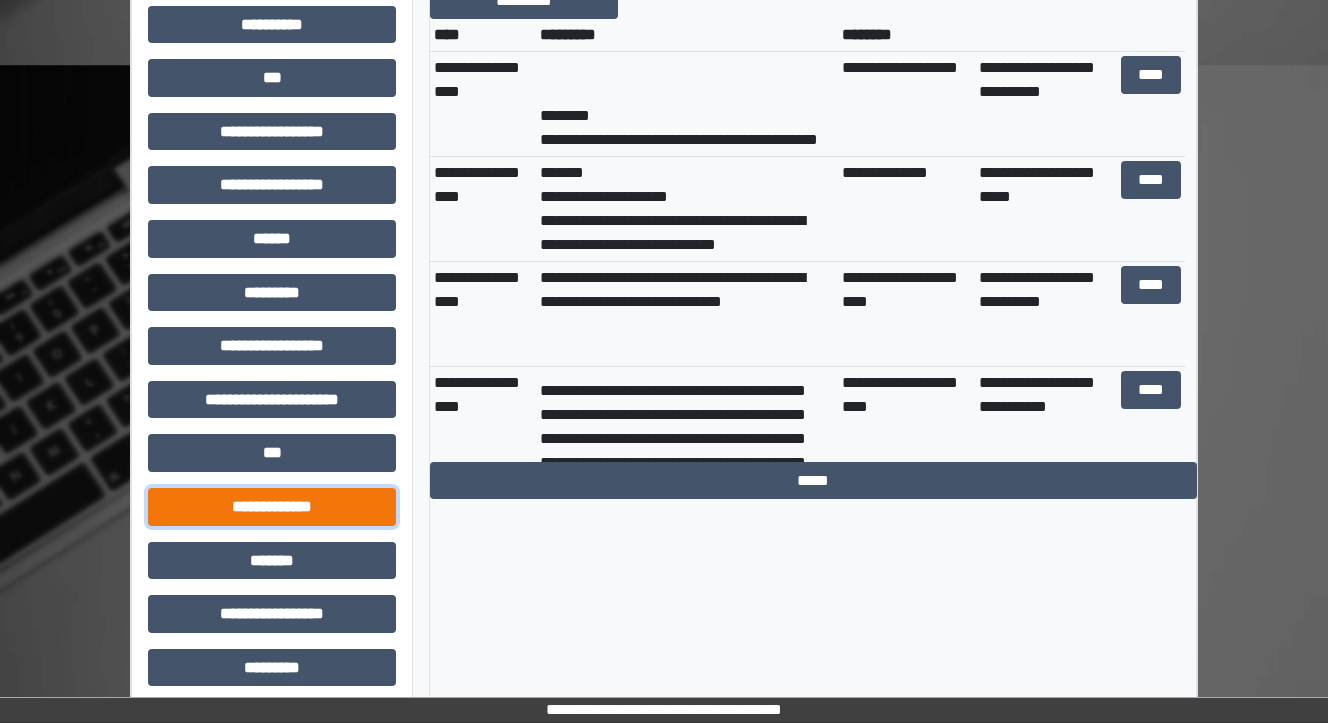 drag, startPoint x: 234, startPoint y: 506, endPoint x: 342, endPoint y: 508, distance: 108.01852 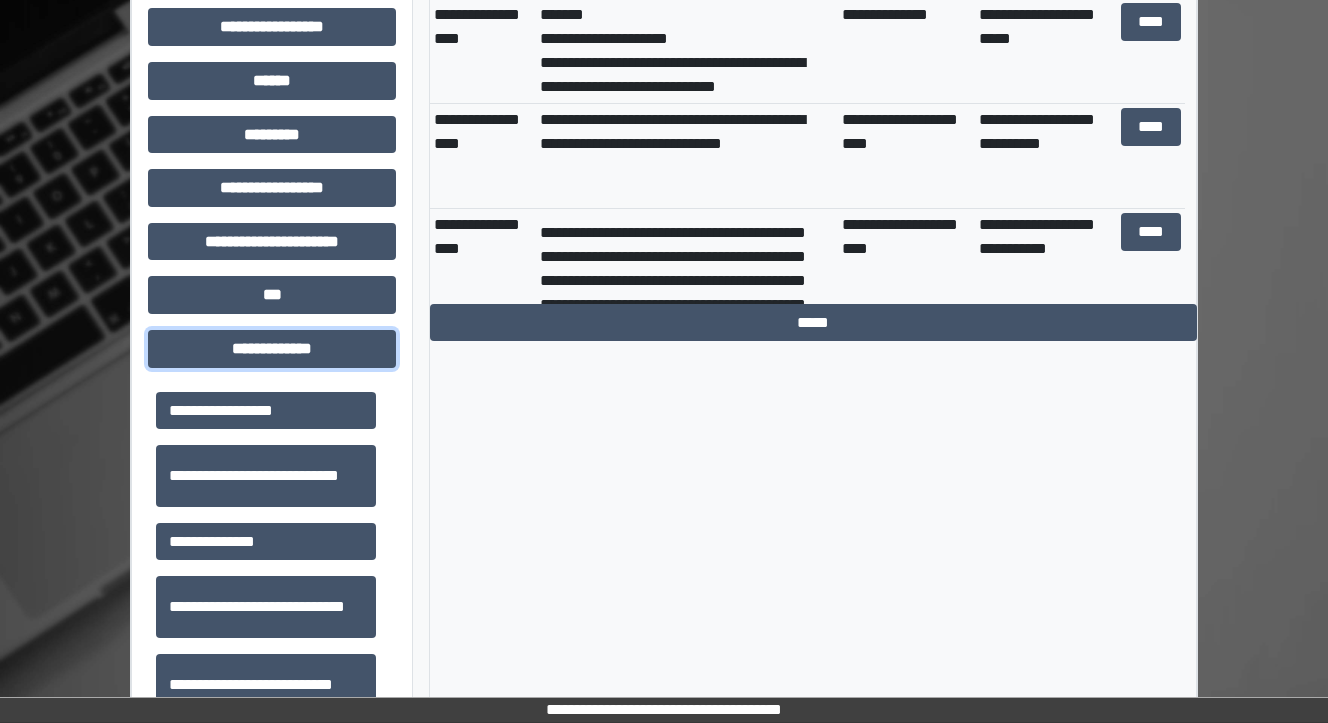 scroll, scrollTop: 880, scrollLeft: 0, axis: vertical 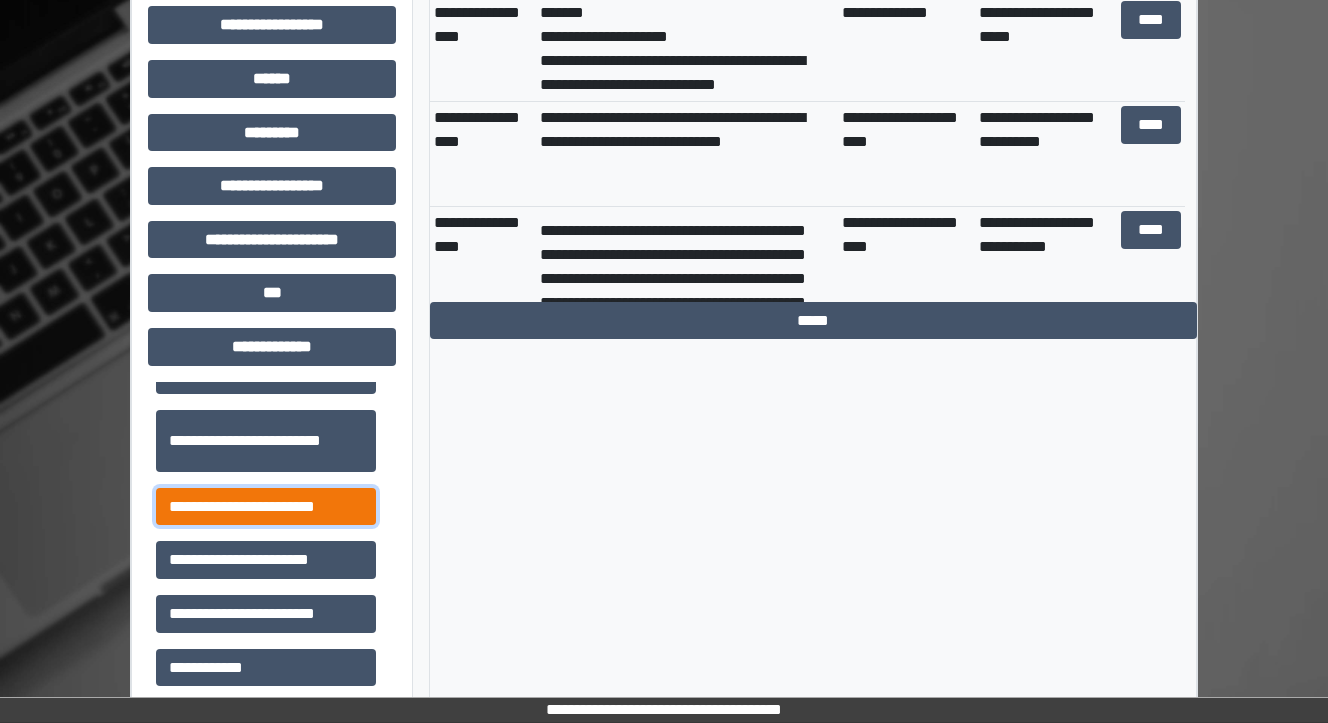 click on "**********" at bounding box center [266, 507] 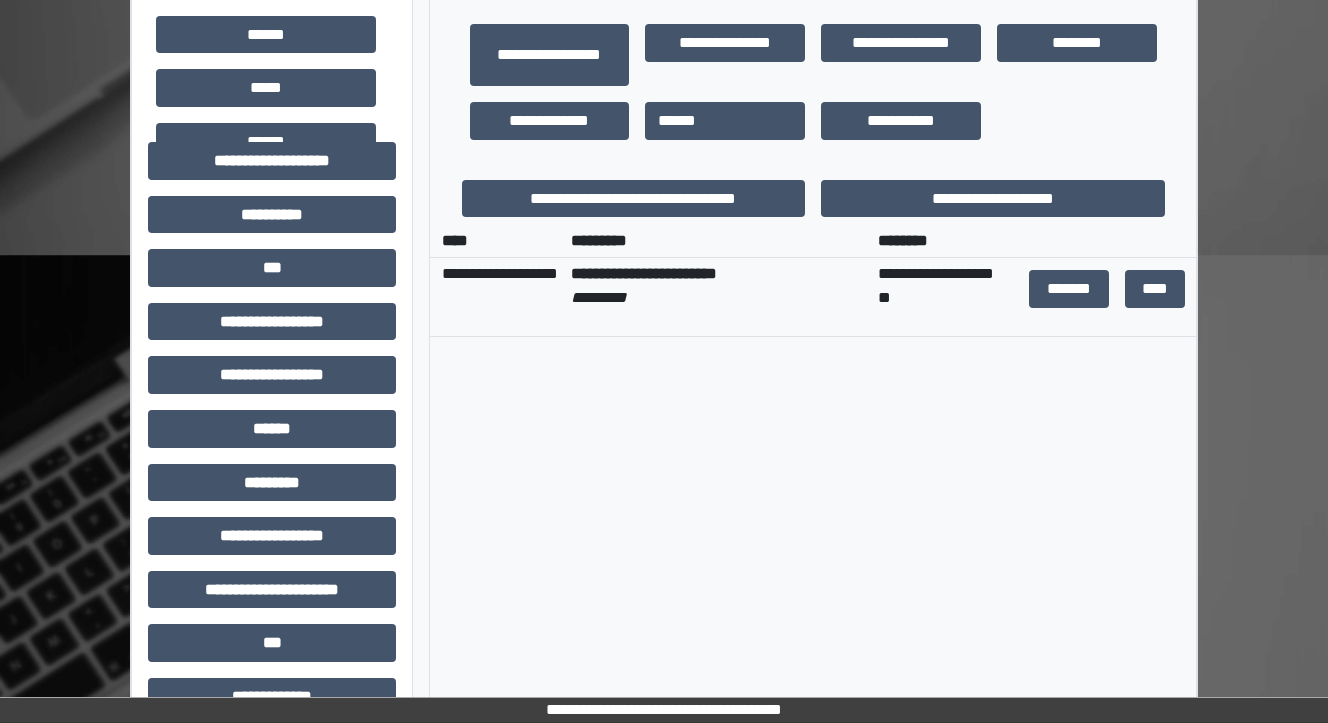 scroll, scrollTop: 800, scrollLeft: 0, axis: vertical 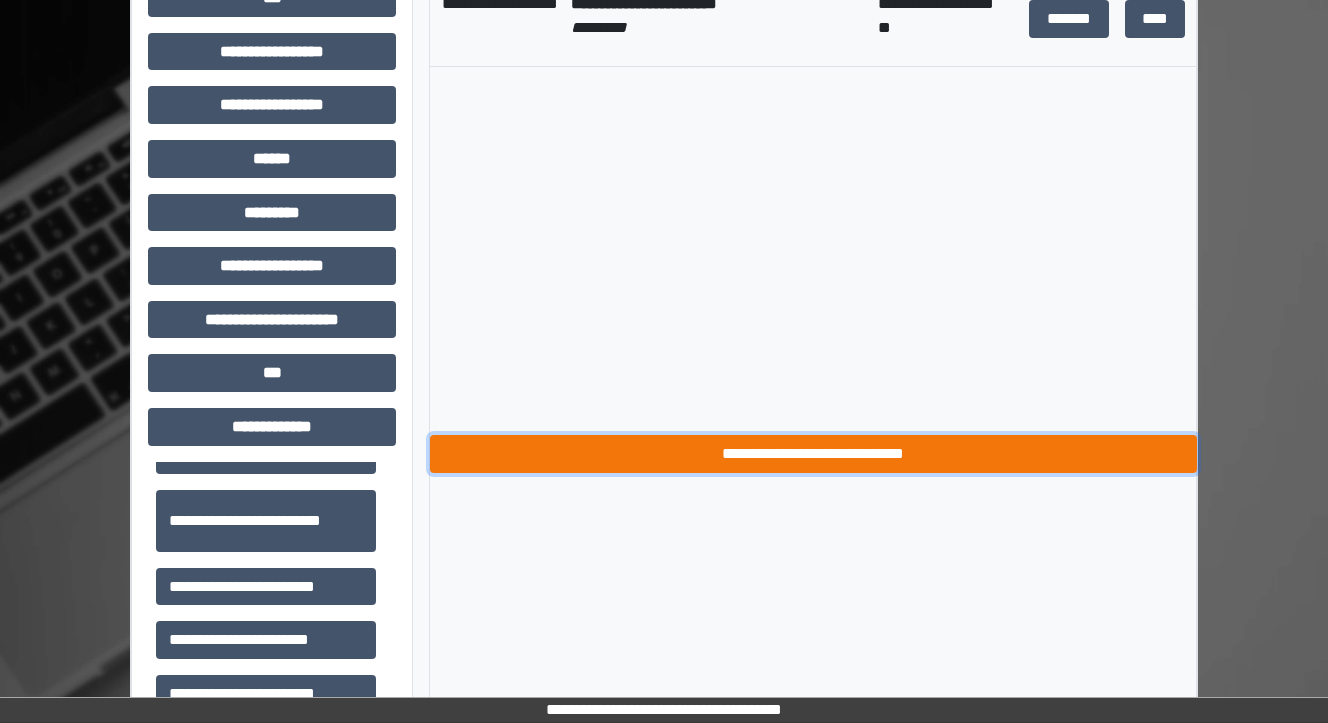 drag, startPoint x: 690, startPoint y: 447, endPoint x: 680, endPoint y: 442, distance: 11.18034 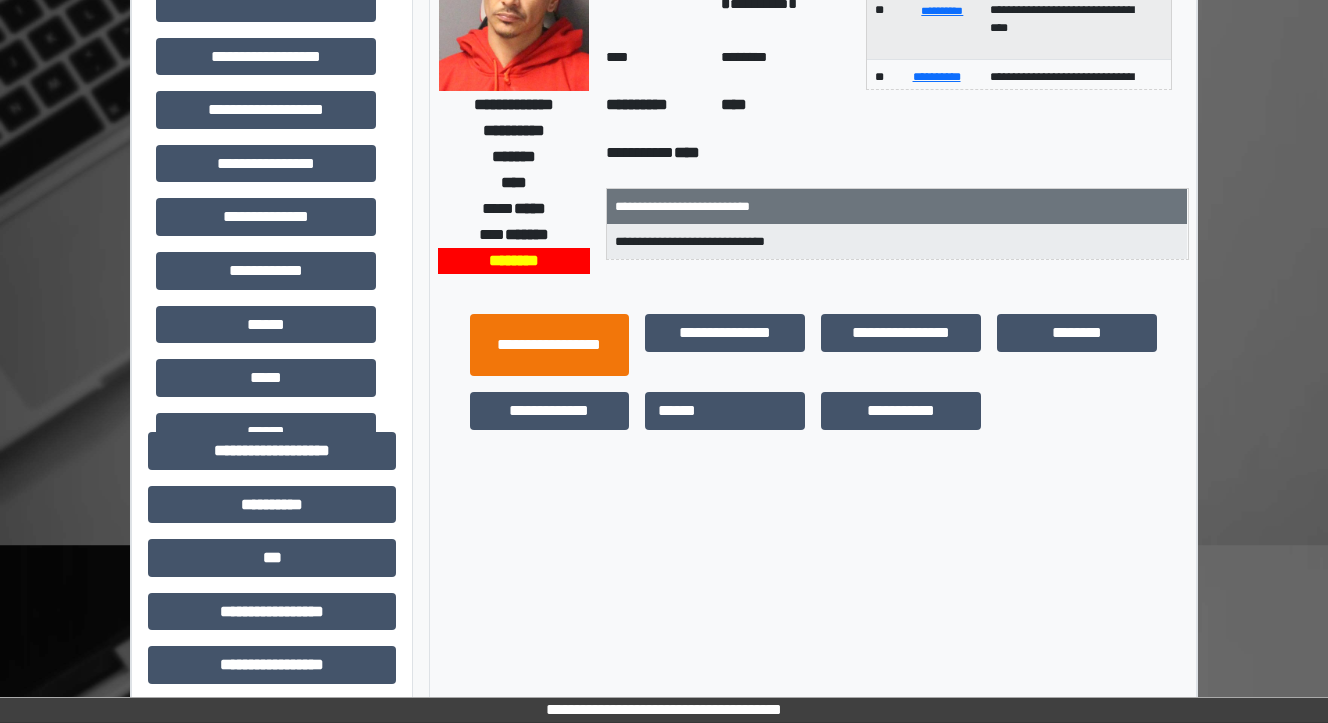 scroll, scrollTop: 0, scrollLeft: 0, axis: both 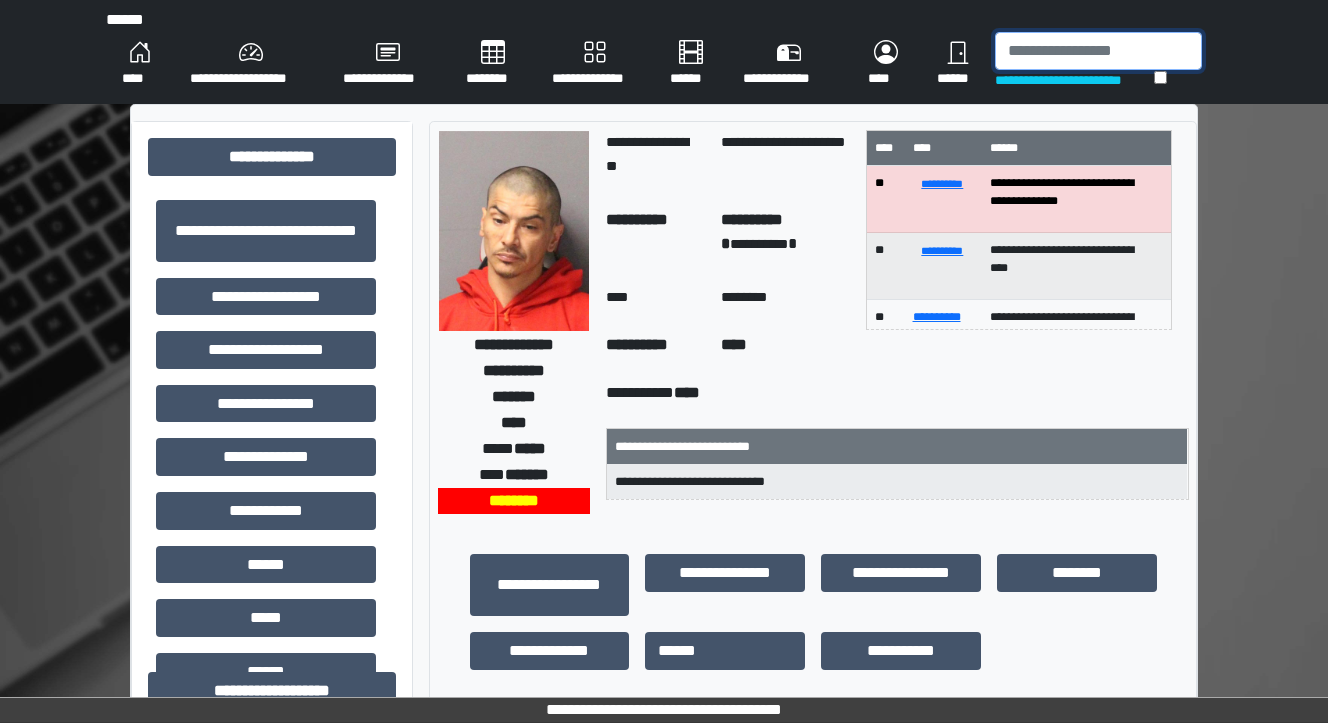 click at bounding box center (1098, 51) 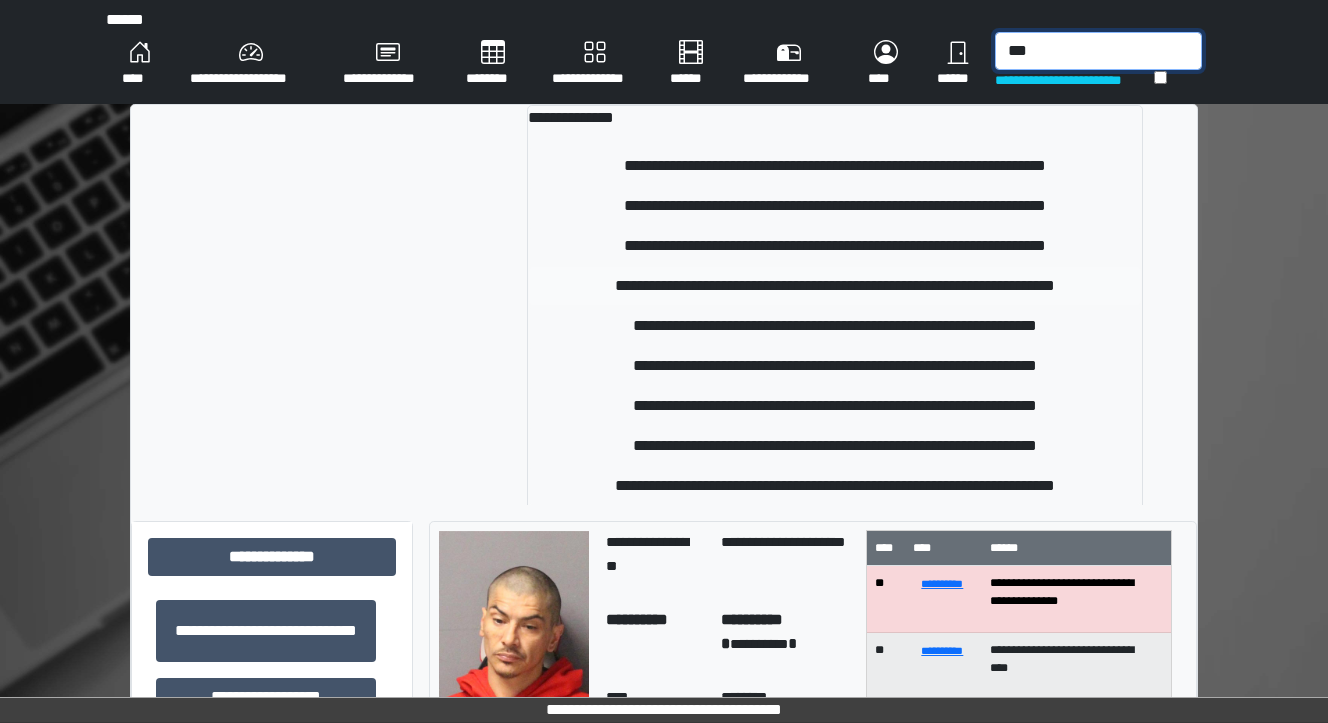 type on "***" 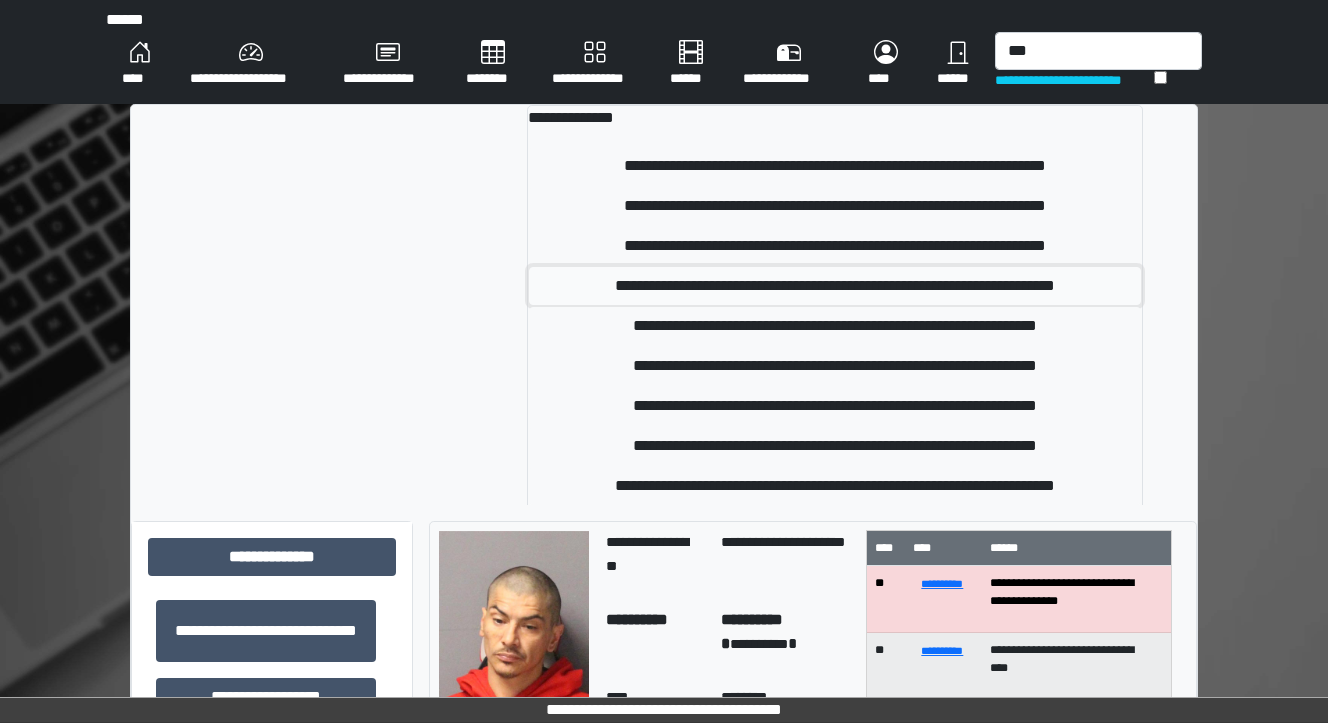 click on "**********" at bounding box center [835, 286] 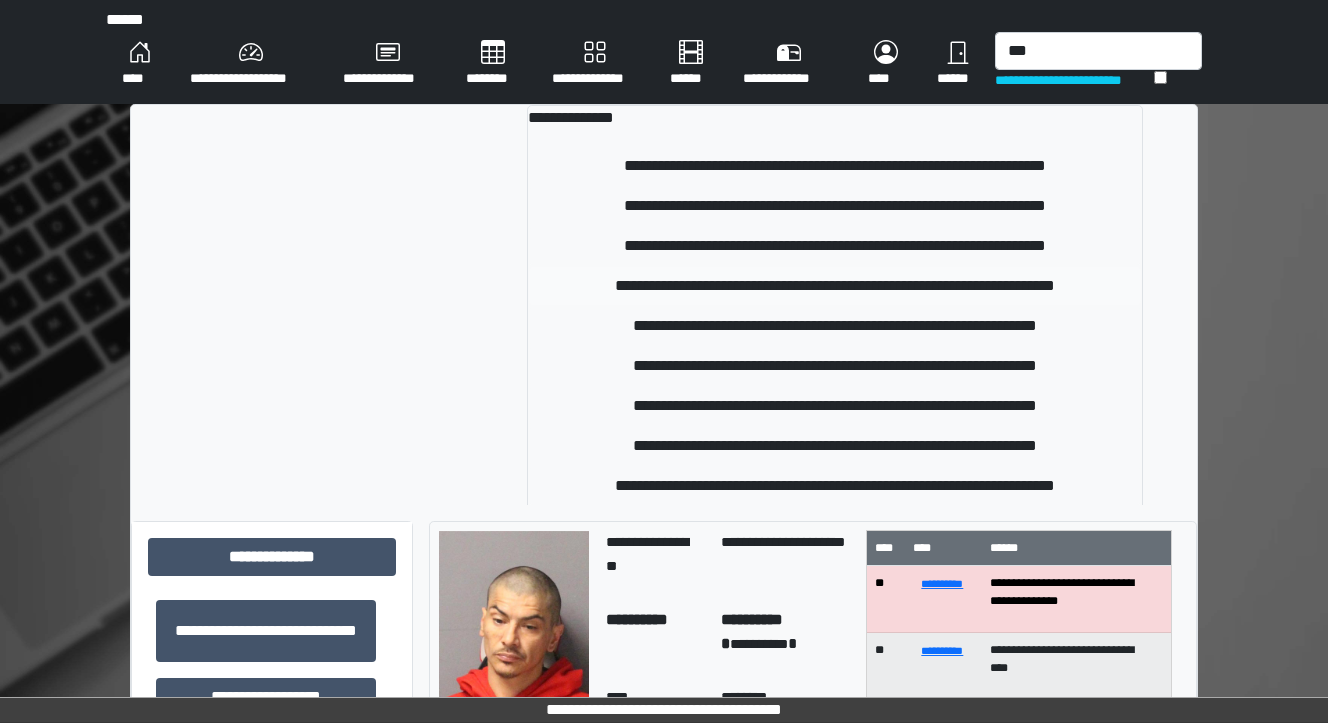 type 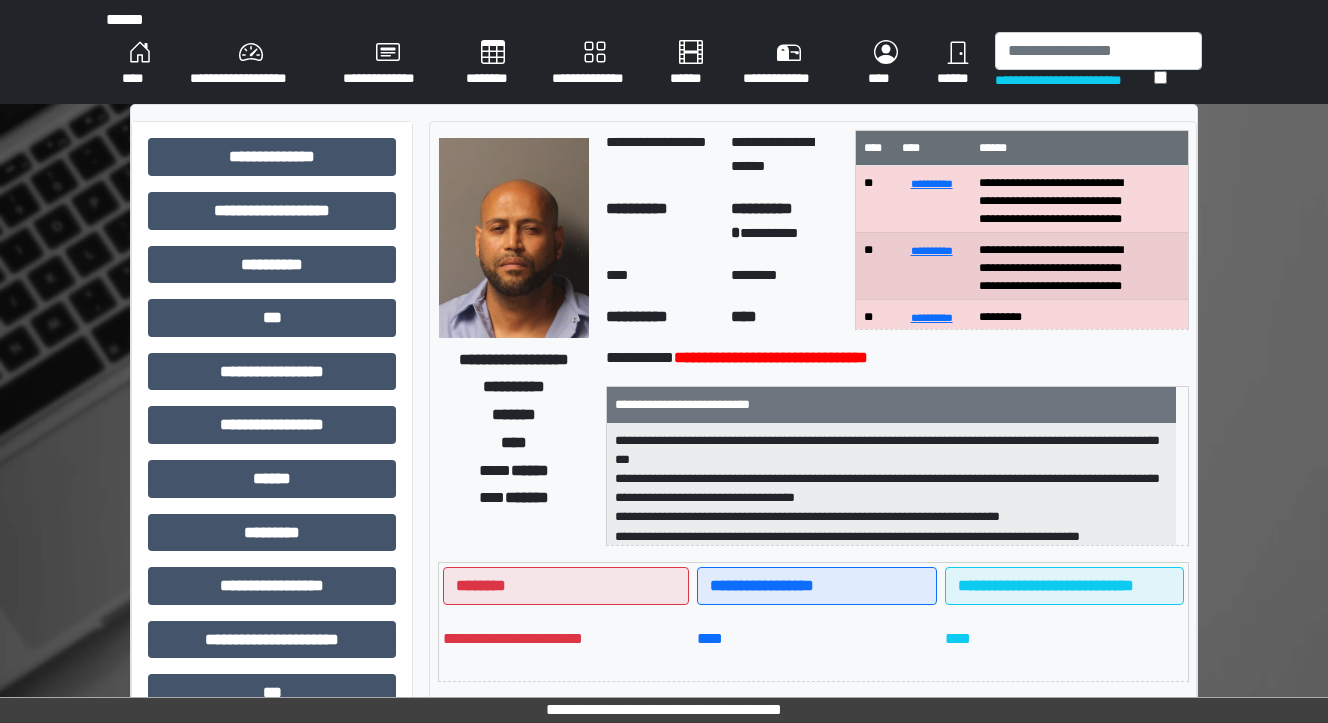 scroll, scrollTop: 80, scrollLeft: 0, axis: vertical 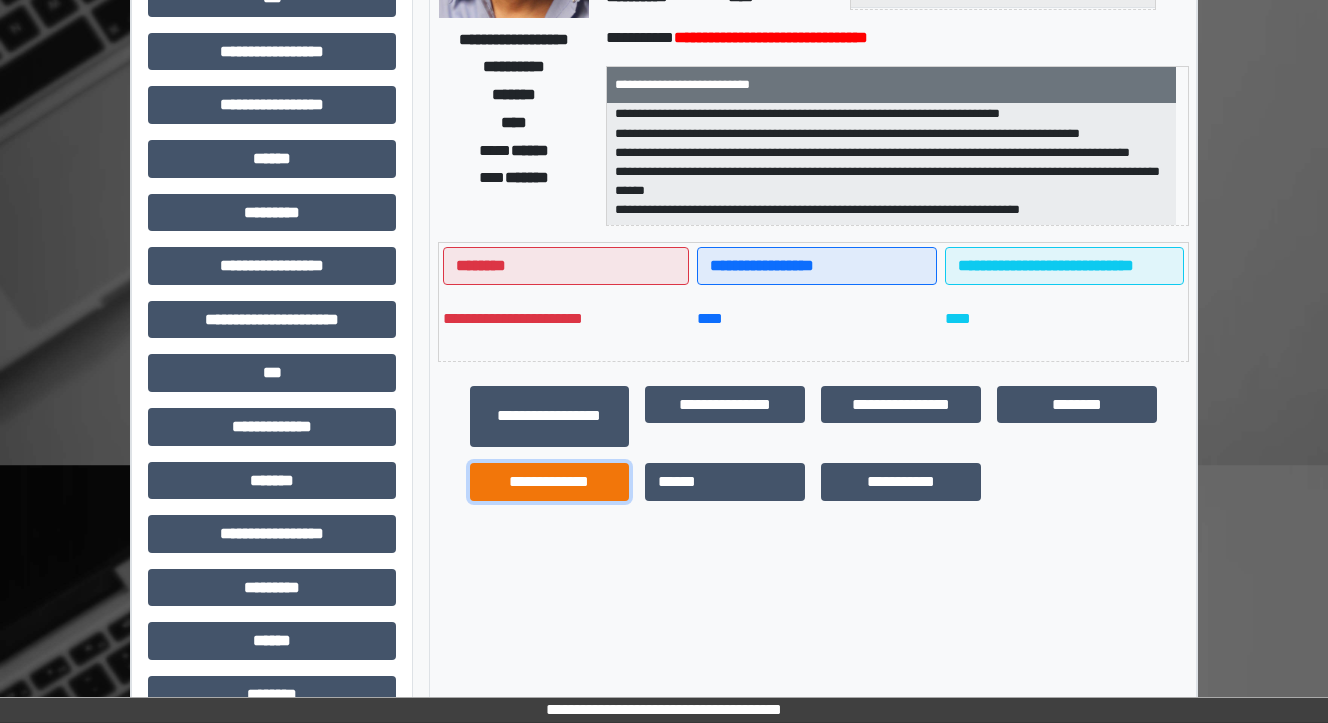 click on "**********" at bounding box center [550, 482] 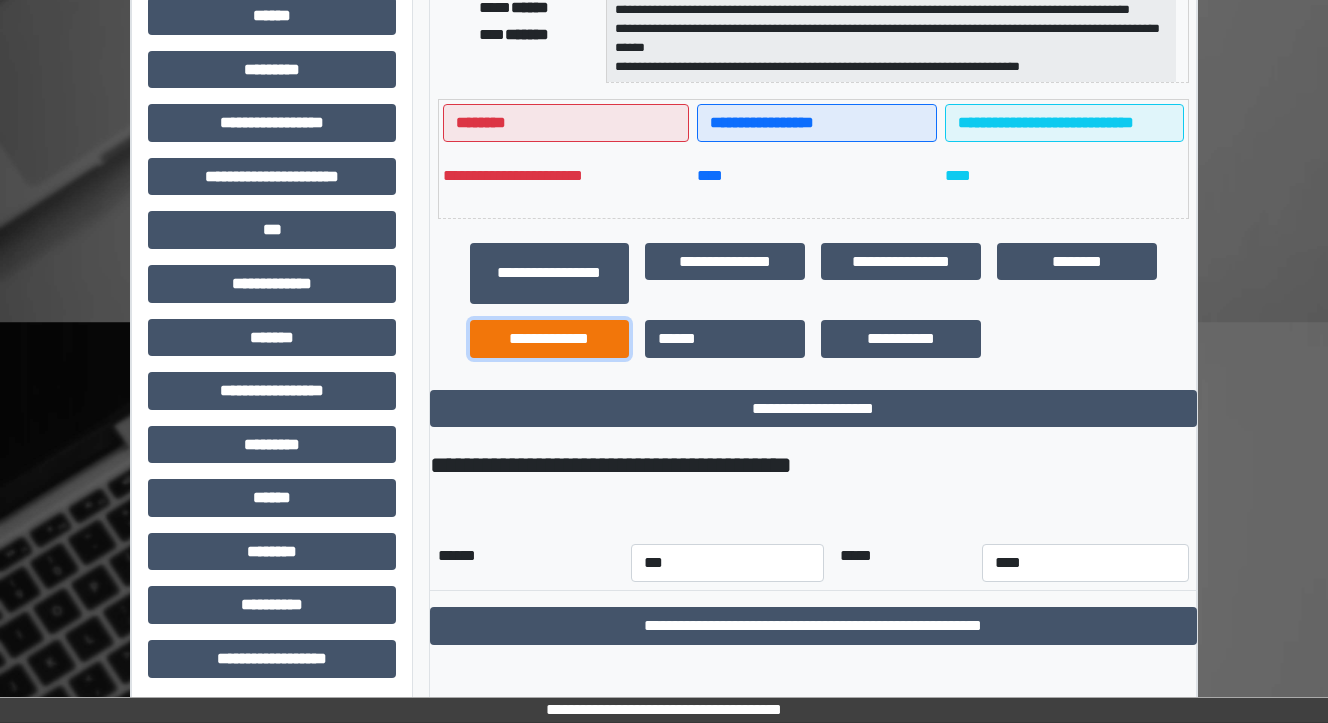 scroll, scrollTop: 467, scrollLeft: 0, axis: vertical 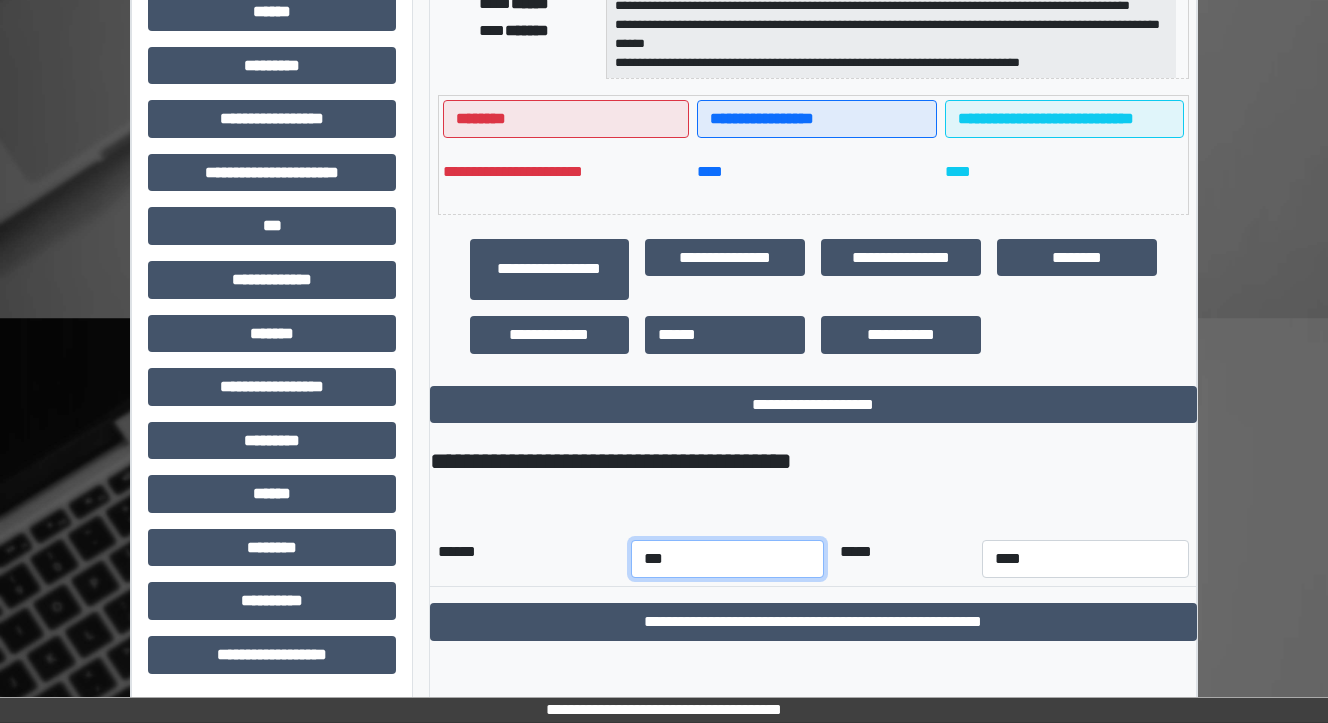 click on "***
***
***
***
***
***
***
***
***
***
***
***" at bounding box center (727, 559) 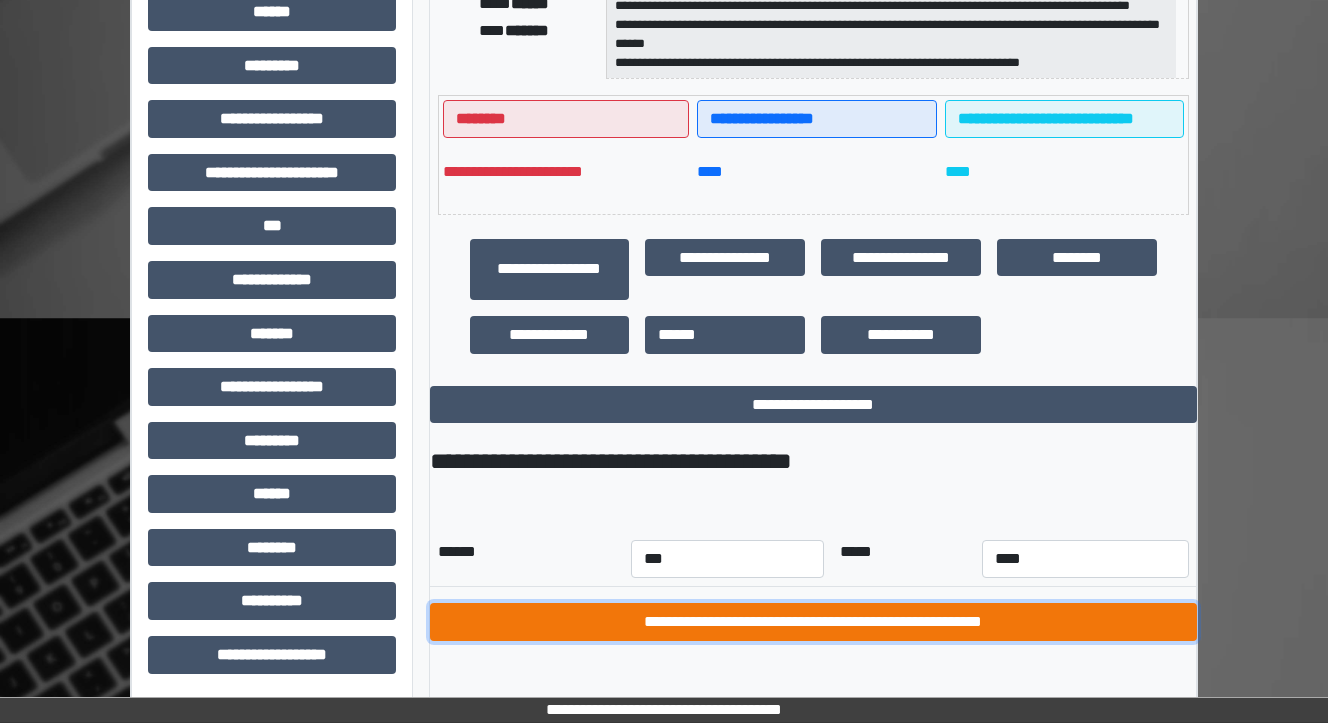 click on "**********" at bounding box center [813, 622] 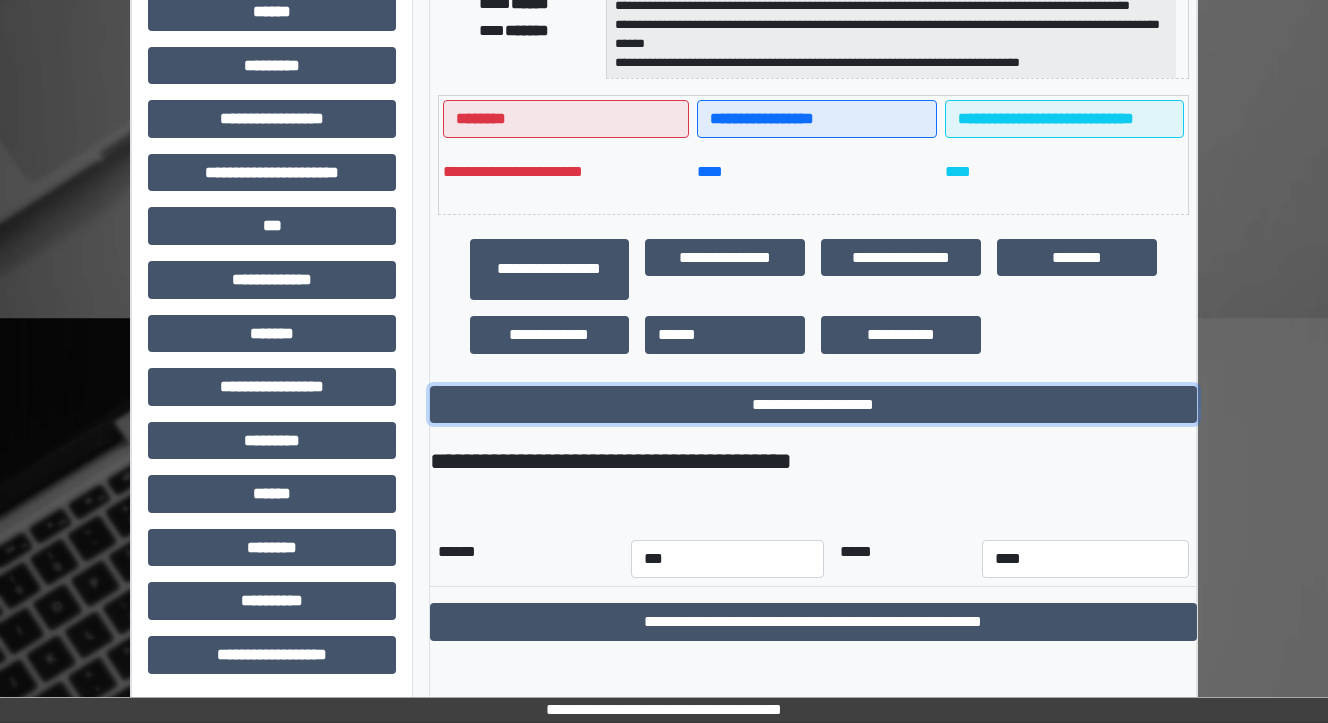 click on "**********" at bounding box center [813, 405] 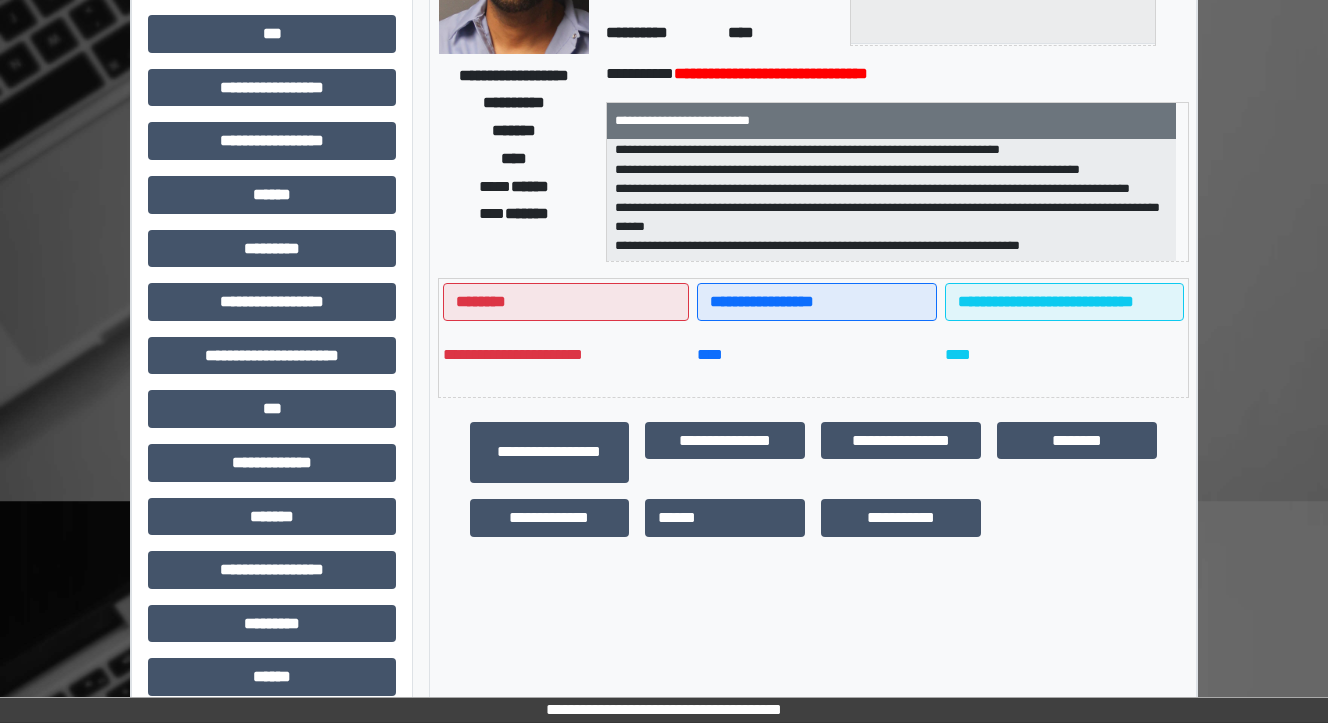 scroll, scrollTop: 0, scrollLeft: 0, axis: both 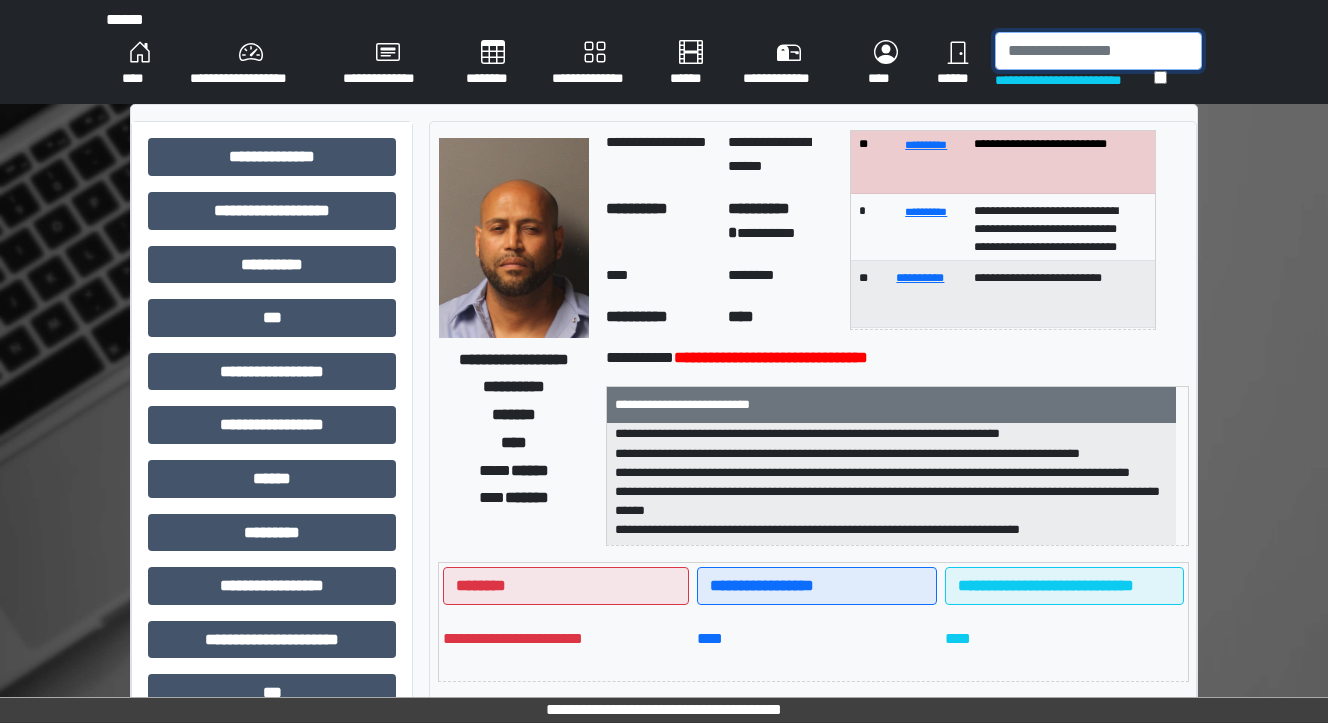 click at bounding box center [1098, 51] 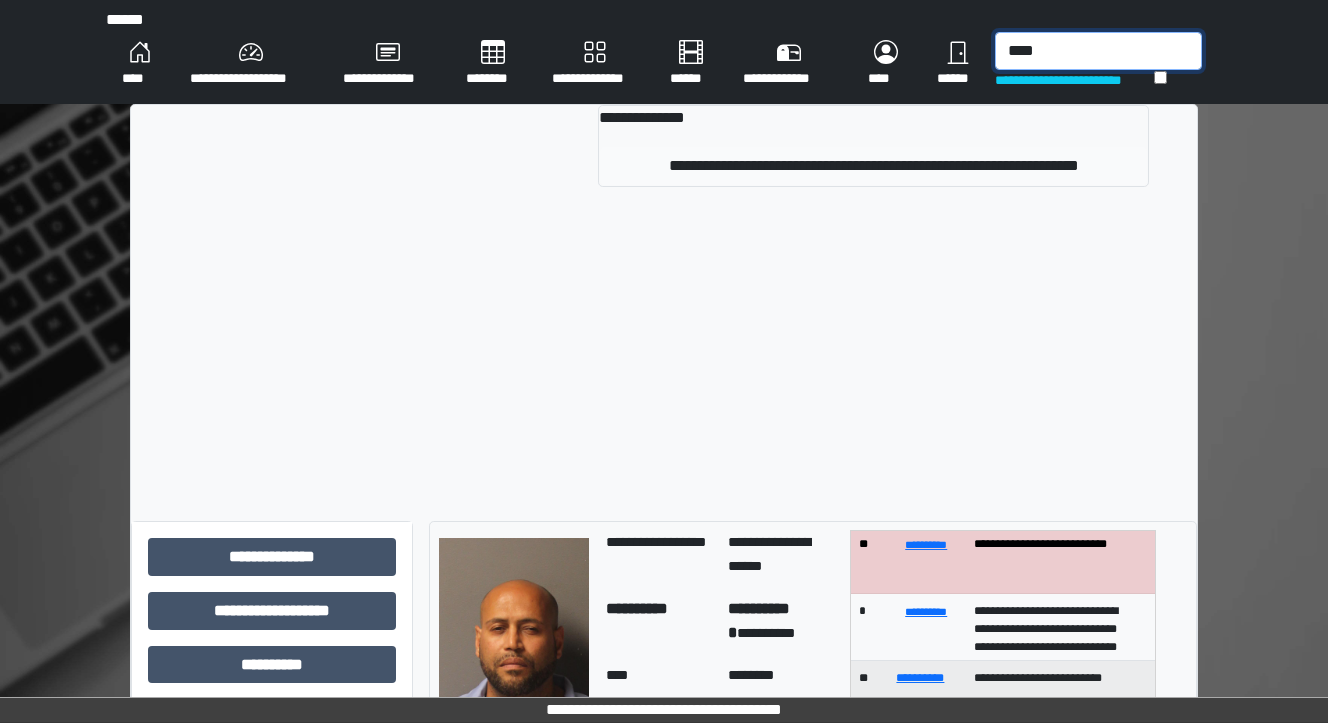 type on "****" 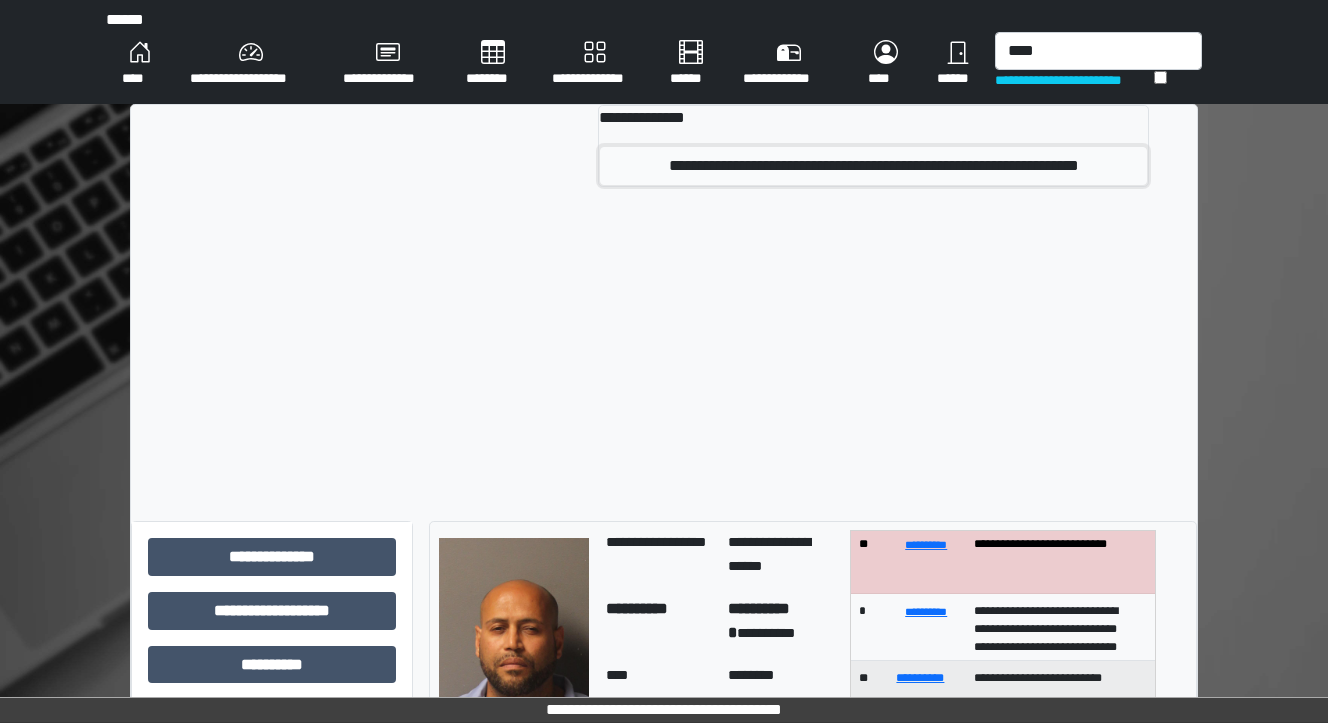 click on "**********" at bounding box center (874, 166) 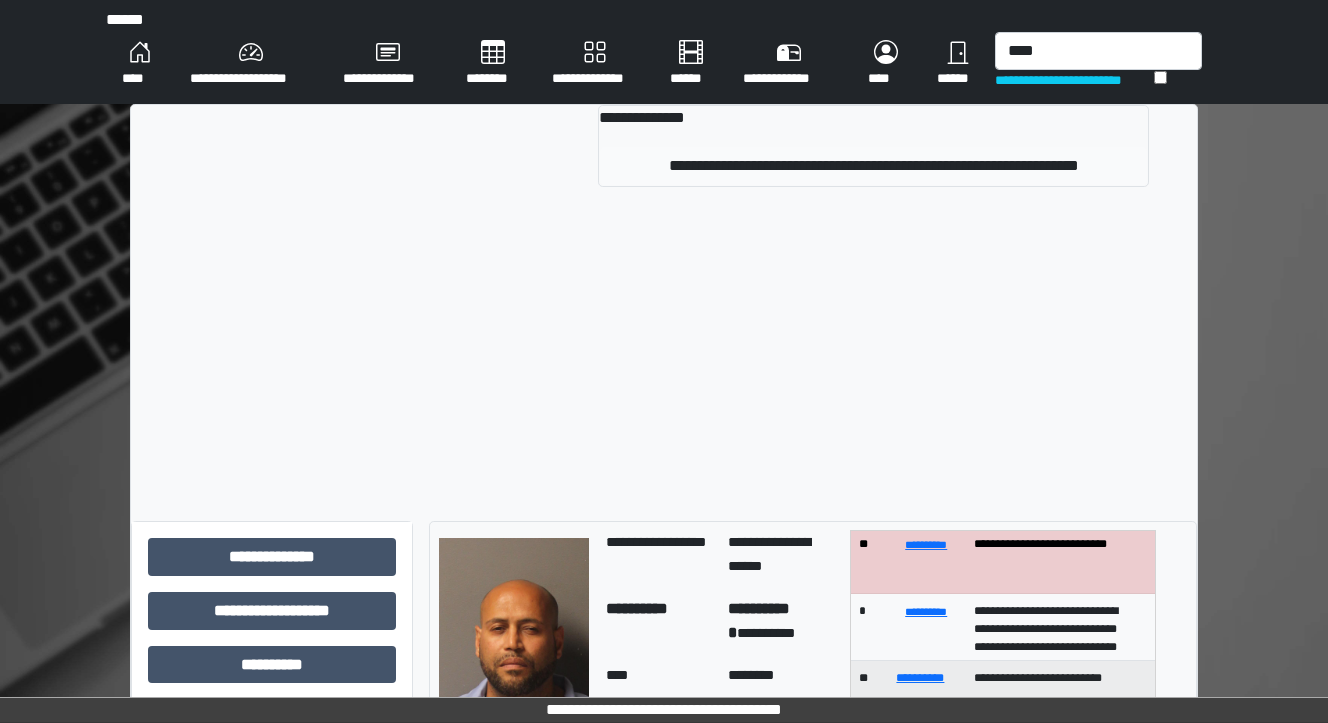 type 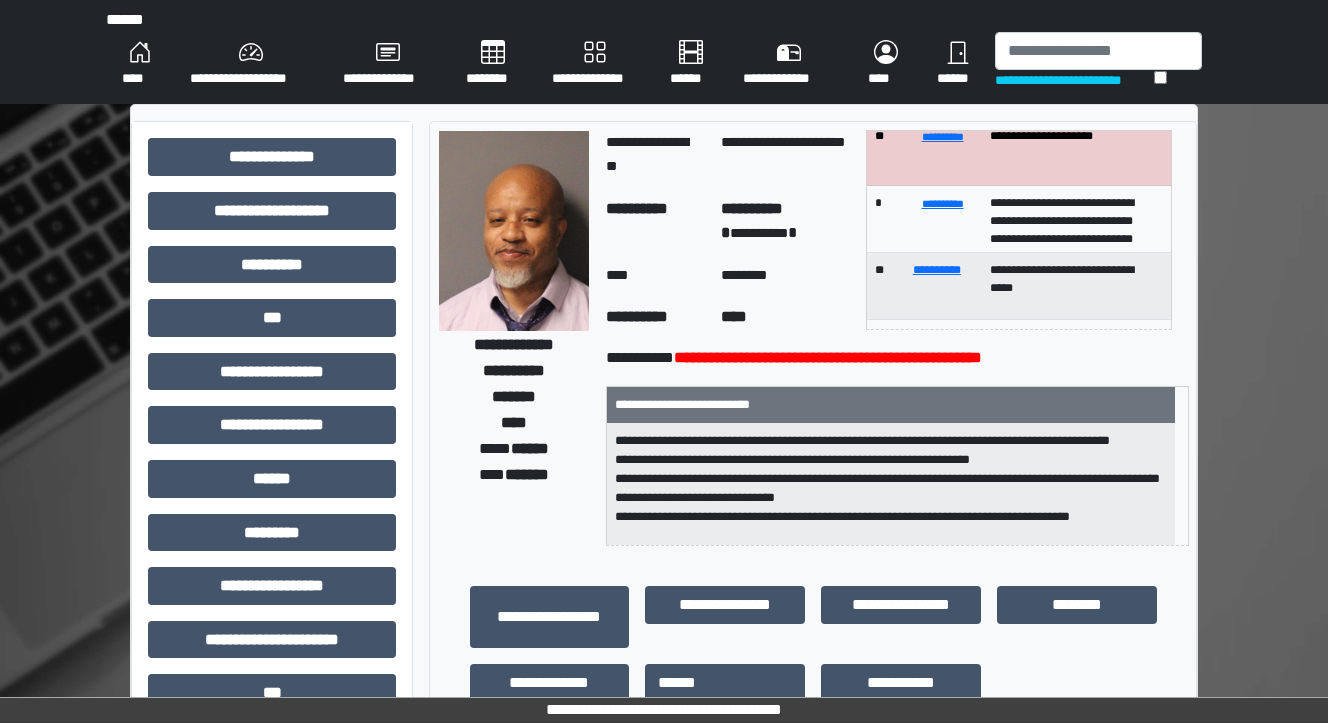 scroll, scrollTop: 252, scrollLeft: 0, axis: vertical 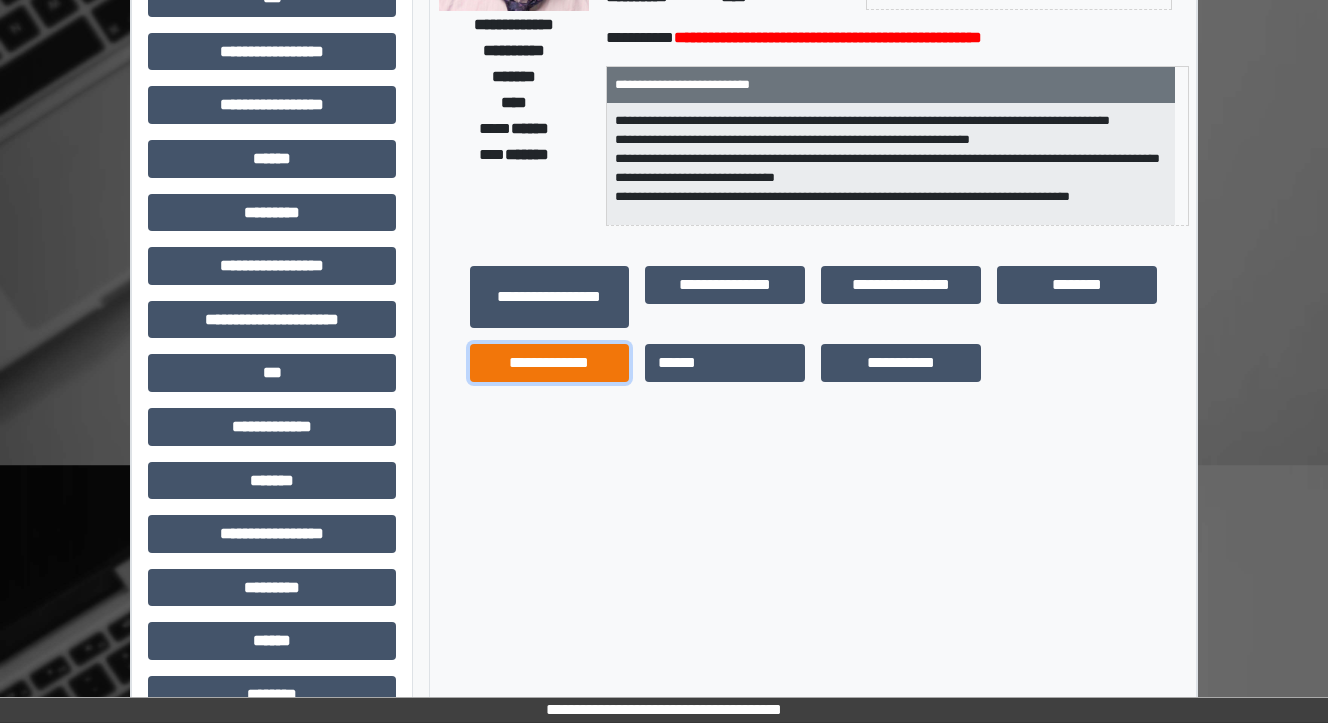 click on "**********" at bounding box center [550, 363] 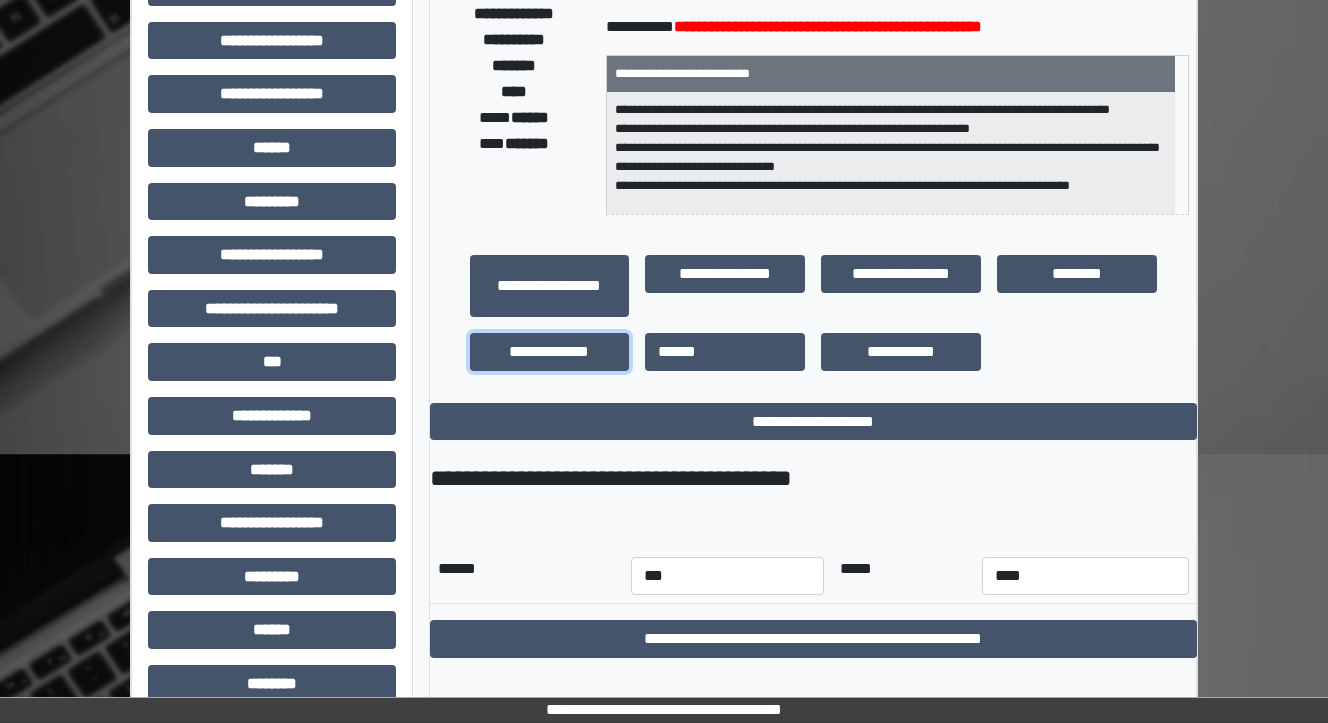 scroll, scrollTop: 467, scrollLeft: 0, axis: vertical 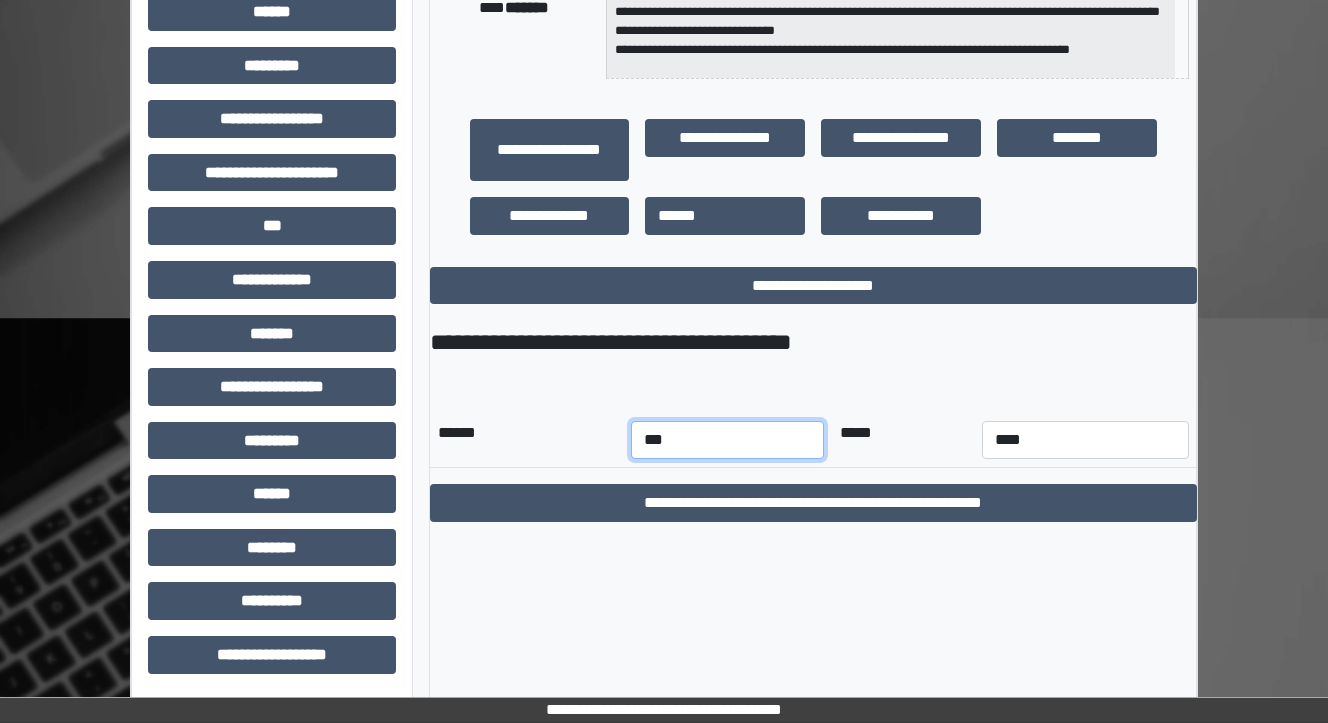 click on "***
***
***
***
***
***
***
***
***
***
***
***" at bounding box center (727, 440) 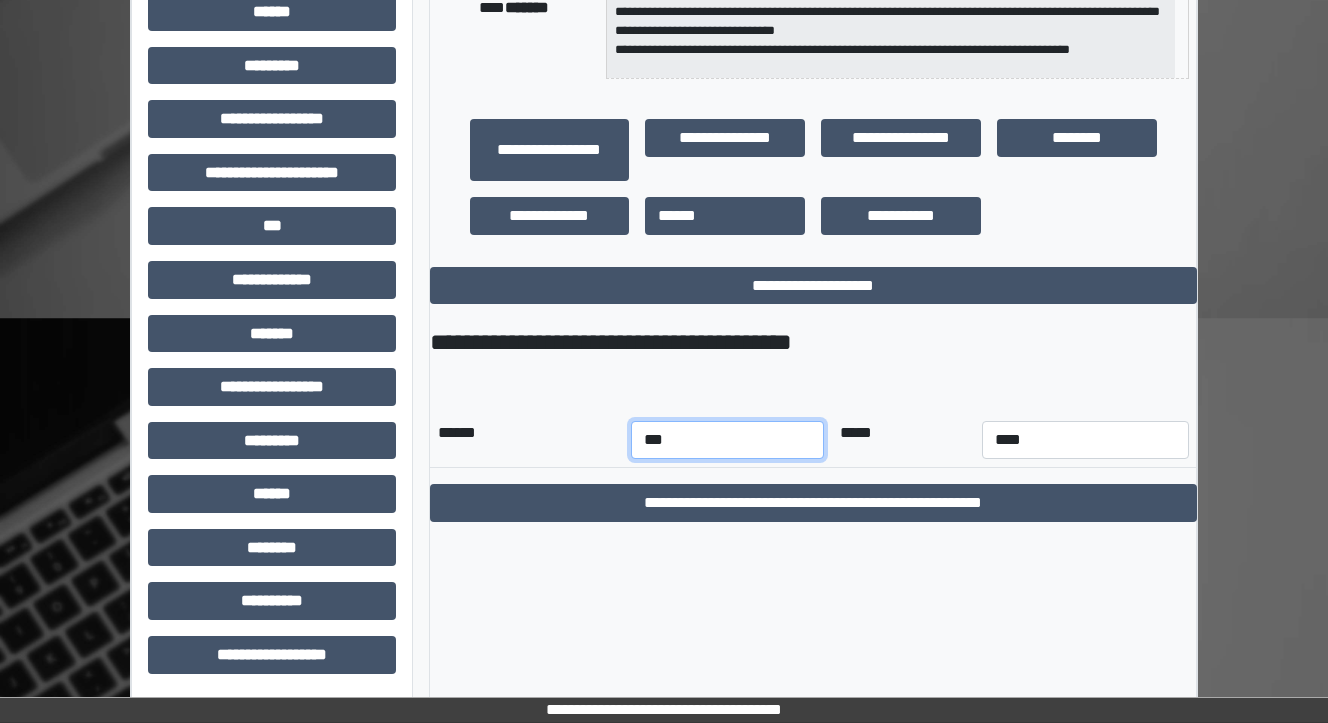 select on "*" 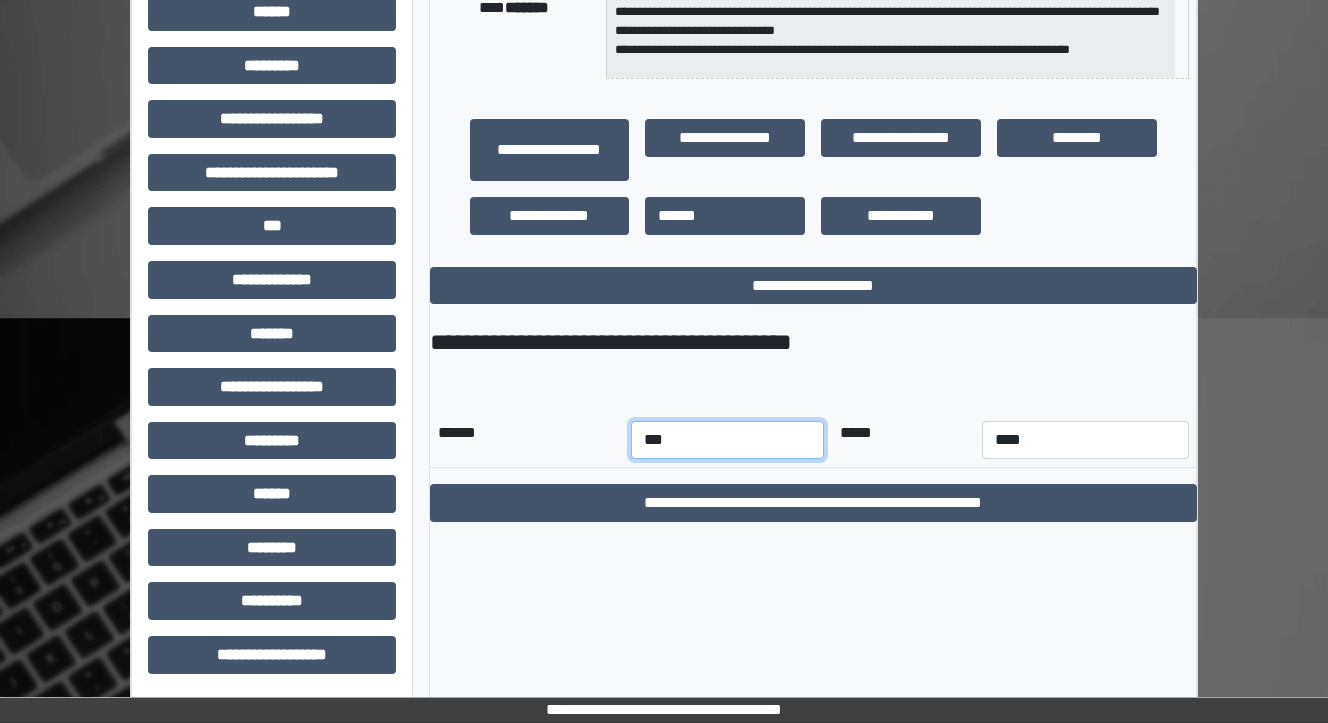 click on "***
***
***
***
***
***
***
***
***
***
***
***" at bounding box center [727, 440] 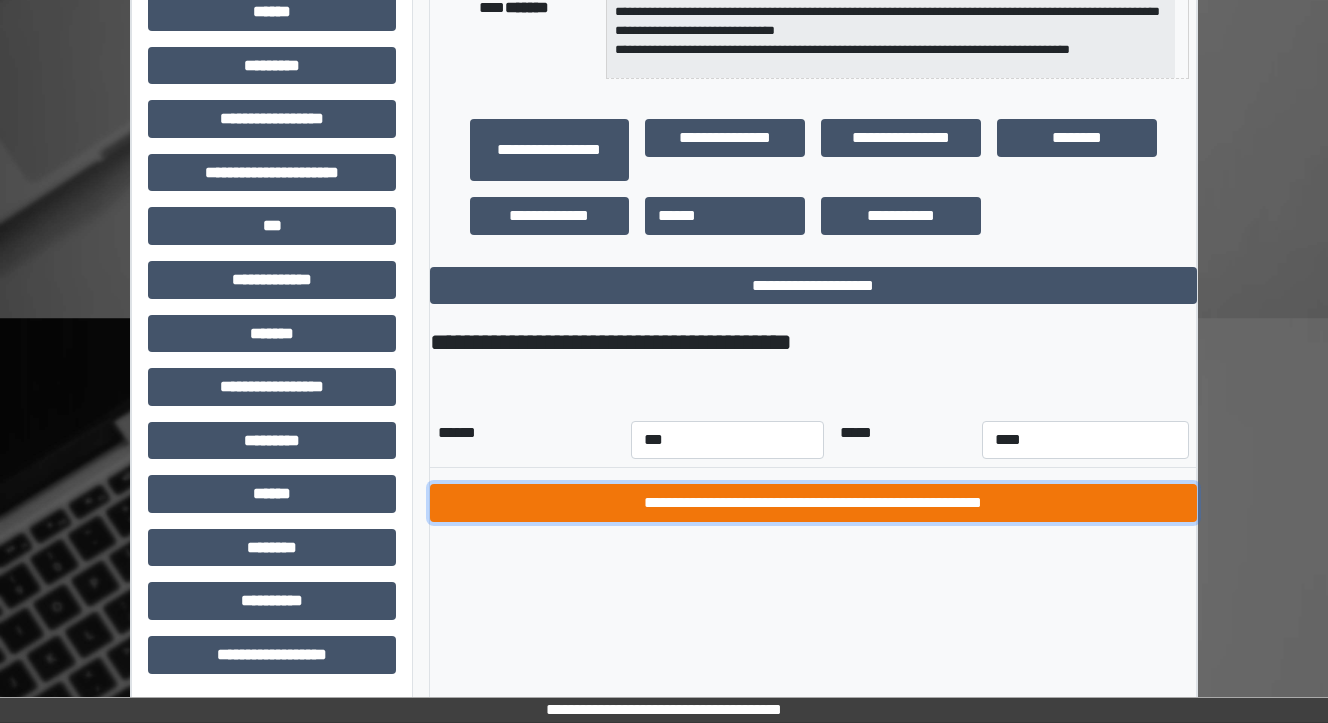 click on "**********" at bounding box center [813, 503] 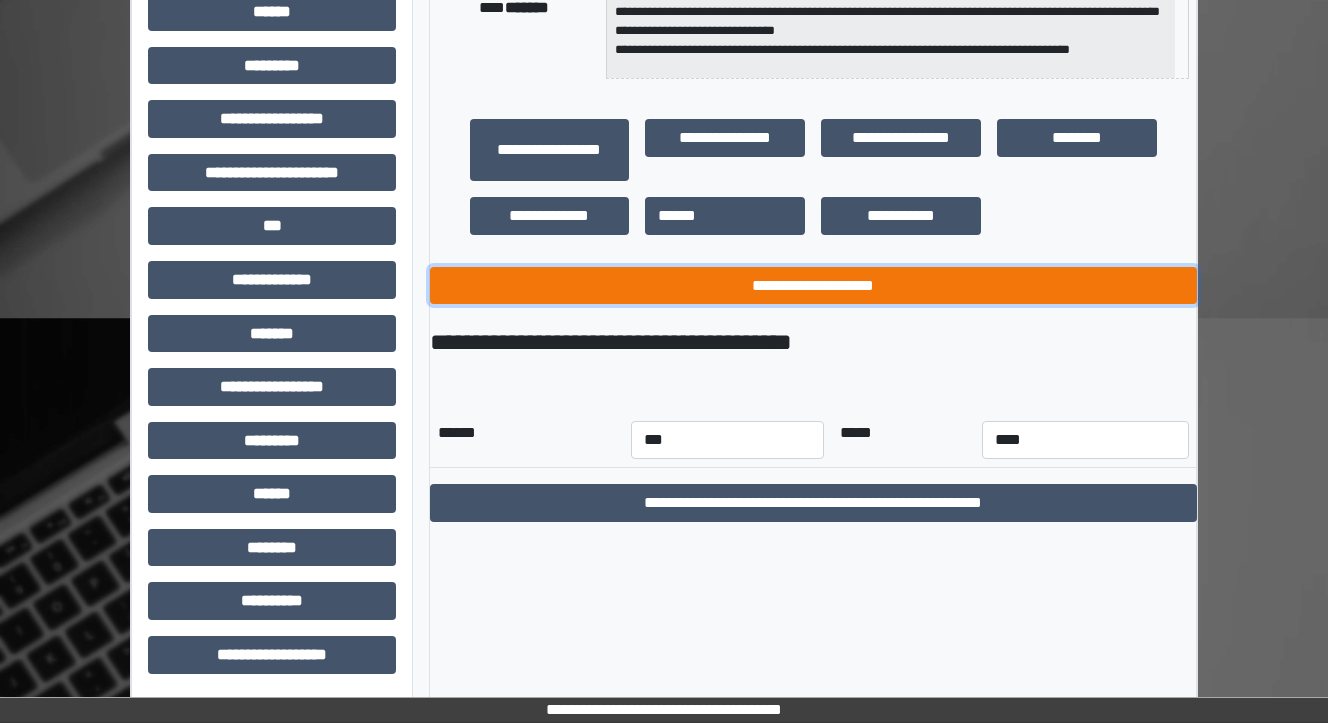 click on "**********" at bounding box center (813, 286) 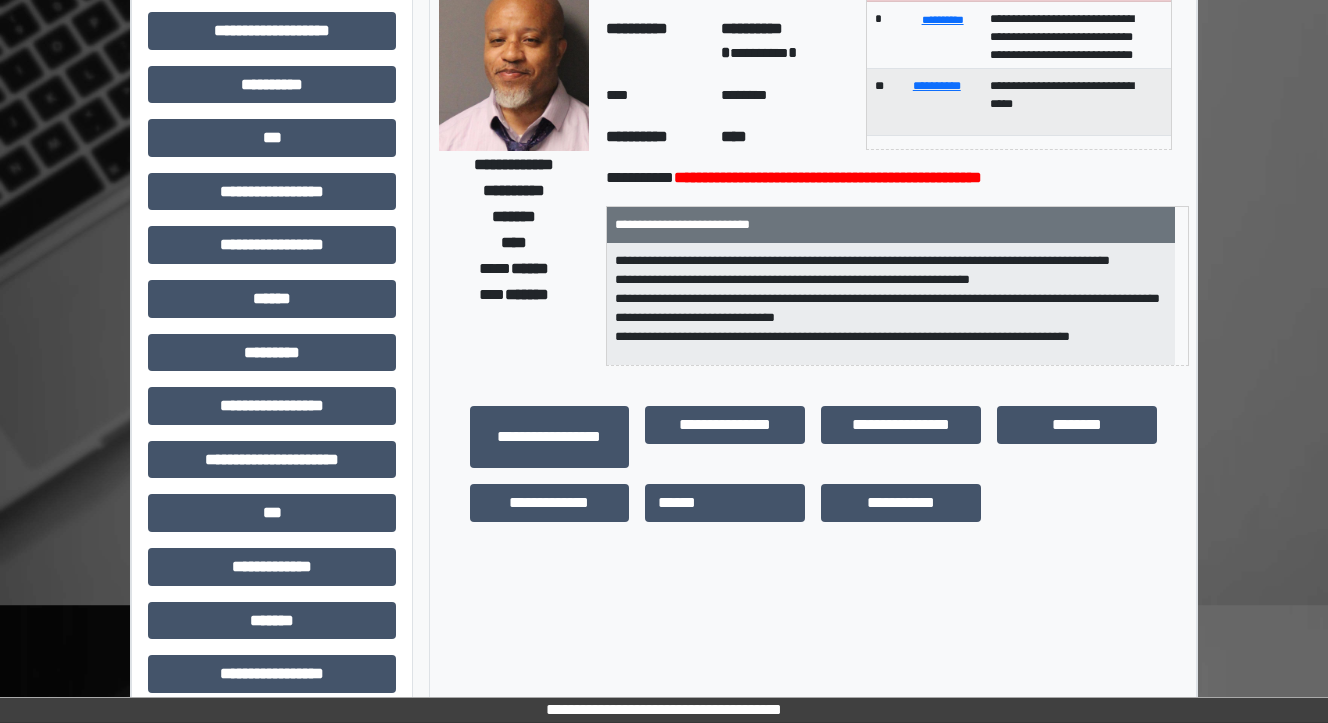 scroll, scrollTop: 0, scrollLeft: 0, axis: both 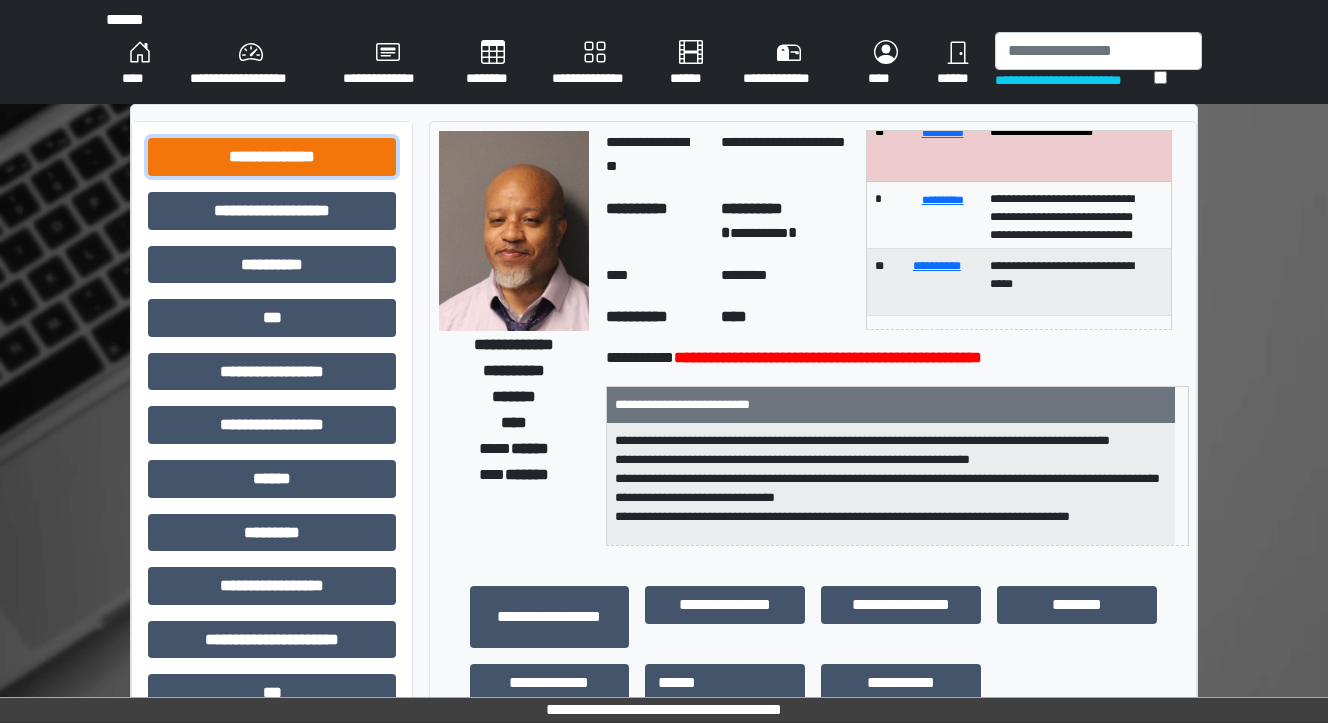click on "**********" at bounding box center [272, 157] 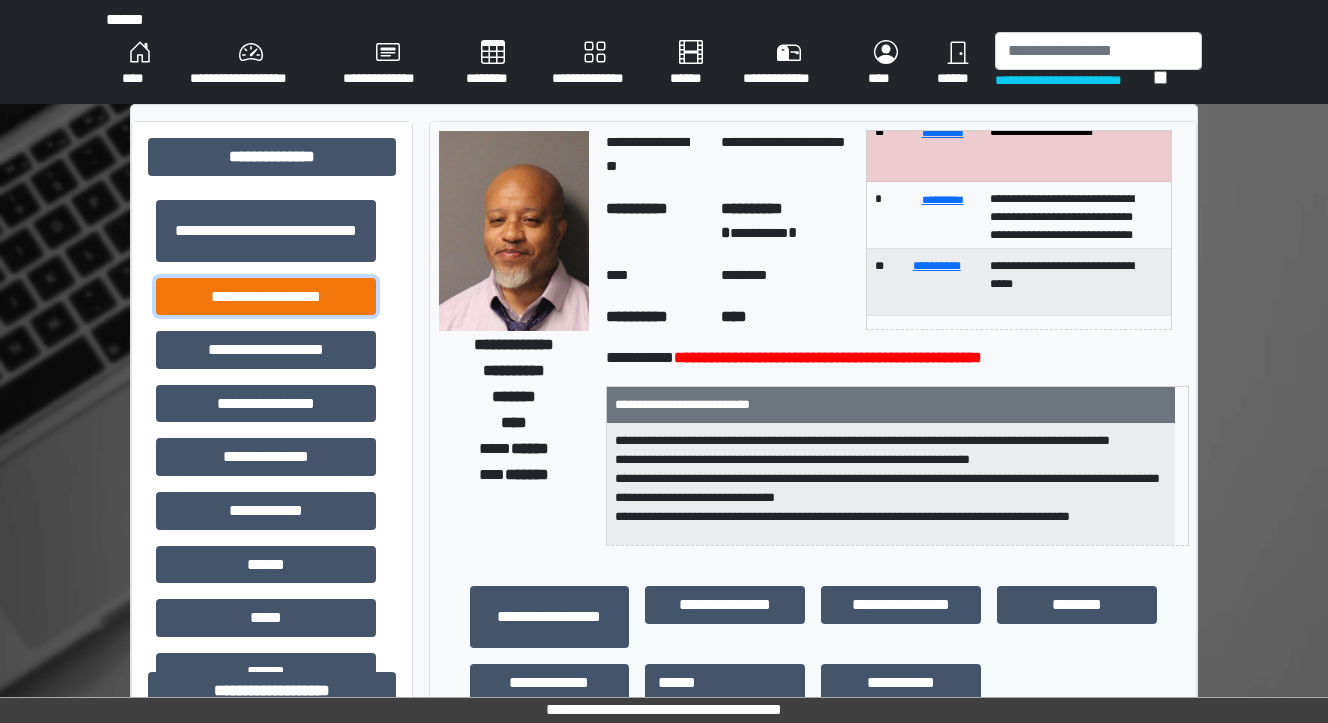 click on "**********" at bounding box center (266, 297) 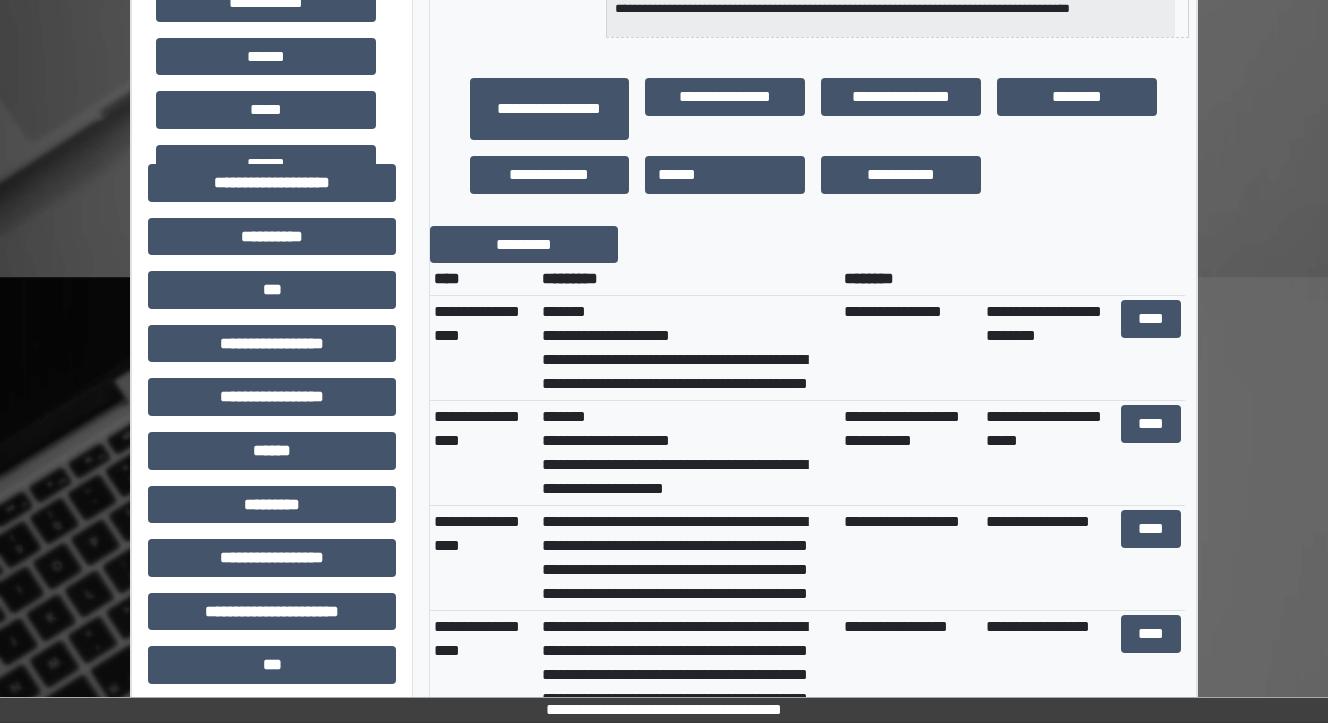 scroll, scrollTop: 480, scrollLeft: 0, axis: vertical 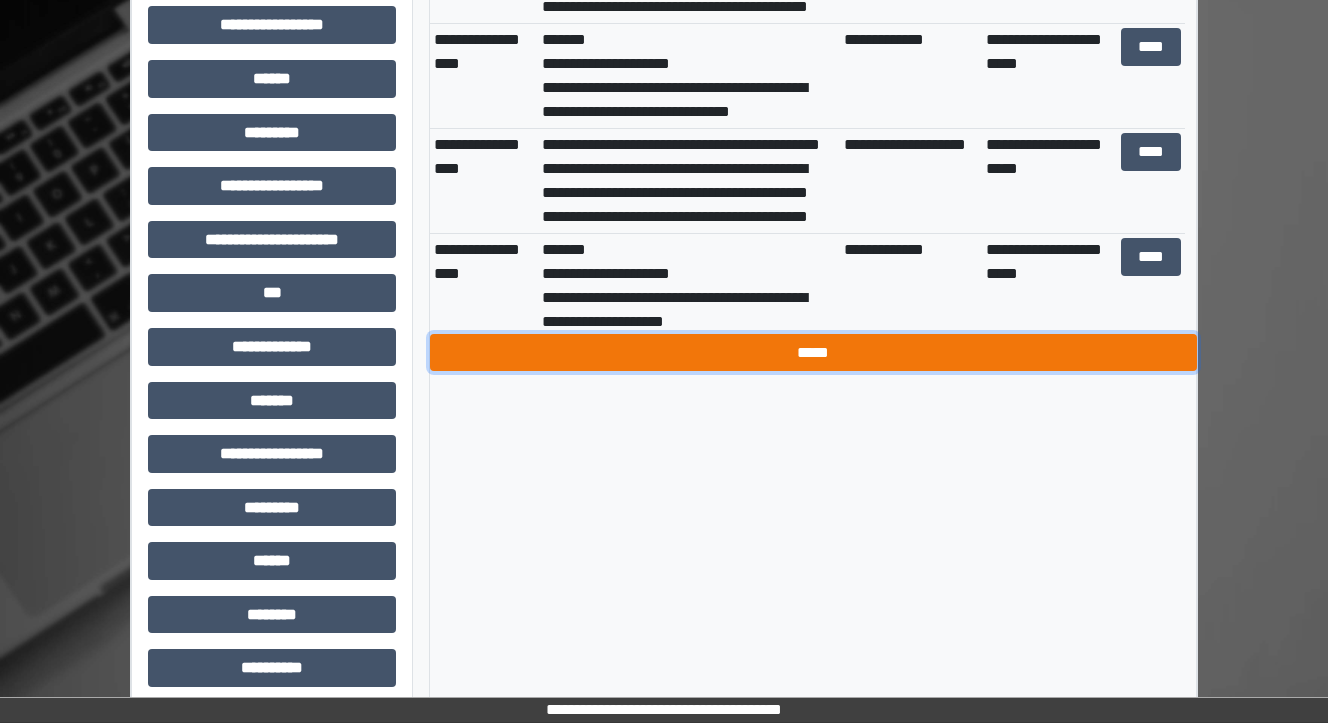 click on "*****" at bounding box center (813, 353) 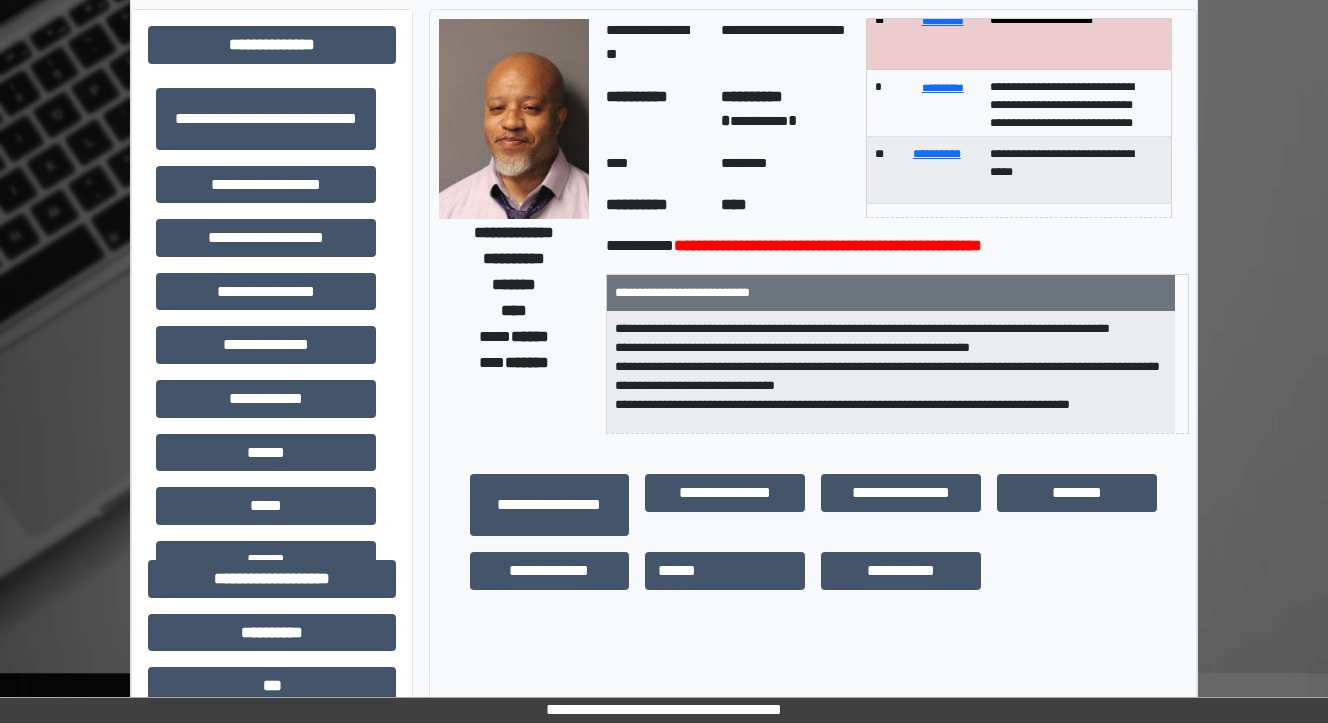 scroll, scrollTop: 0, scrollLeft: 0, axis: both 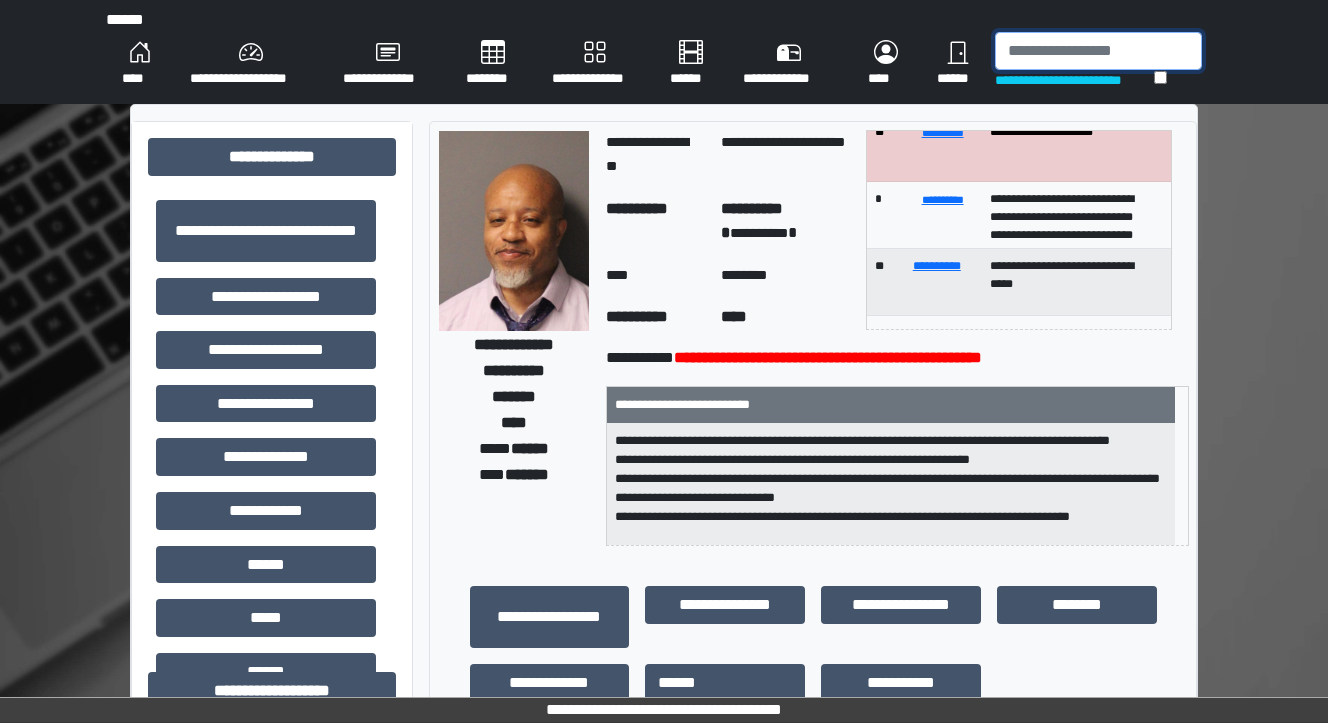 click at bounding box center (1098, 51) 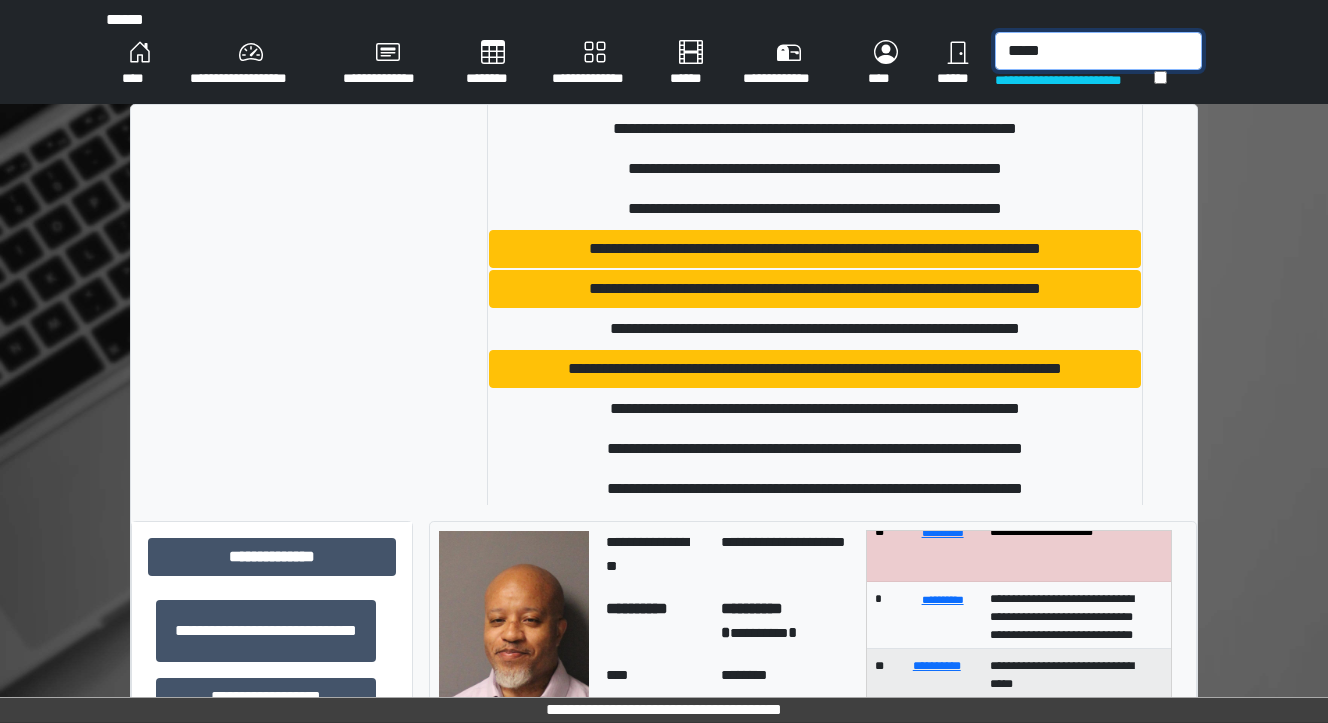 scroll, scrollTop: 0, scrollLeft: 0, axis: both 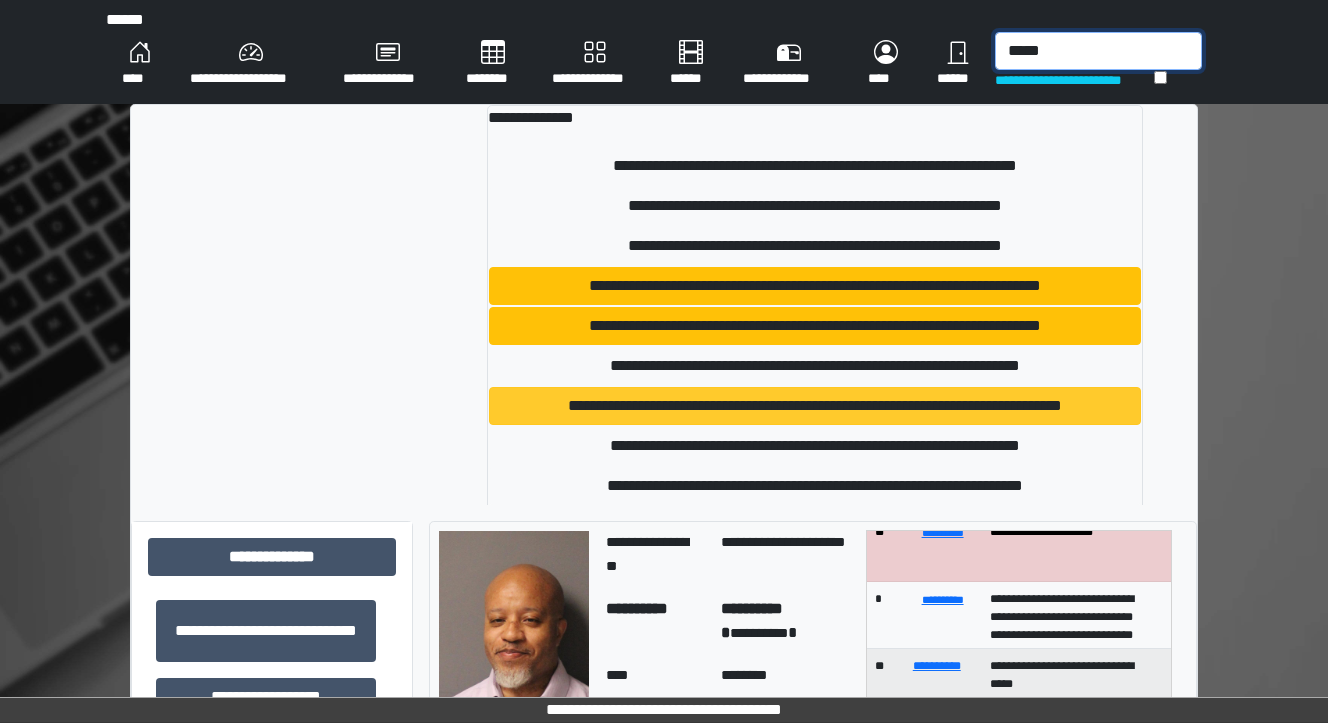 type on "*****" 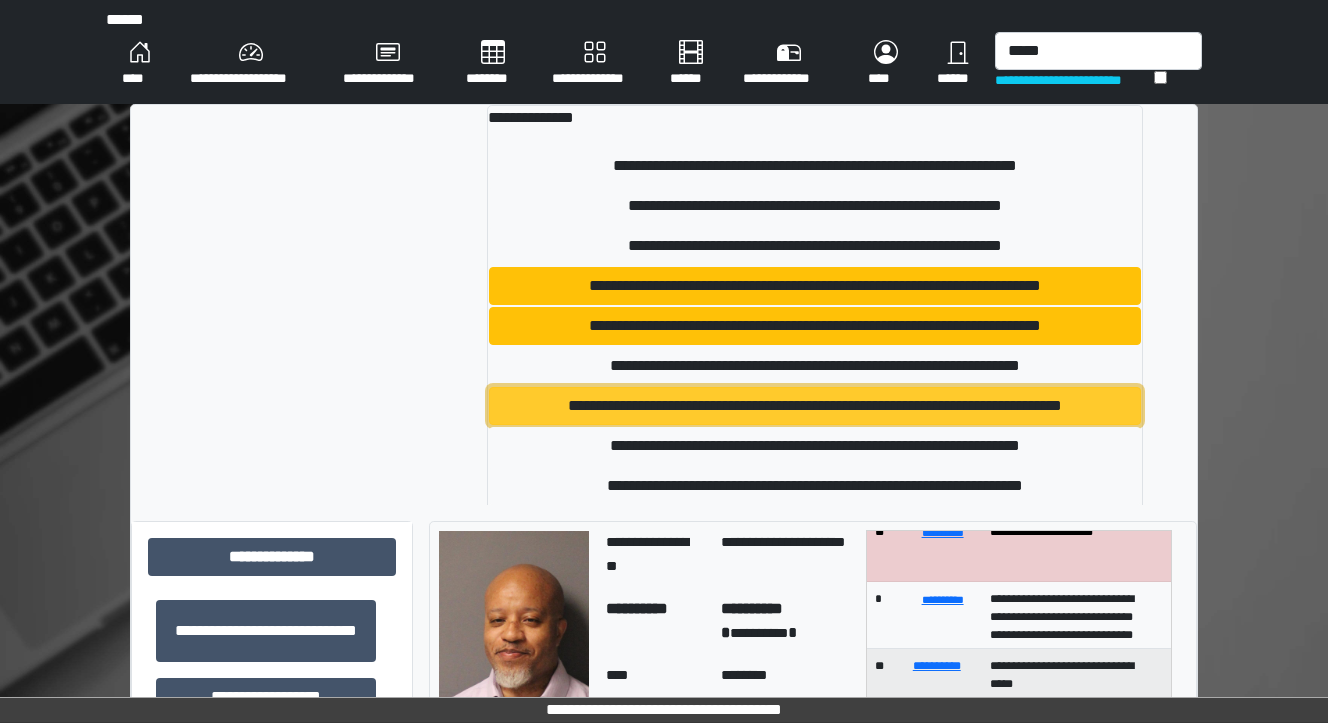 click on "**********" at bounding box center [815, 406] 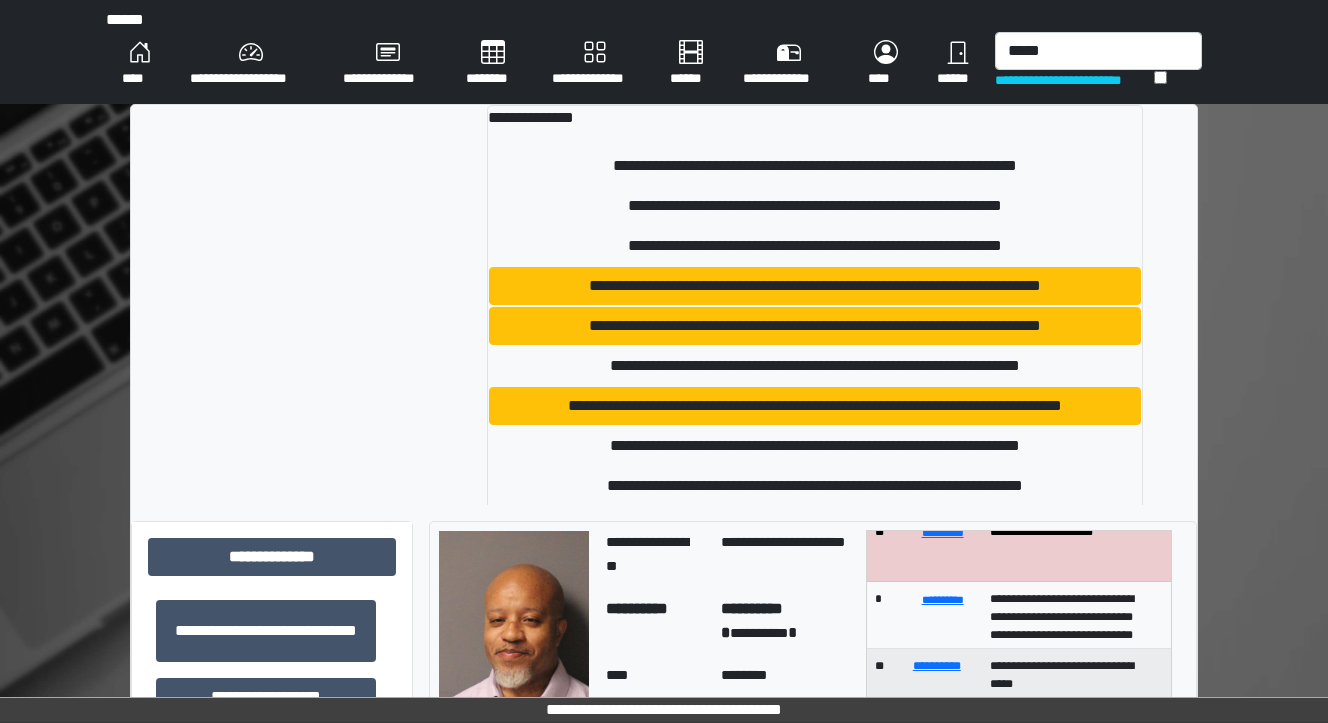 type 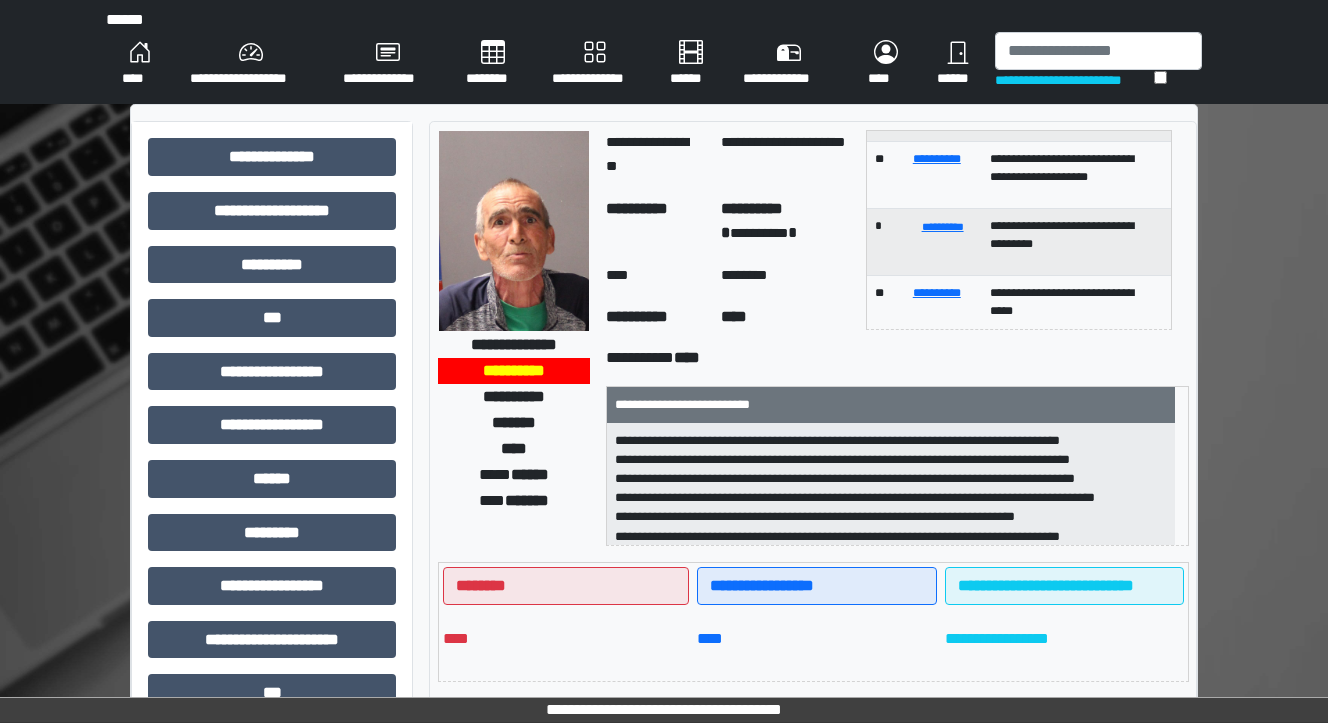 scroll, scrollTop: 320, scrollLeft: 0, axis: vertical 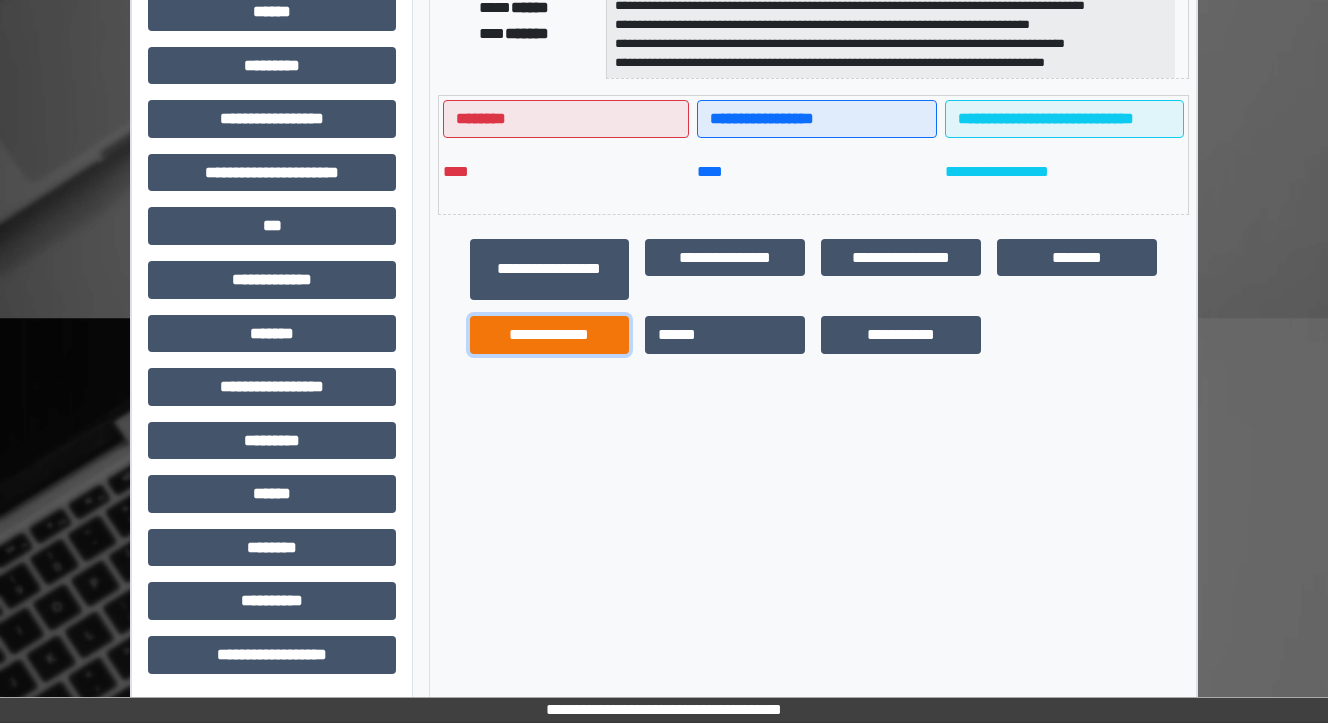 click on "**********" at bounding box center [550, 335] 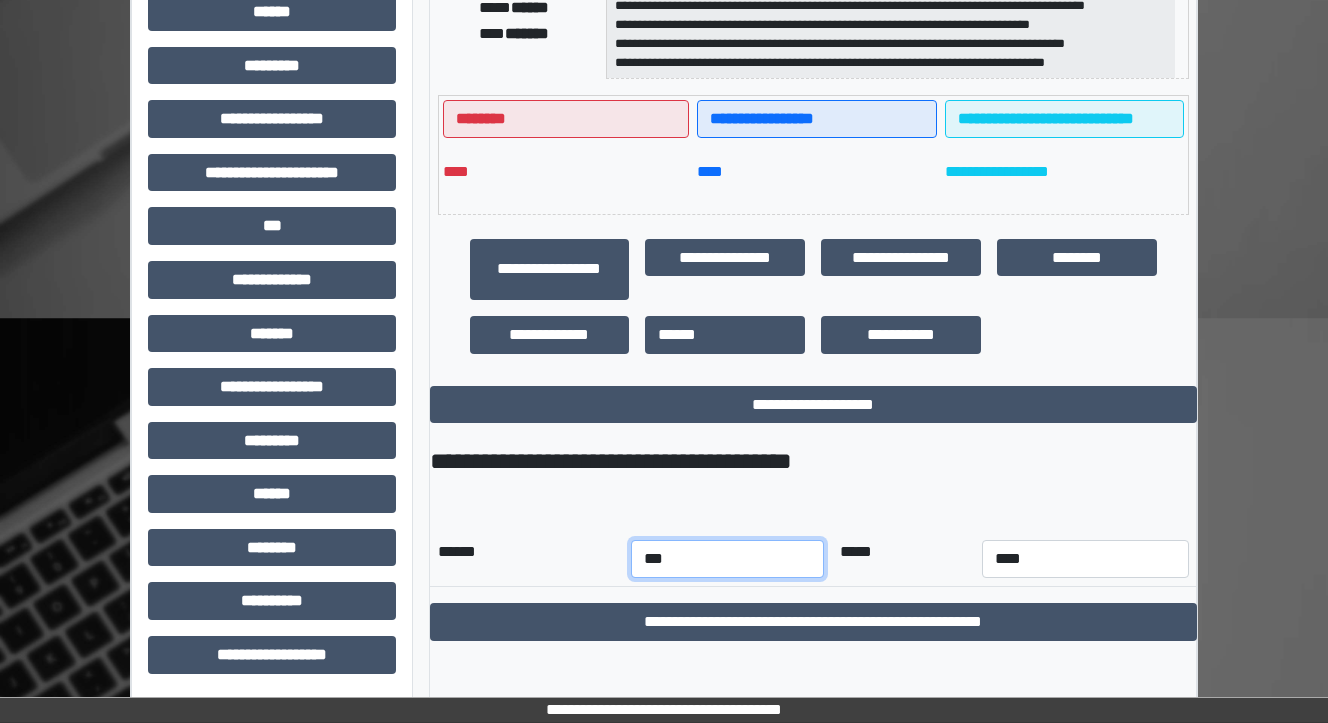 click on "***
***
***
***
***
***
***
***
***
***
***
***" at bounding box center (727, 559) 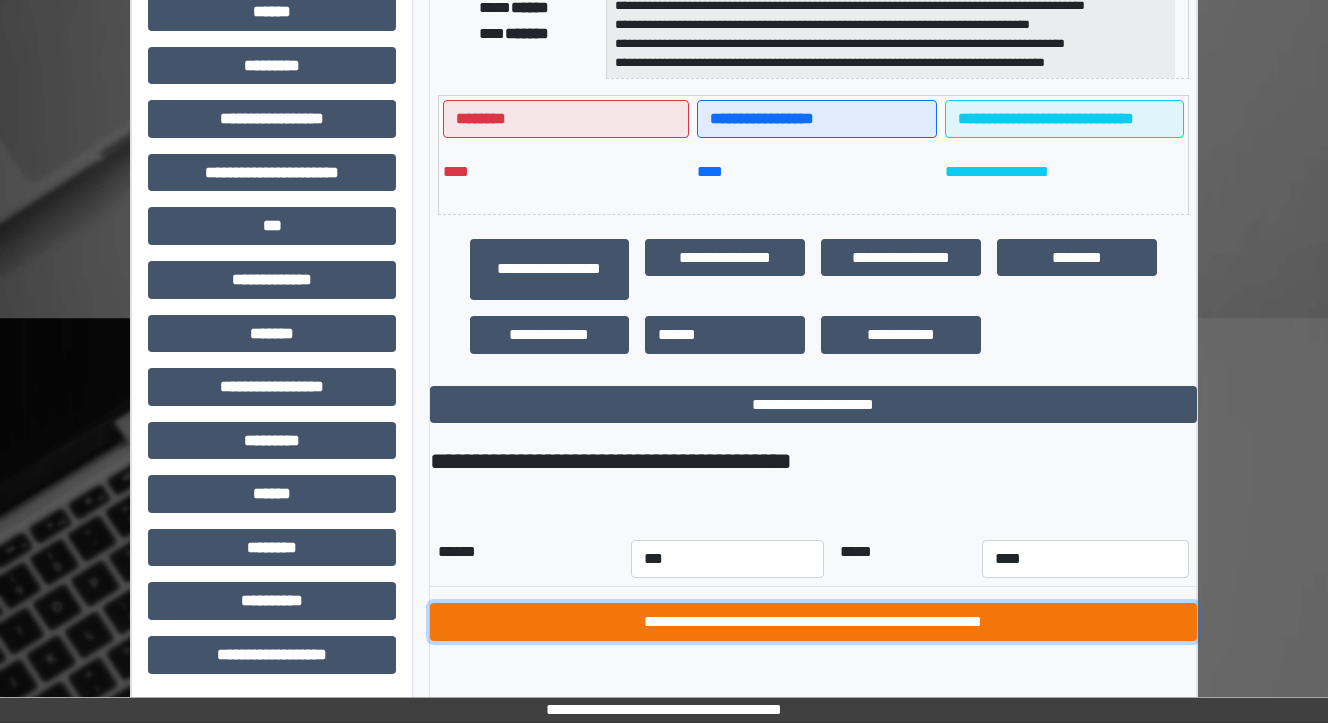 click on "**********" at bounding box center [813, 622] 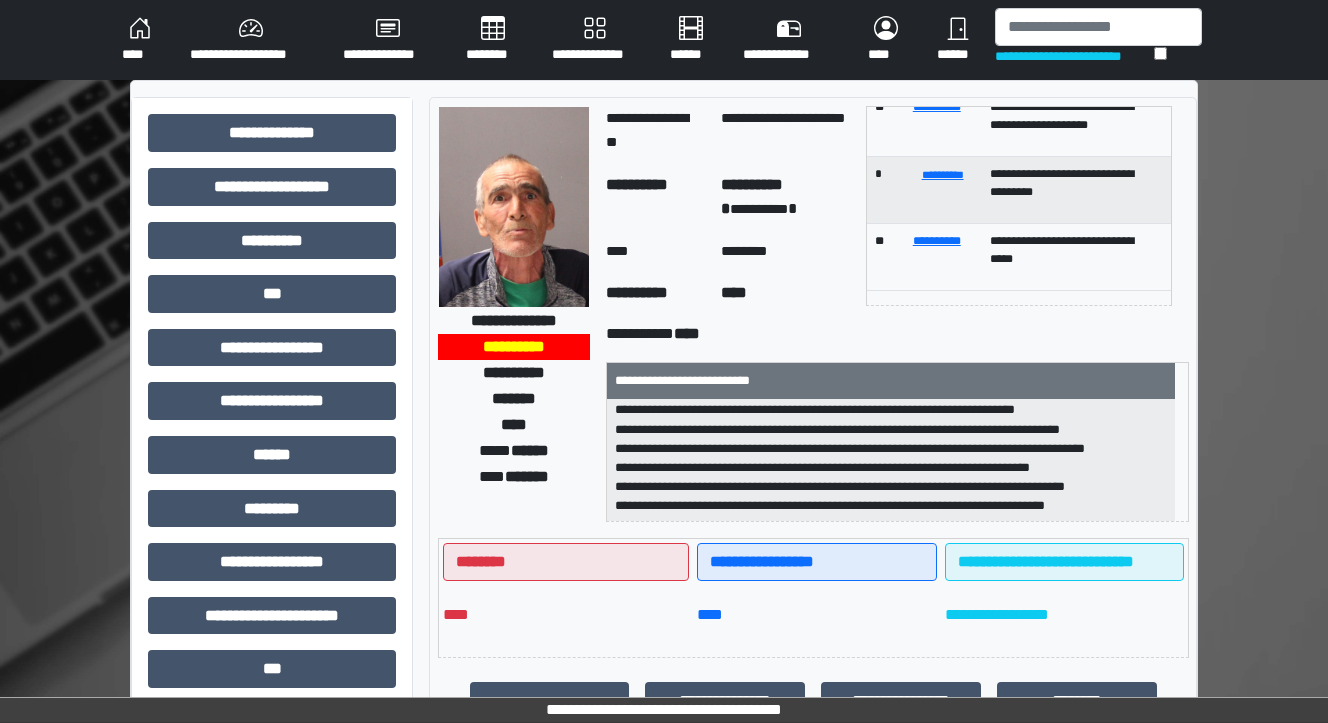 scroll, scrollTop: 0, scrollLeft: 0, axis: both 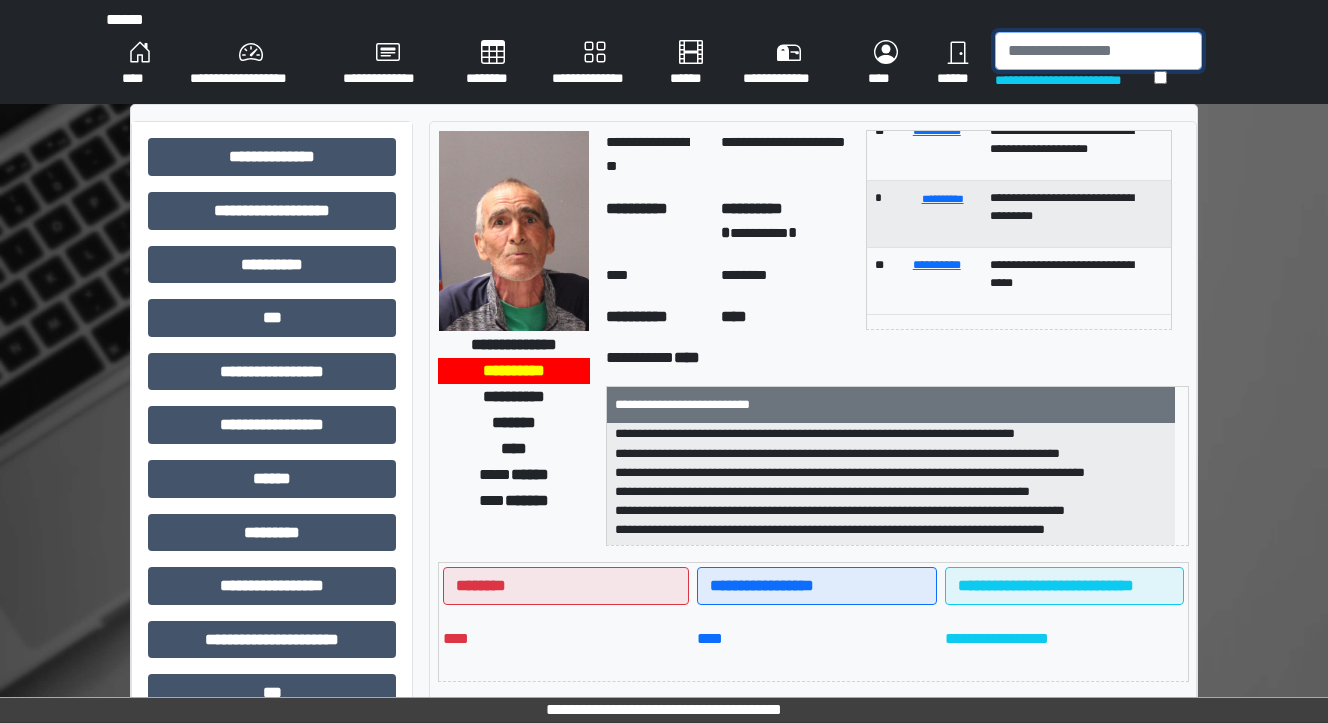 click at bounding box center (1098, 51) 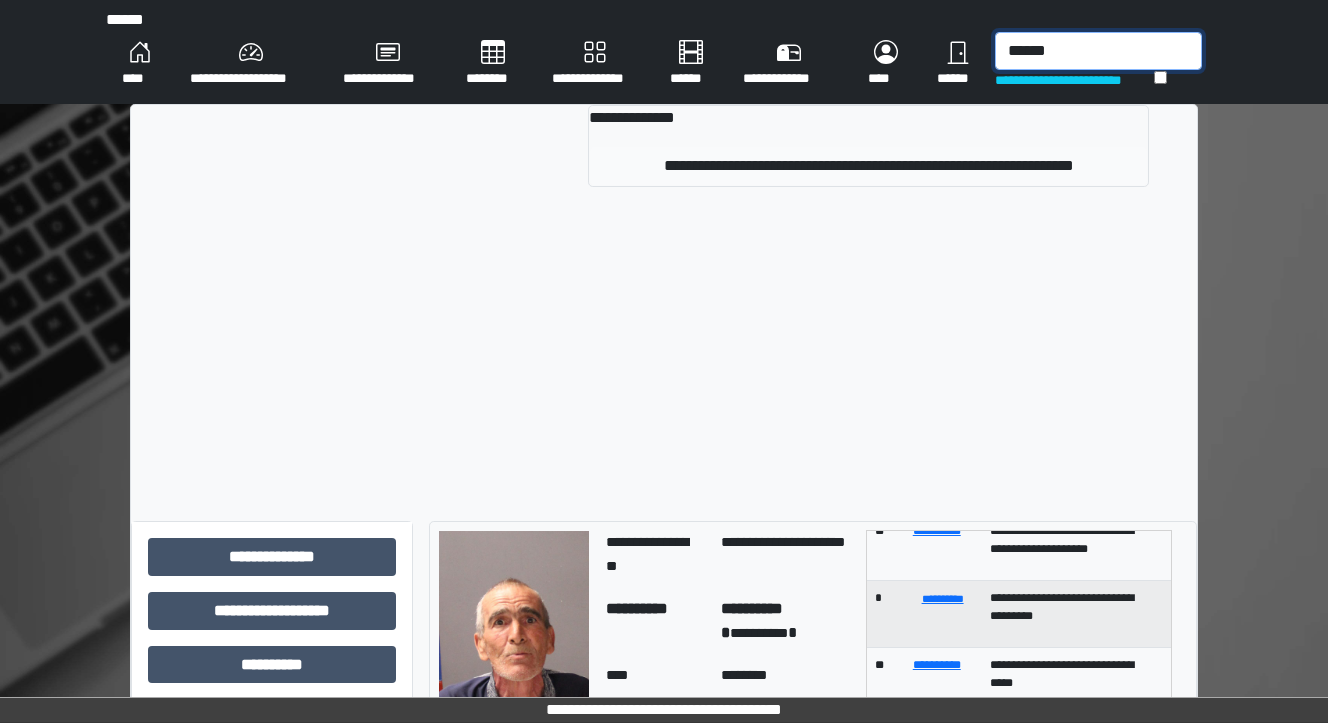 type on "******" 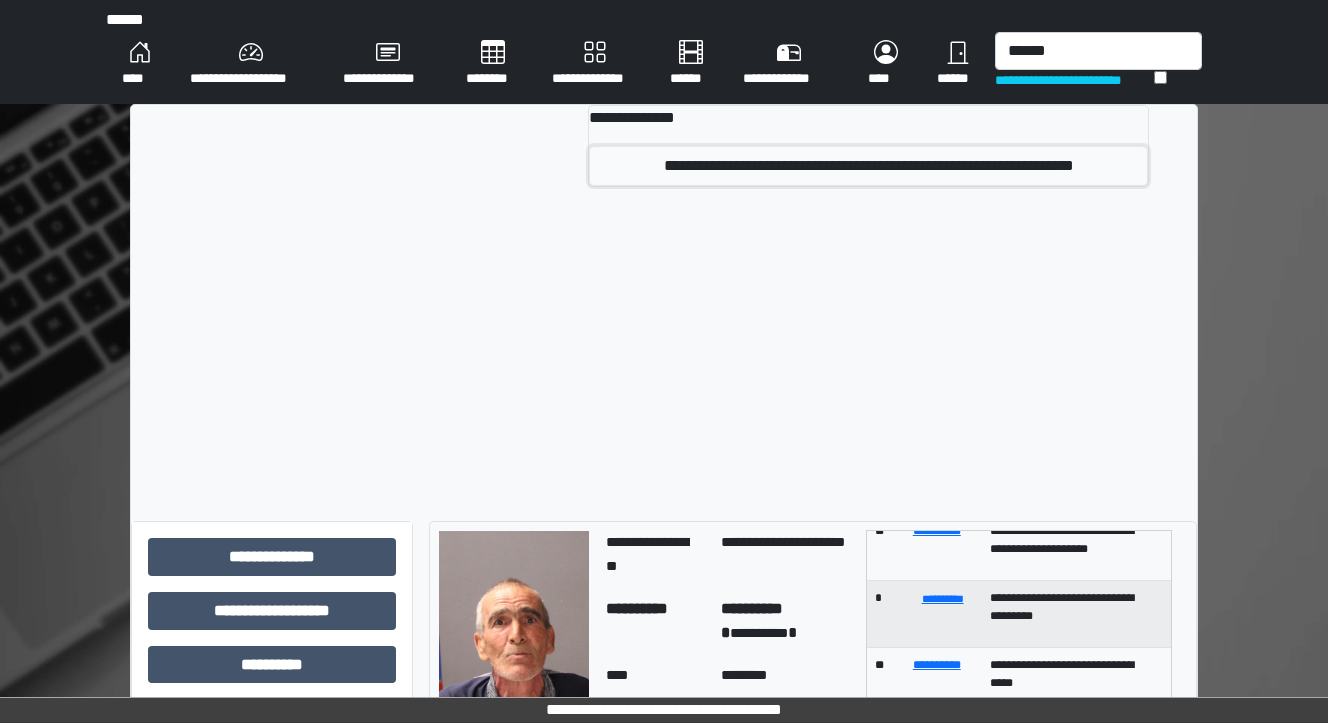click on "**********" at bounding box center (868, 166) 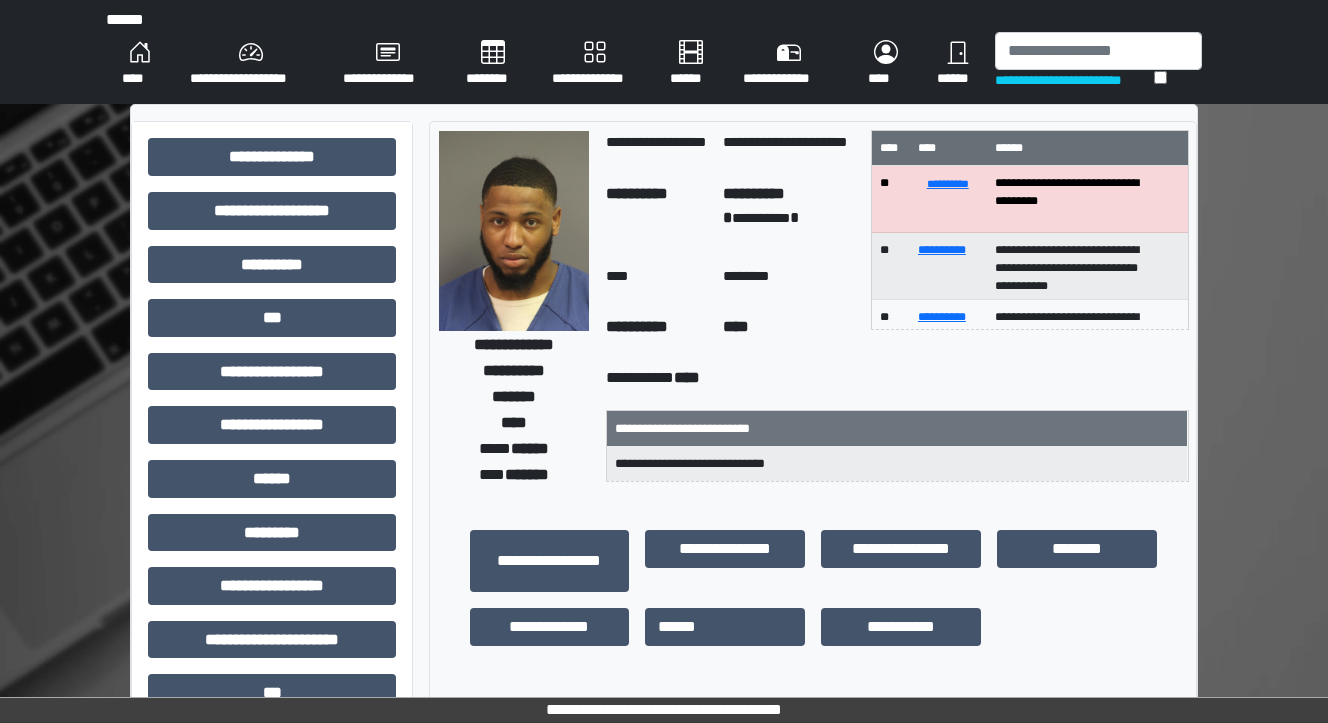 scroll, scrollTop: 80, scrollLeft: 0, axis: vertical 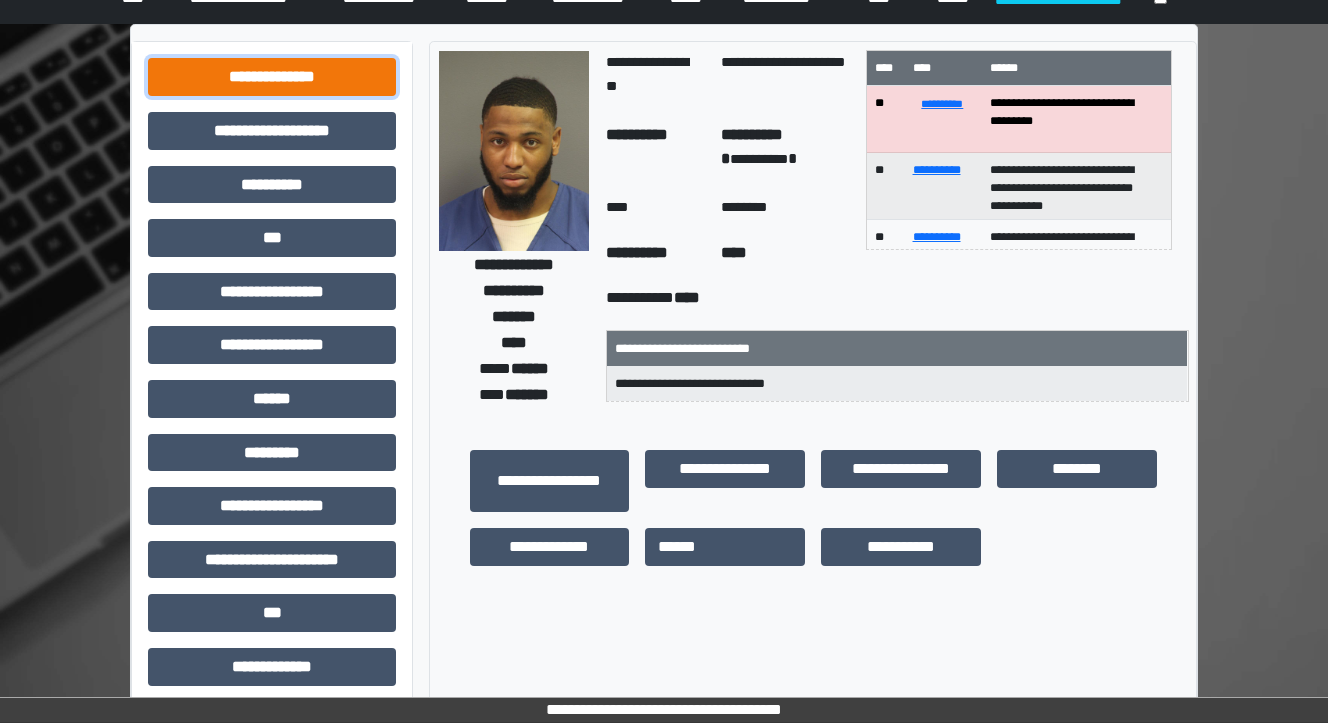 click on "**********" at bounding box center [272, 77] 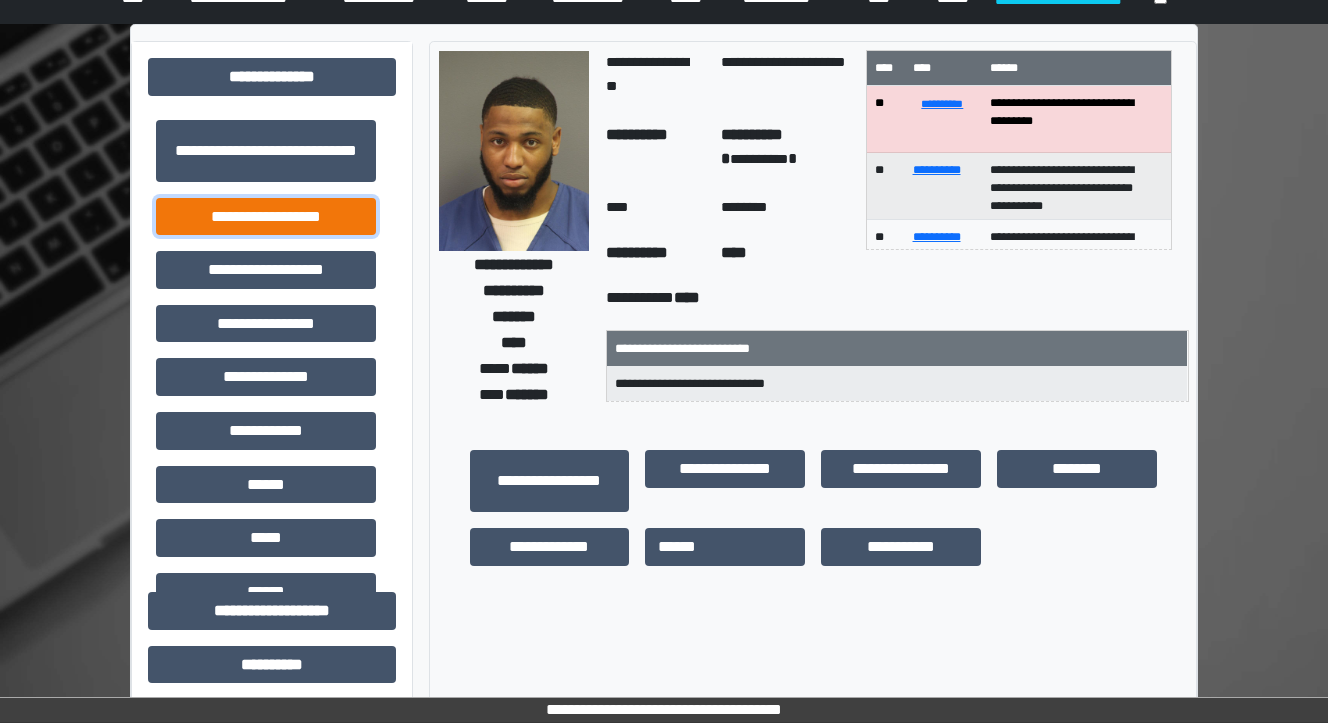 click on "**********" at bounding box center [266, 217] 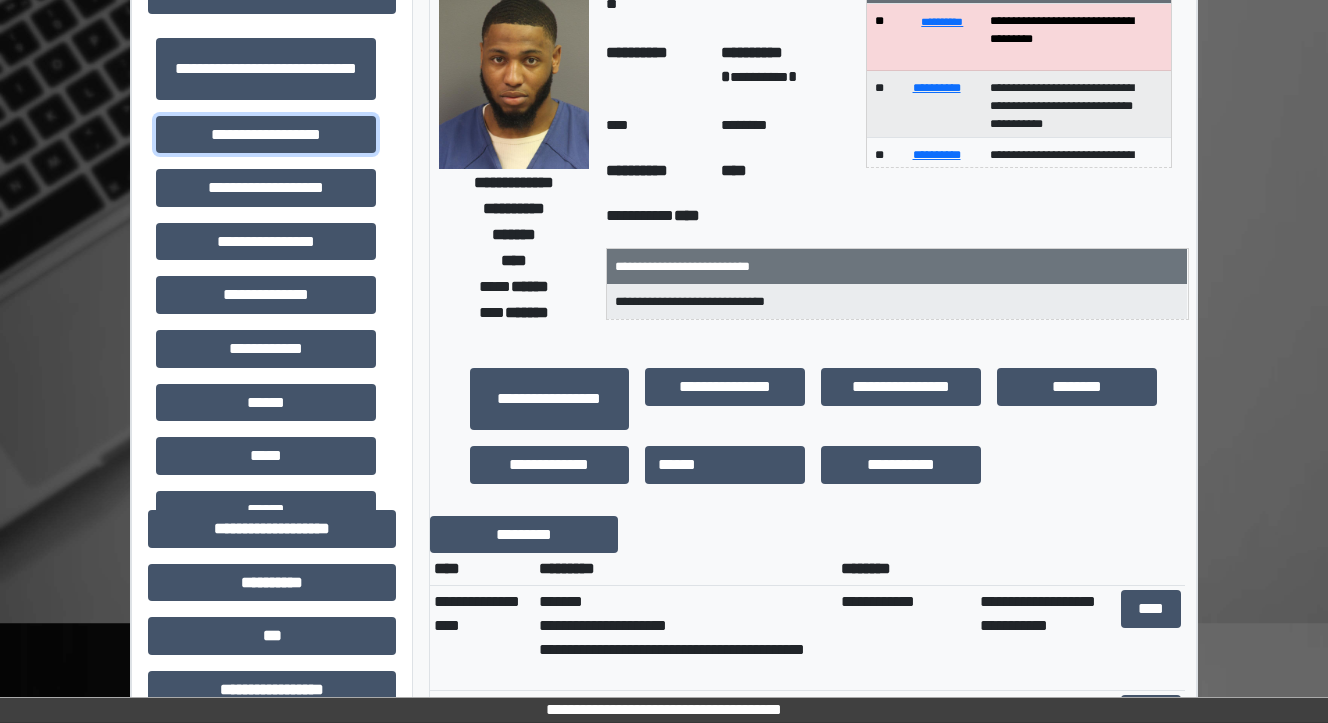scroll, scrollTop: 400, scrollLeft: 0, axis: vertical 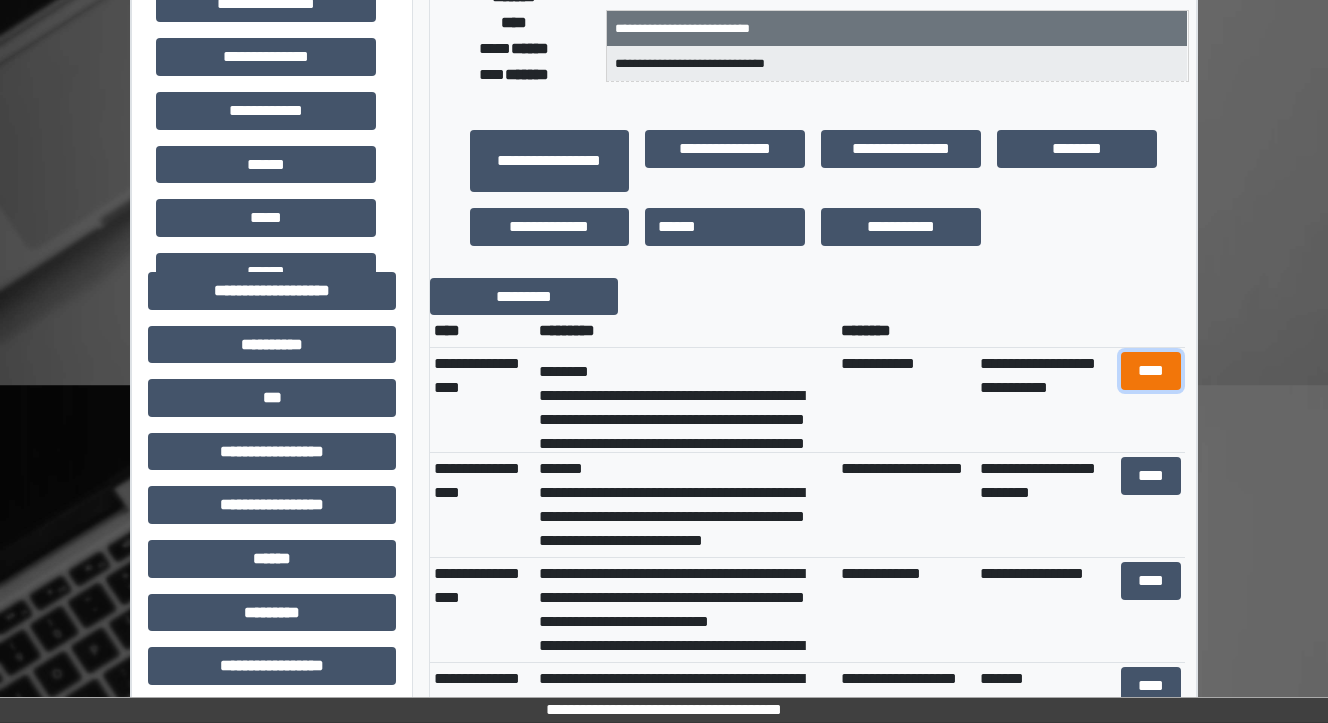 click on "****" at bounding box center [1150, 371] 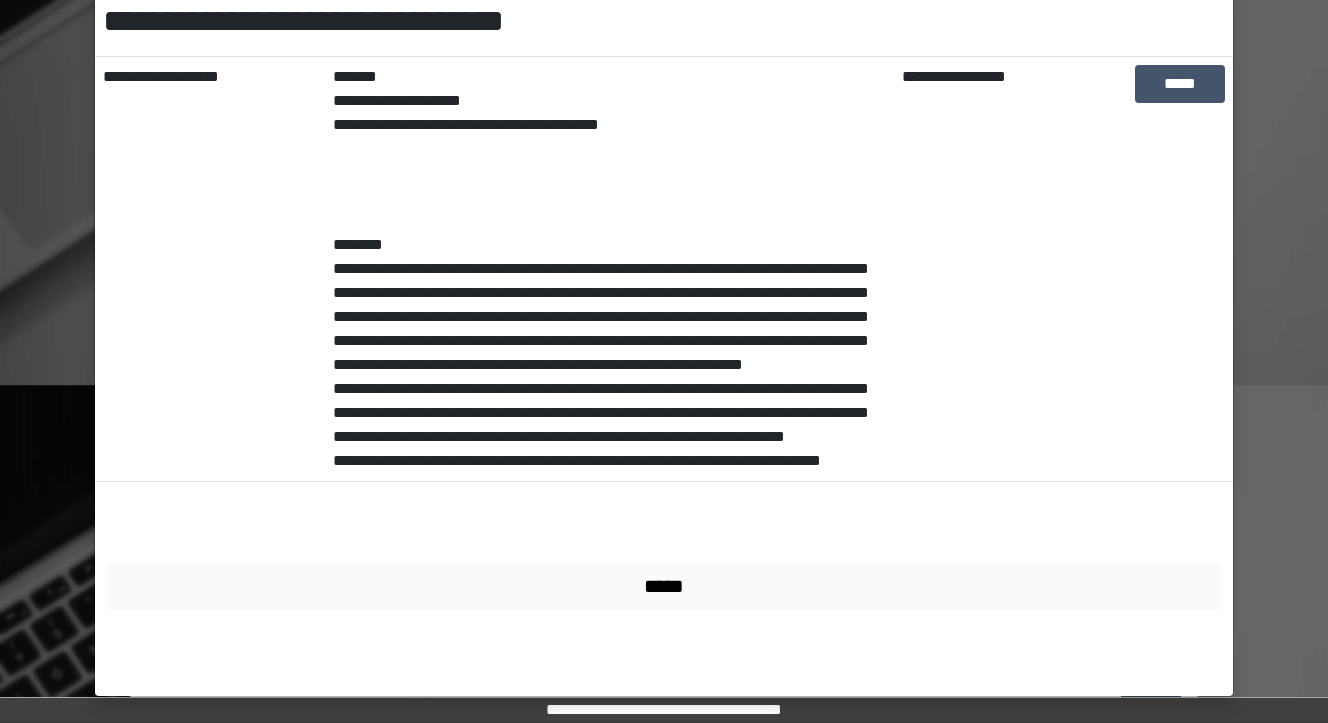 scroll, scrollTop: 326, scrollLeft: 0, axis: vertical 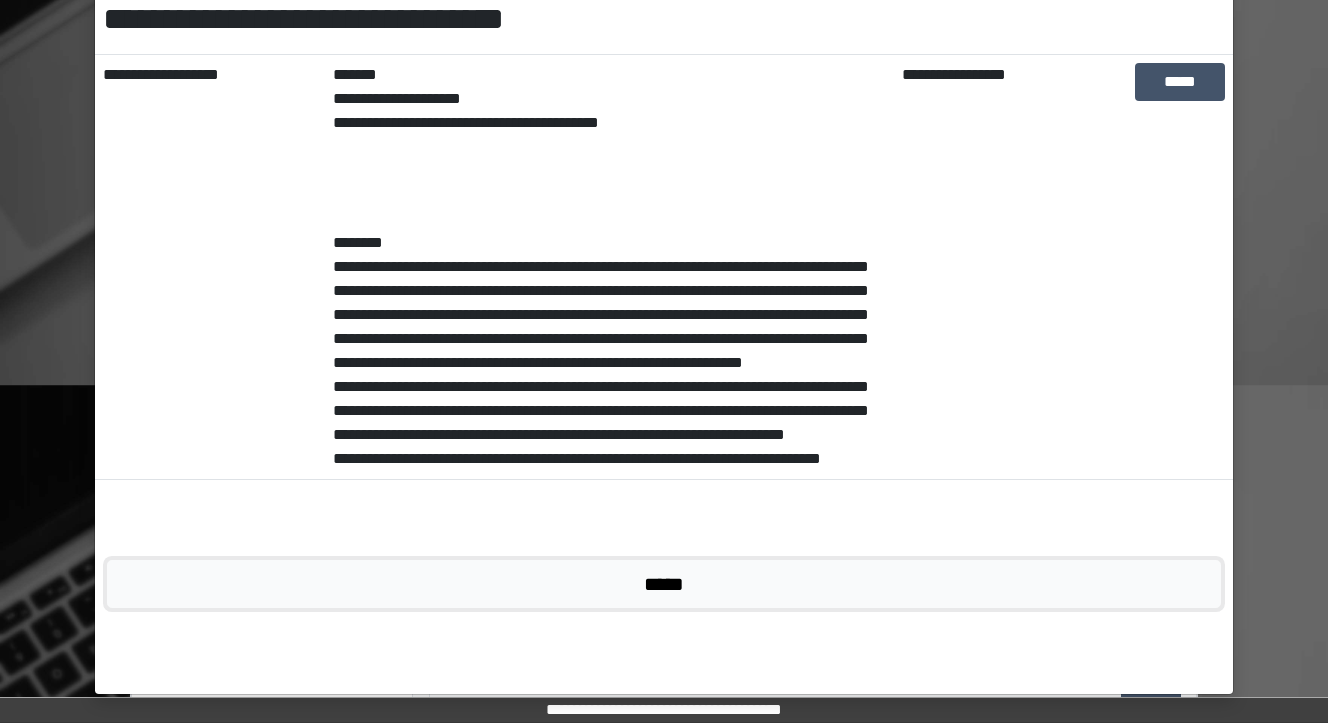 click on "*****" at bounding box center [664, 584] 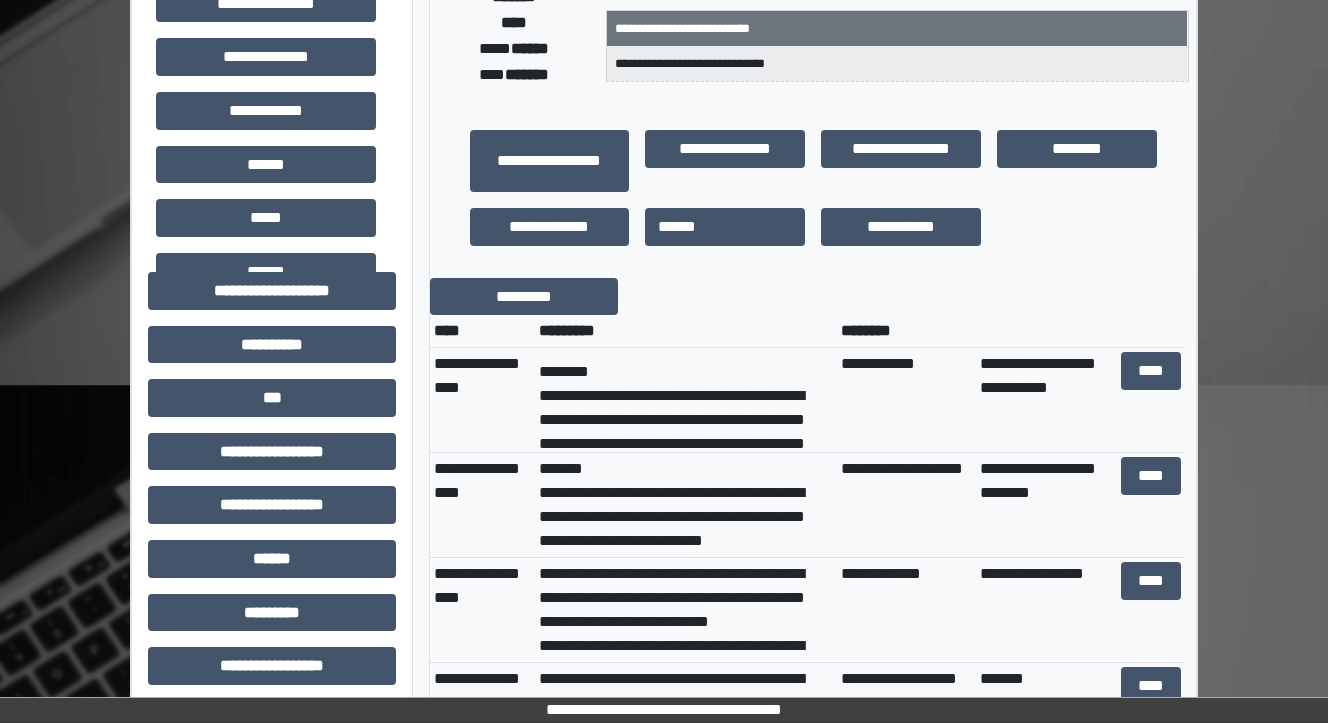scroll, scrollTop: 480, scrollLeft: 0, axis: vertical 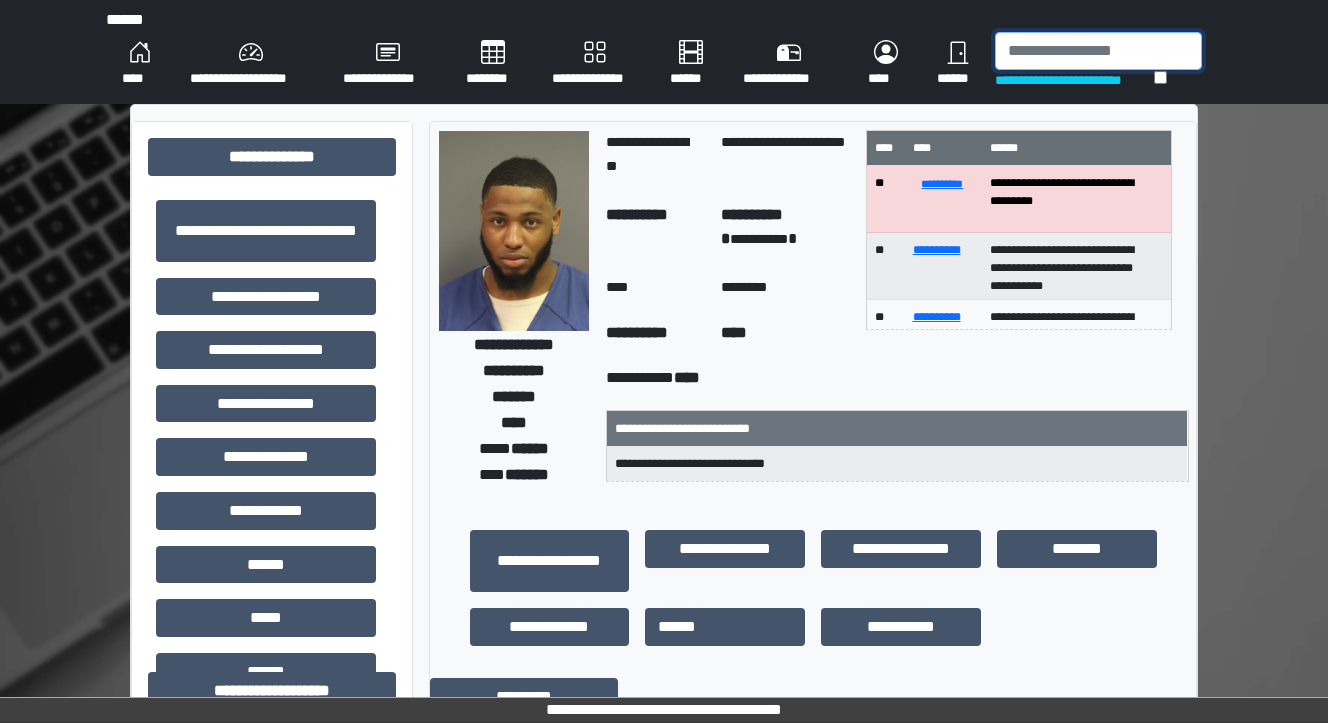 click at bounding box center (1098, 51) 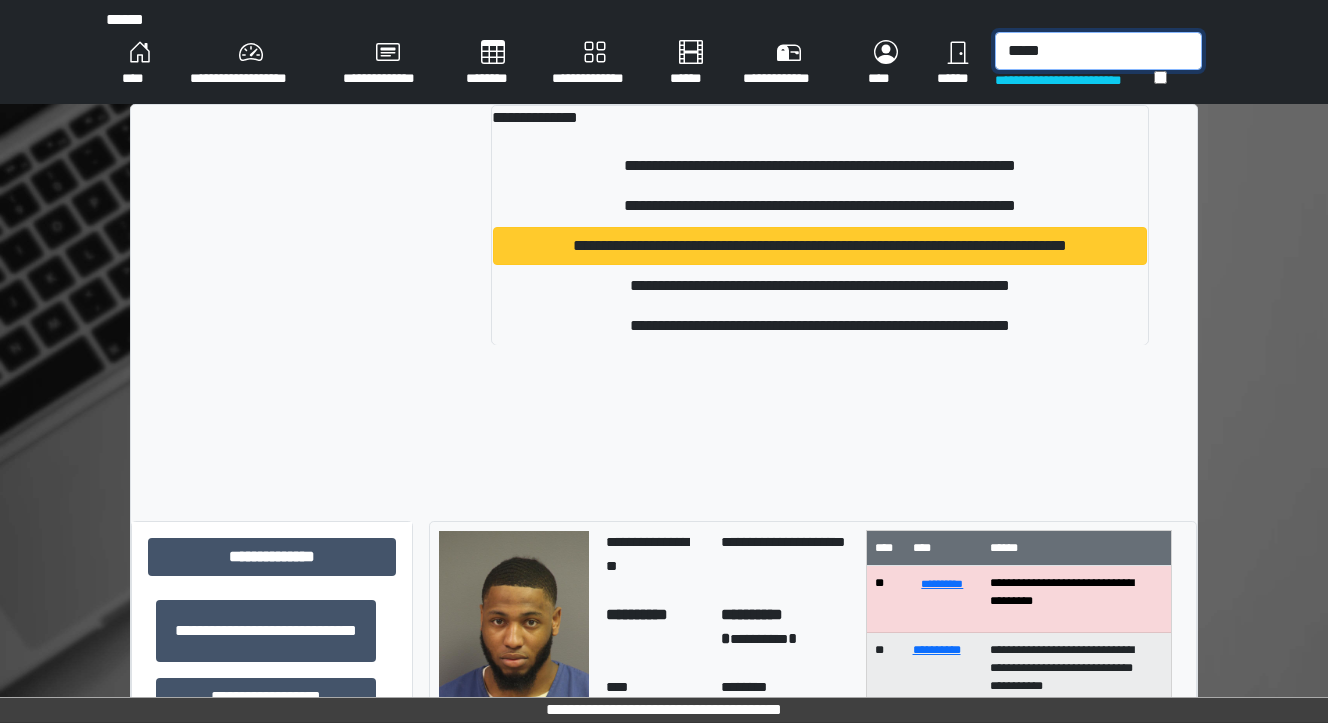 type on "*****" 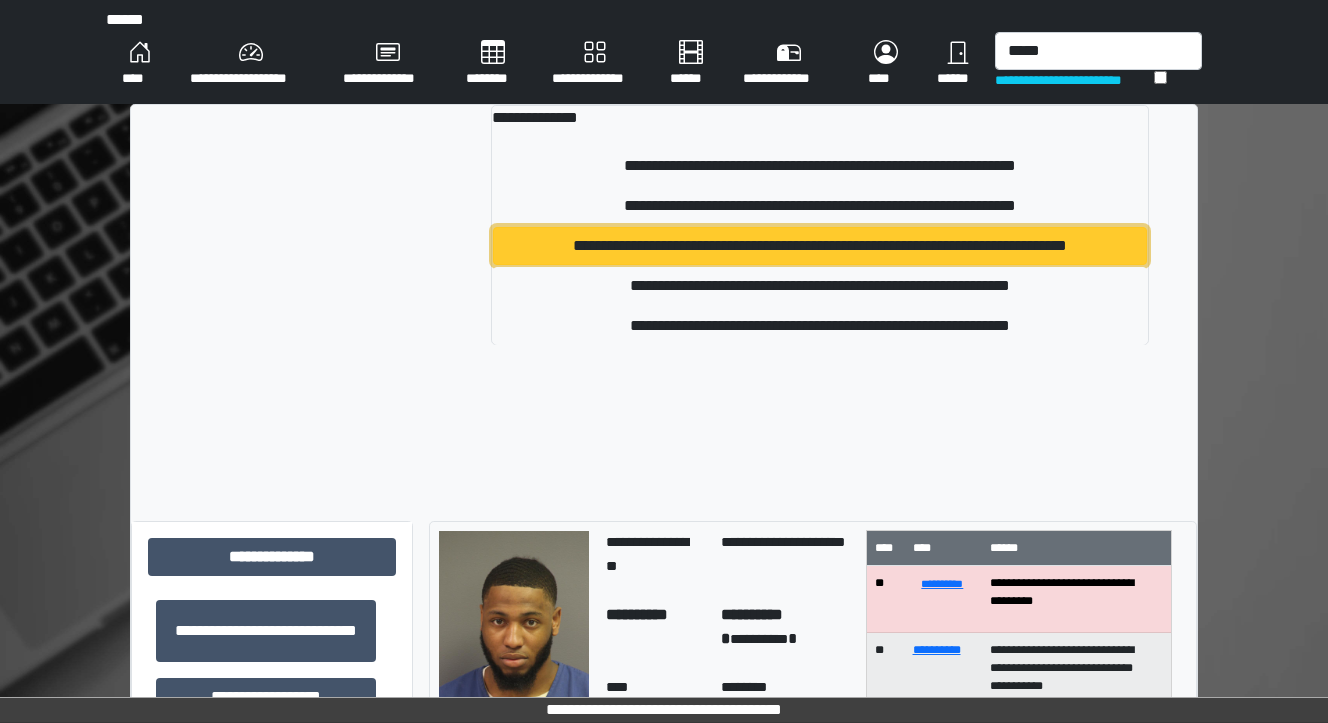 click on "**********" at bounding box center (820, 246) 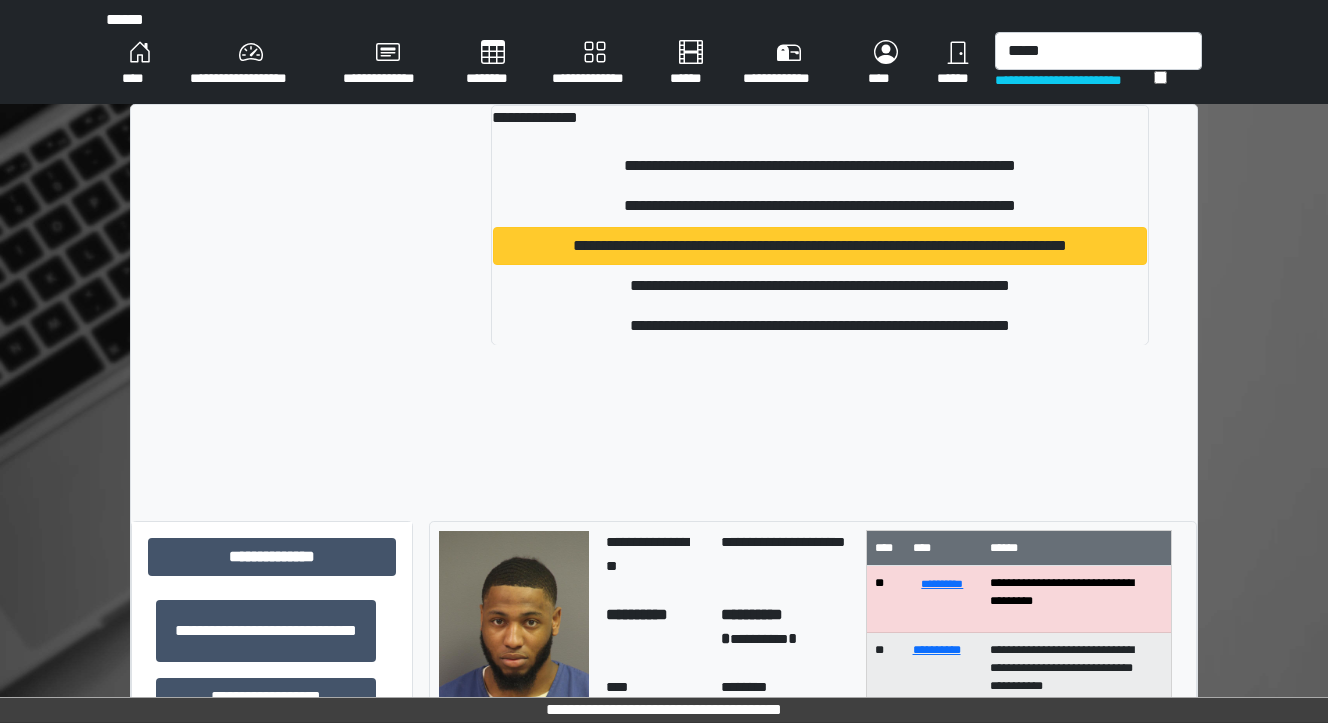 type 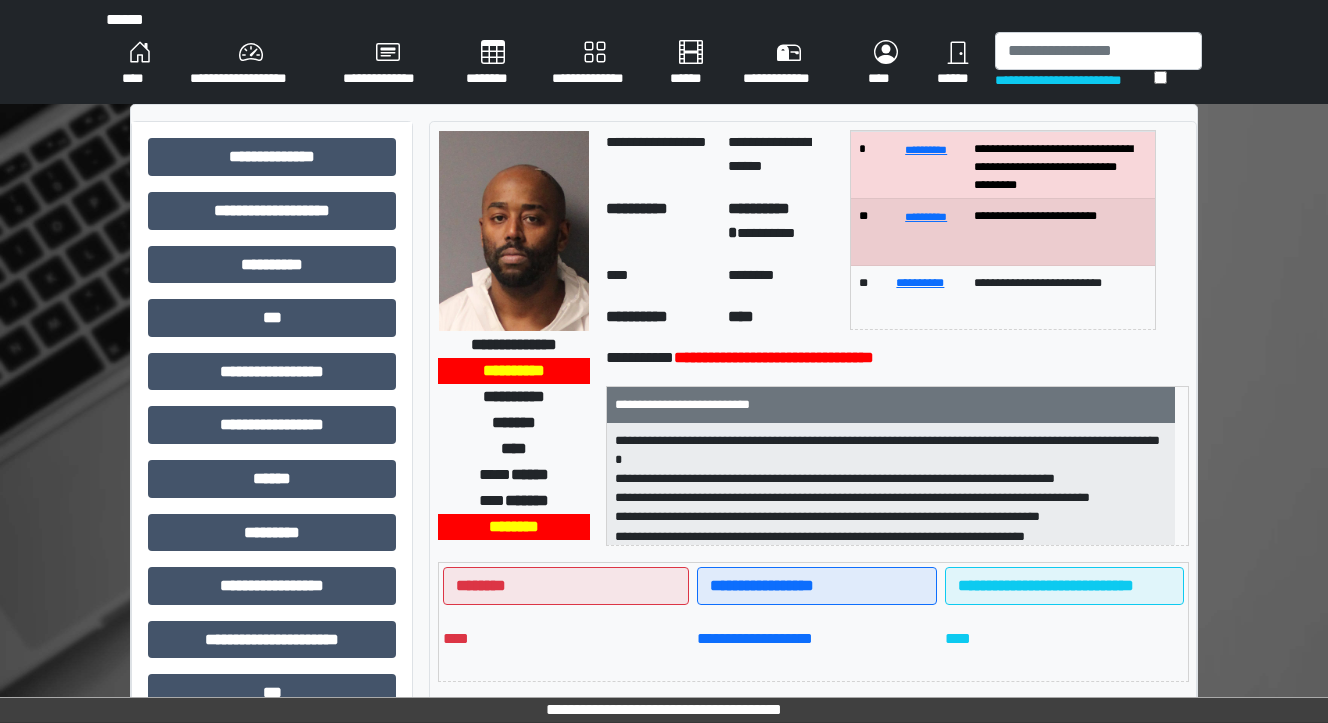 scroll, scrollTop: 52, scrollLeft: 0, axis: vertical 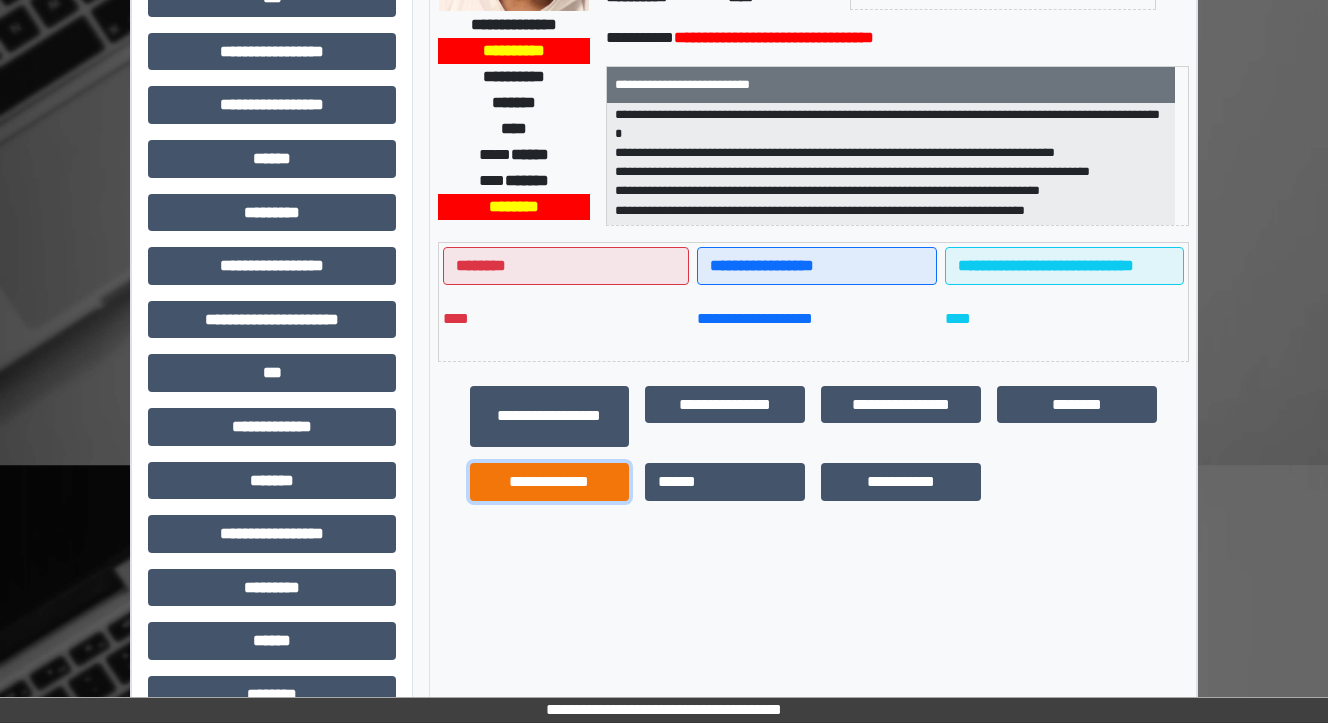click on "**********" at bounding box center [550, 482] 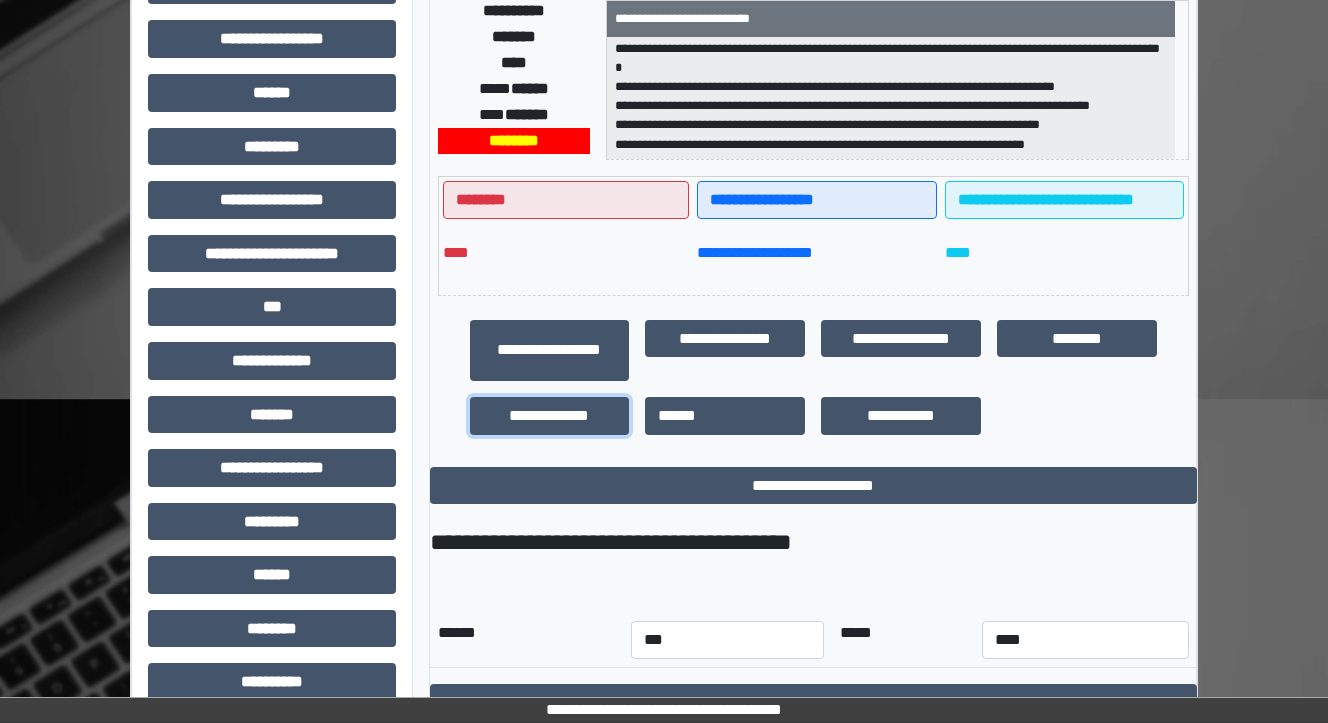 scroll, scrollTop: 467, scrollLeft: 0, axis: vertical 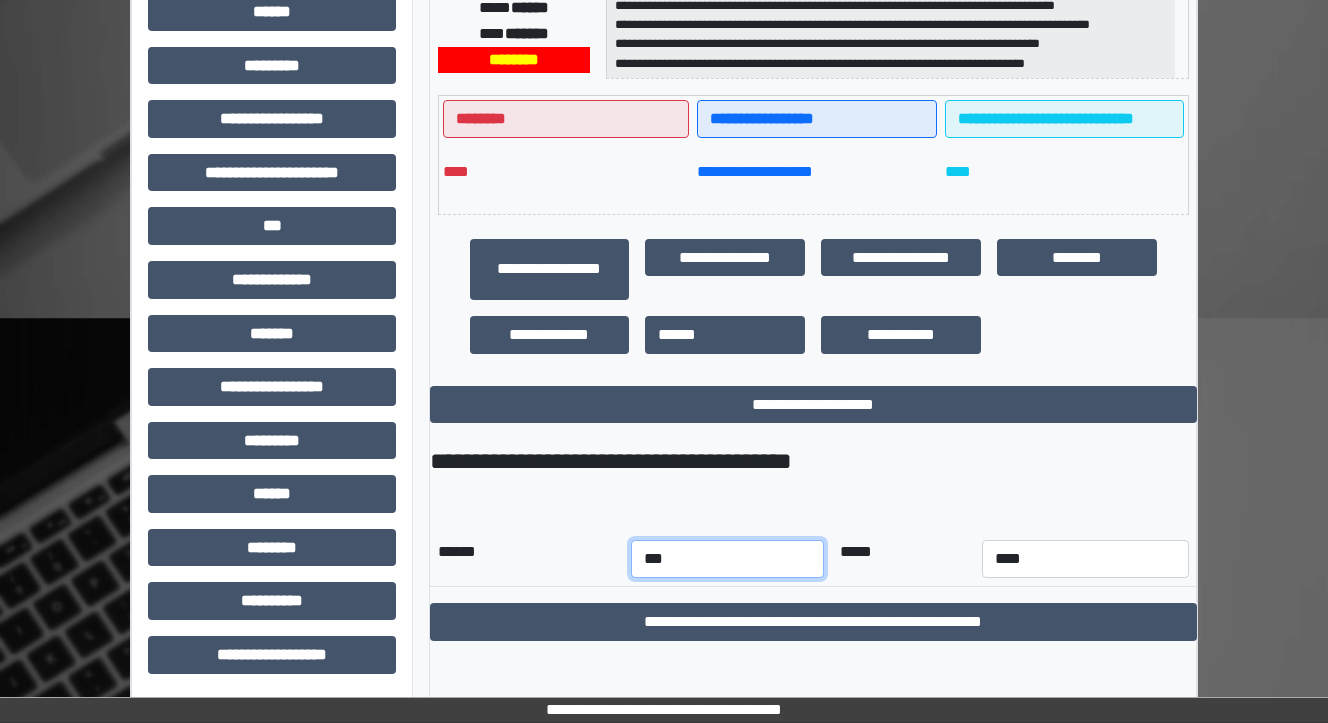 click on "***
***
***
***
***
***
***
***
***
***
***
***" at bounding box center (727, 559) 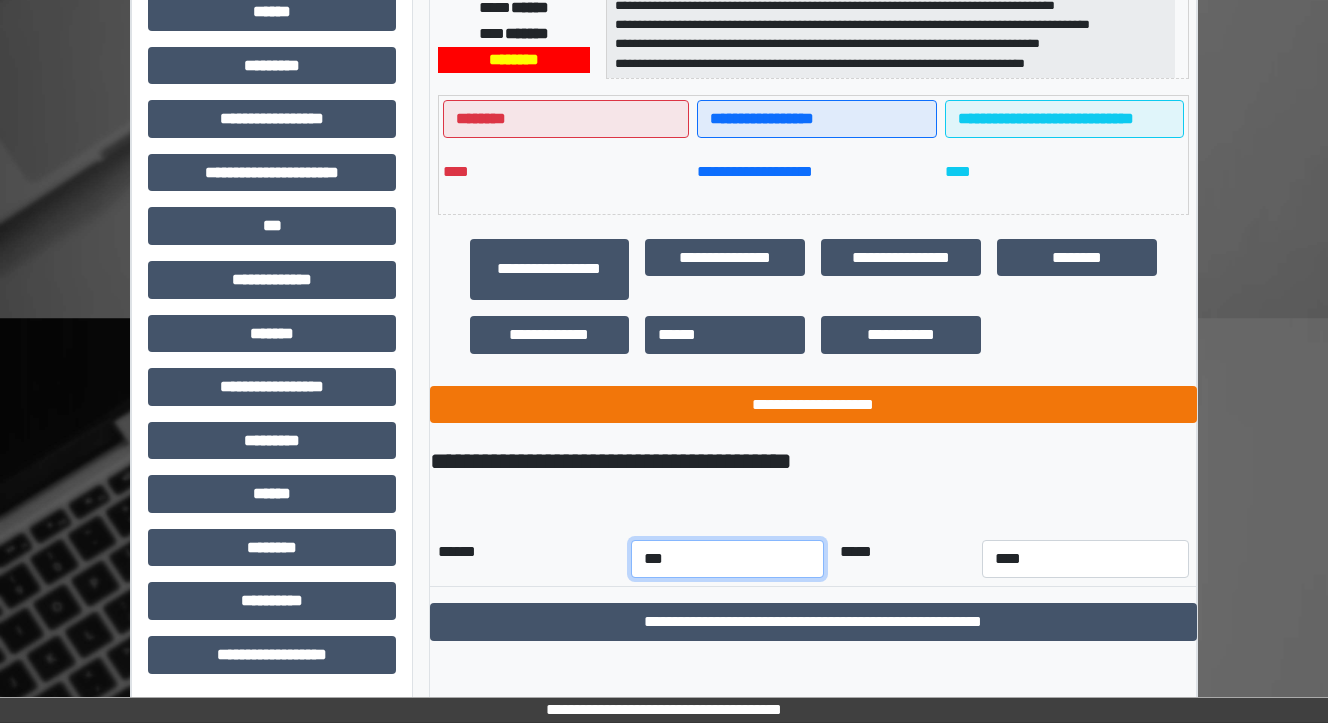 select on "*" 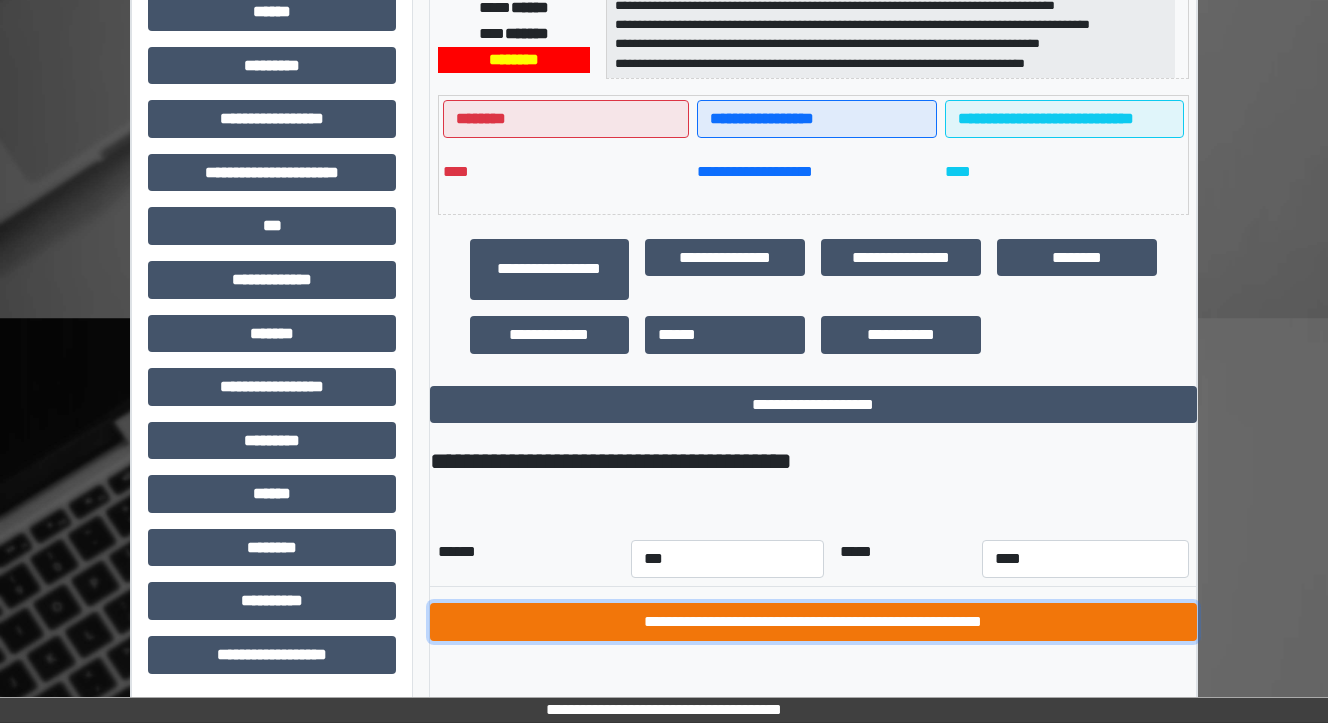 click on "**********" at bounding box center [813, 622] 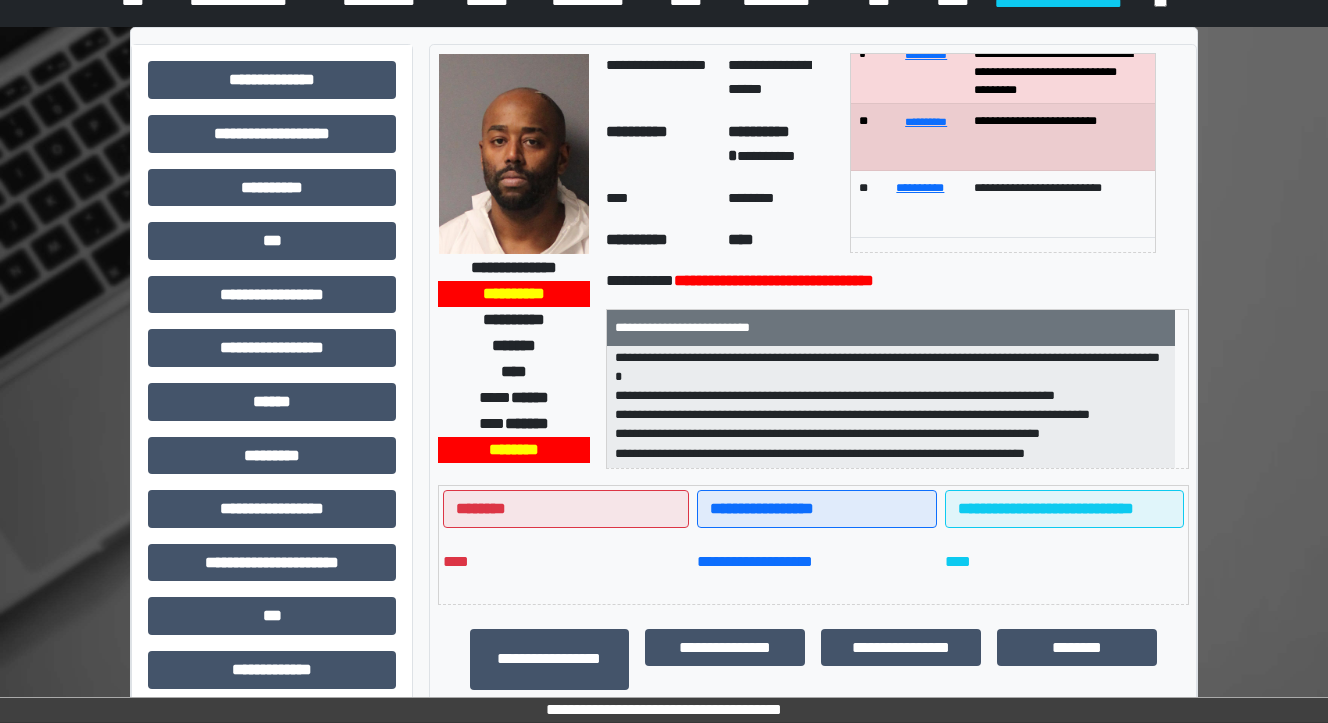 scroll, scrollTop: 0, scrollLeft: 0, axis: both 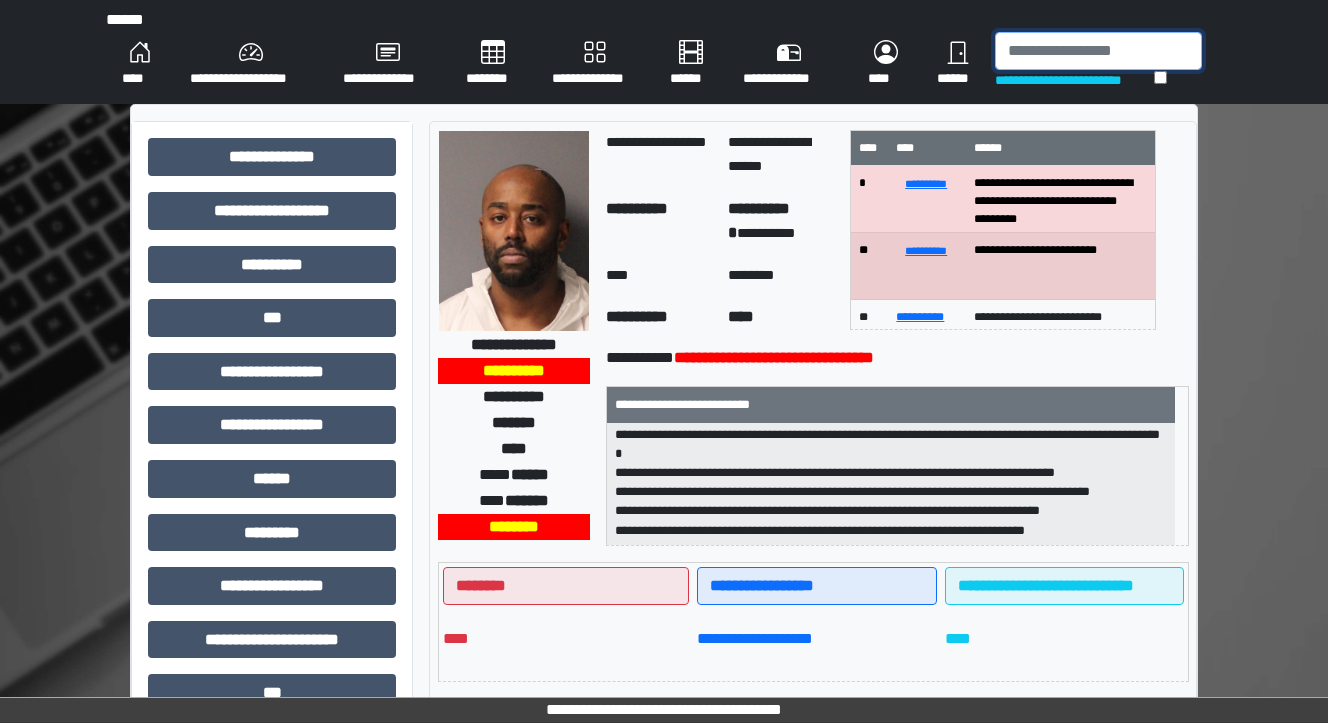 click at bounding box center [1098, 51] 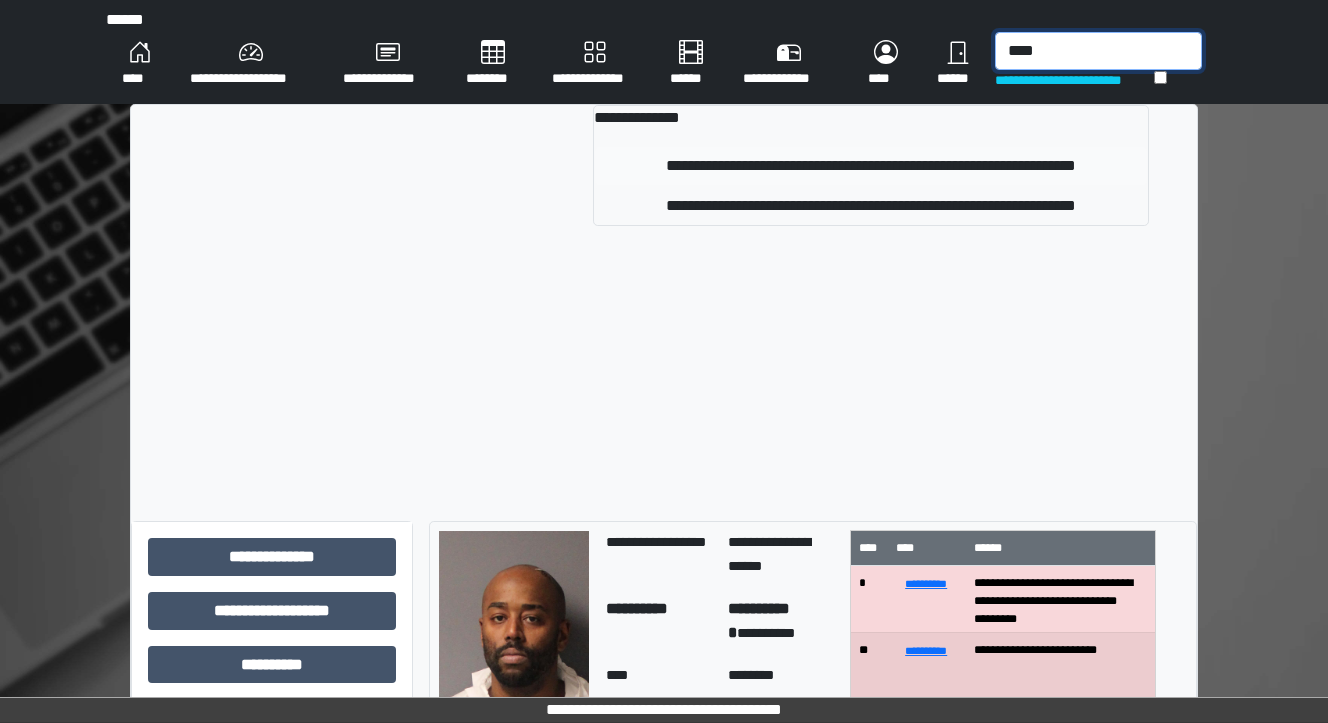 type on "****" 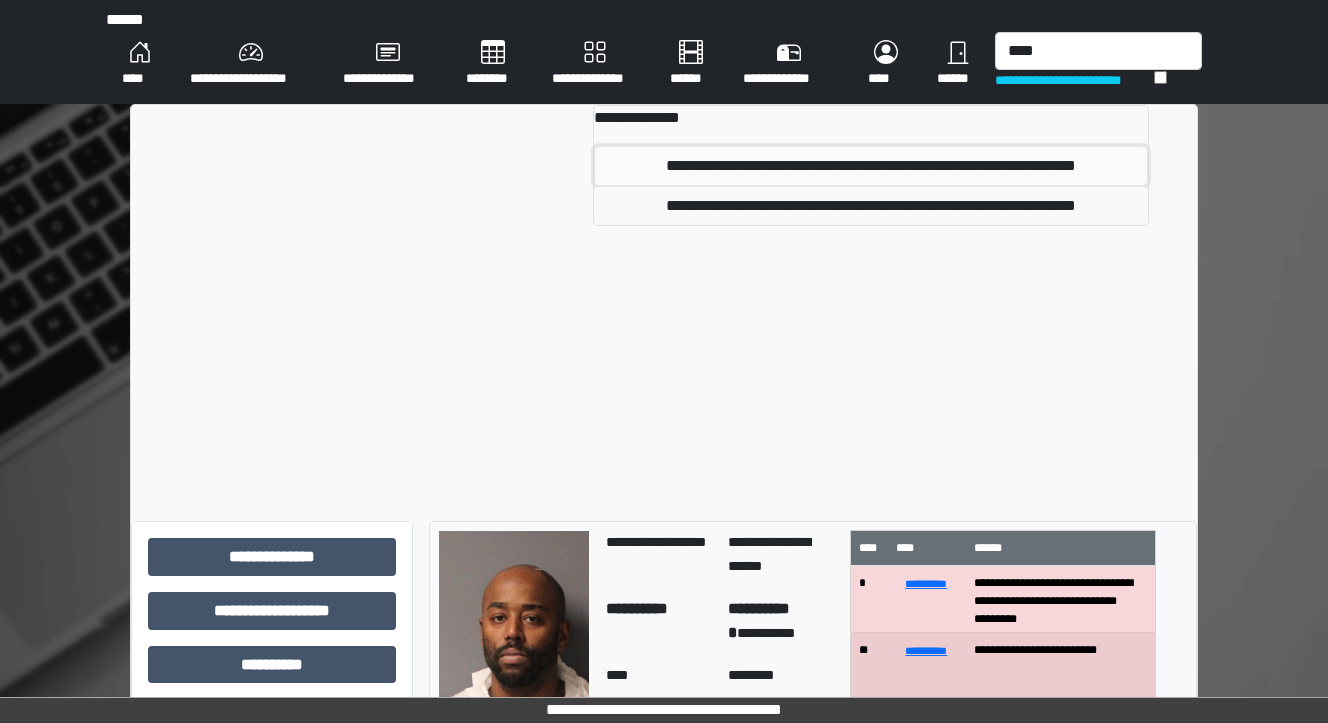click on "**********" at bounding box center [871, 166] 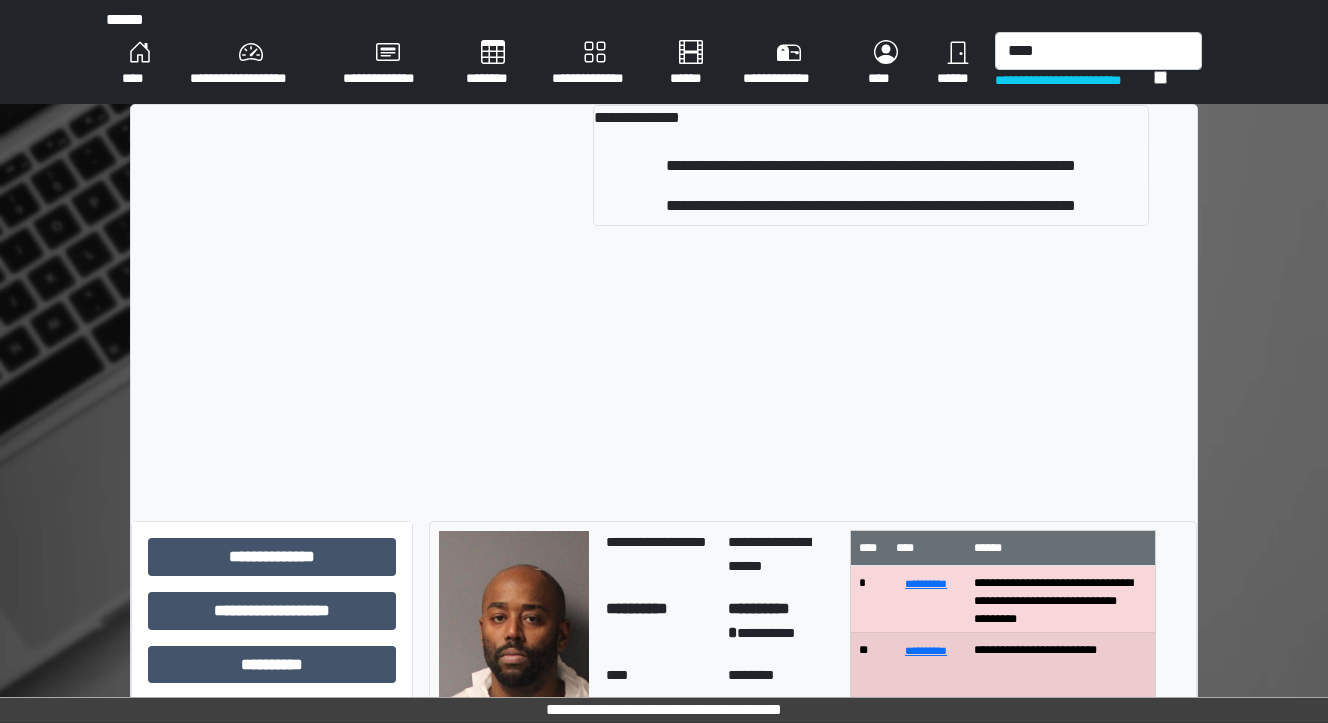 type 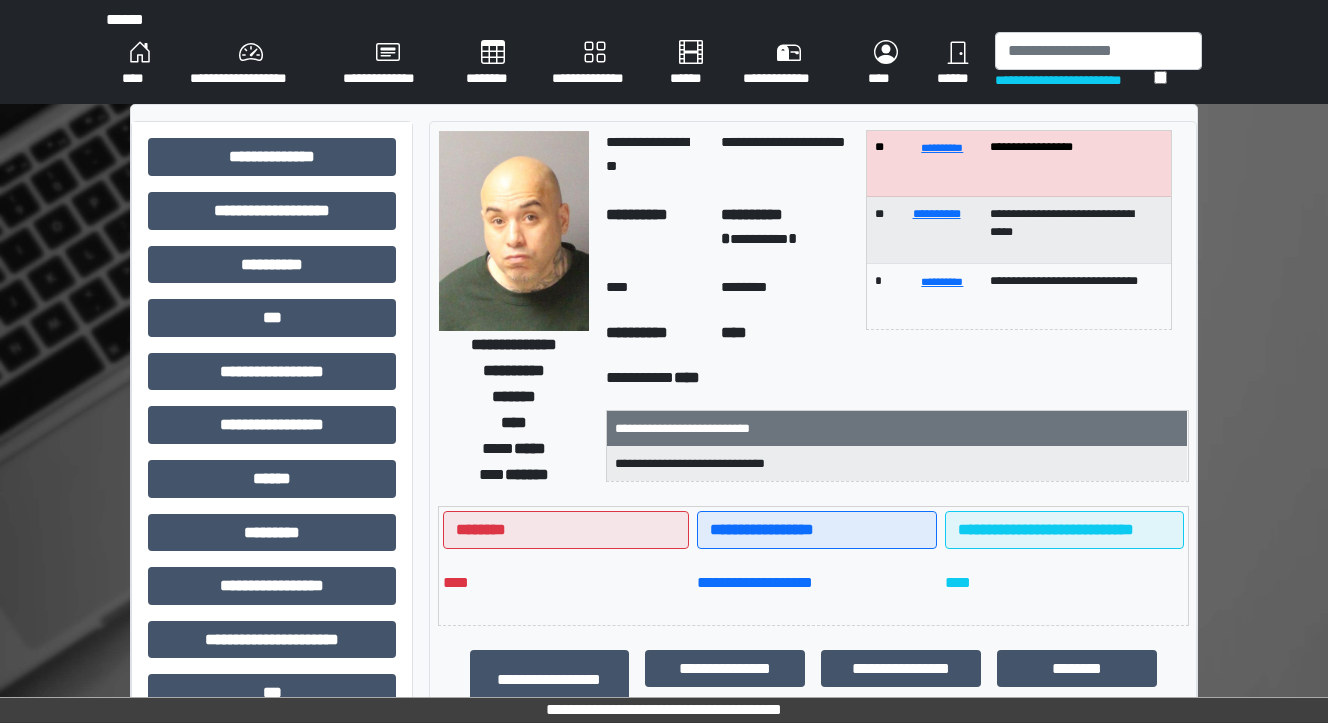 scroll, scrollTop: 52, scrollLeft: 0, axis: vertical 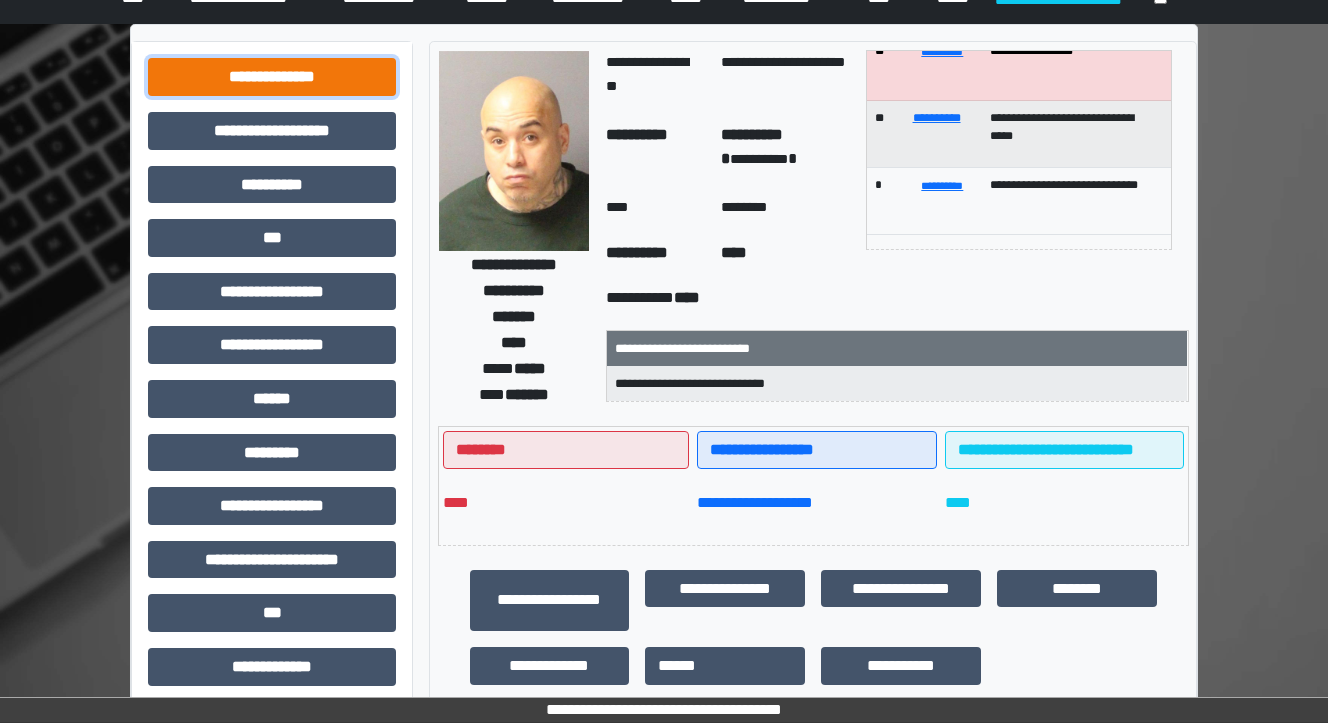 click on "**********" at bounding box center [272, 77] 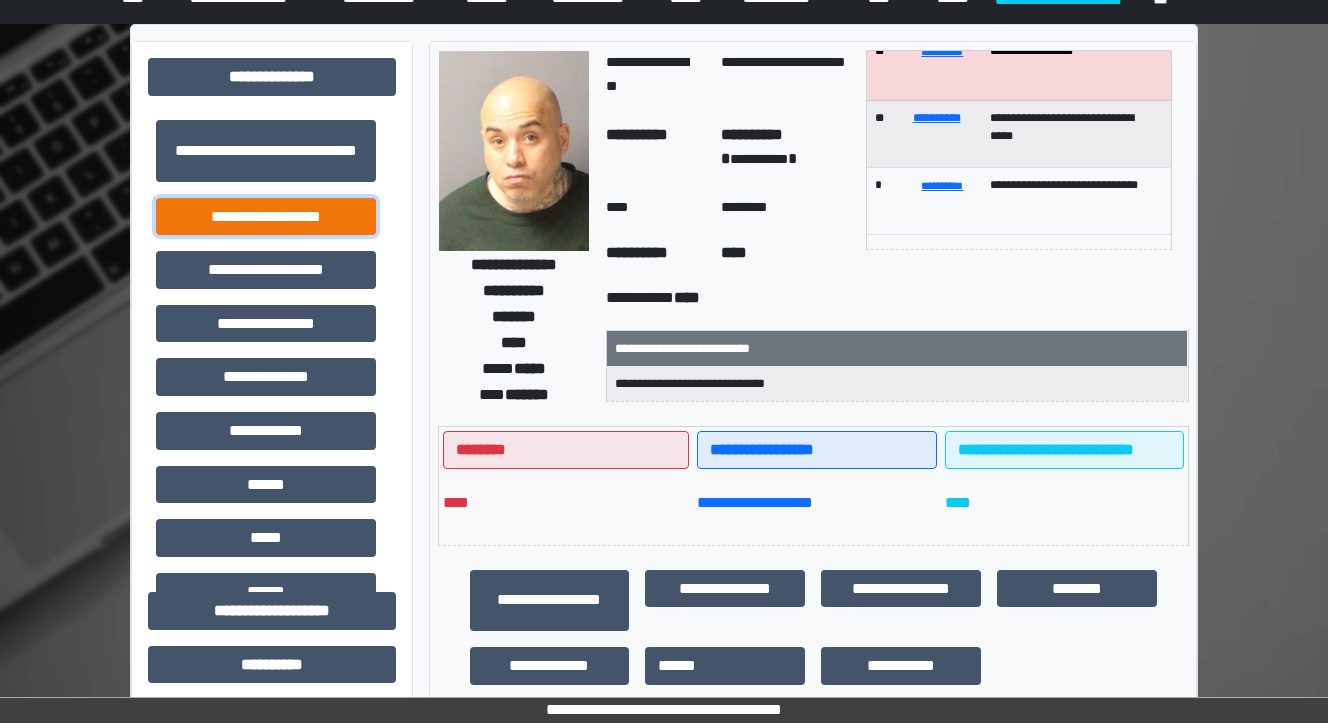 click on "**********" at bounding box center [266, 217] 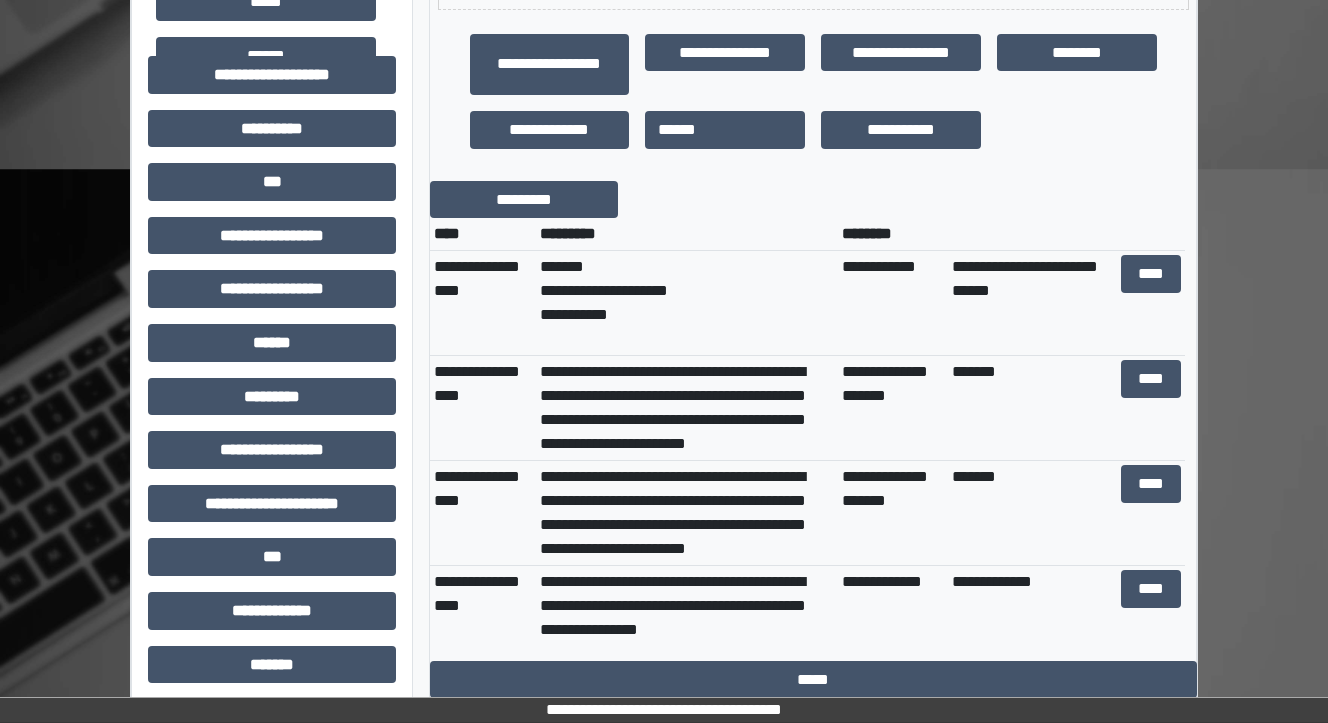 scroll, scrollTop: 640, scrollLeft: 0, axis: vertical 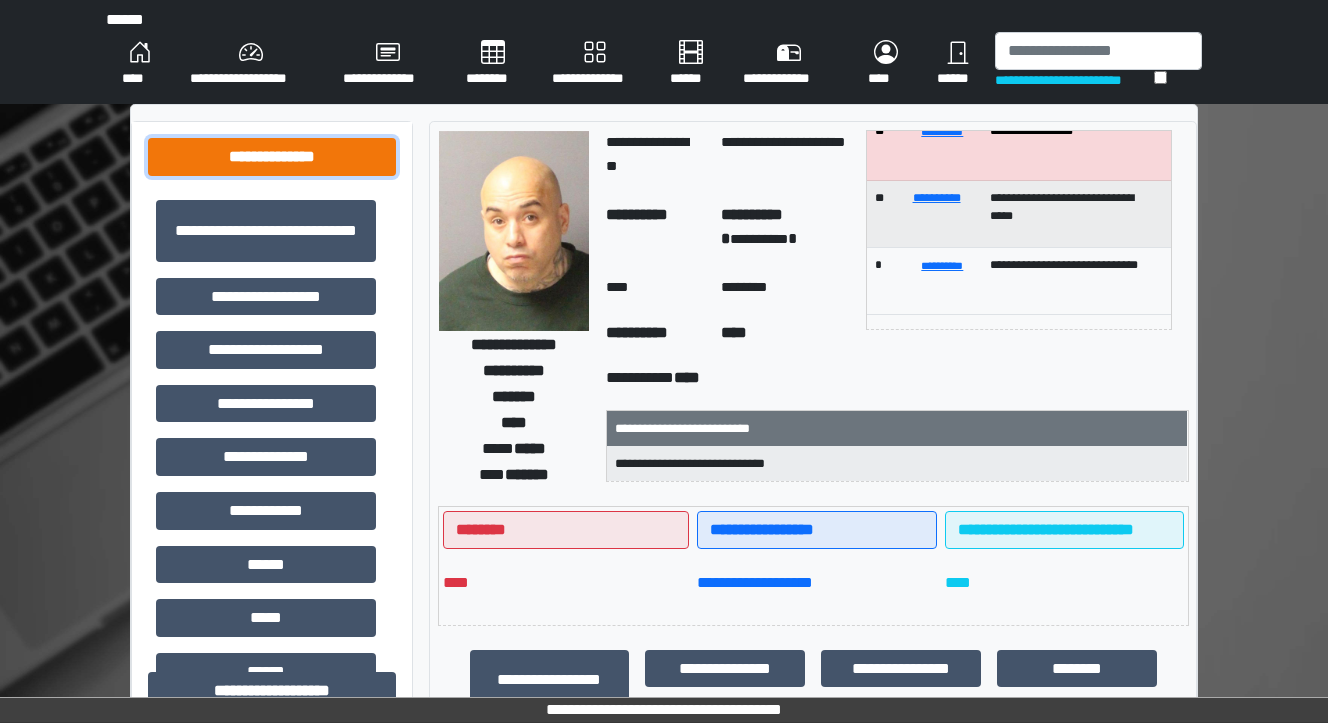 click on "**********" at bounding box center [272, 157] 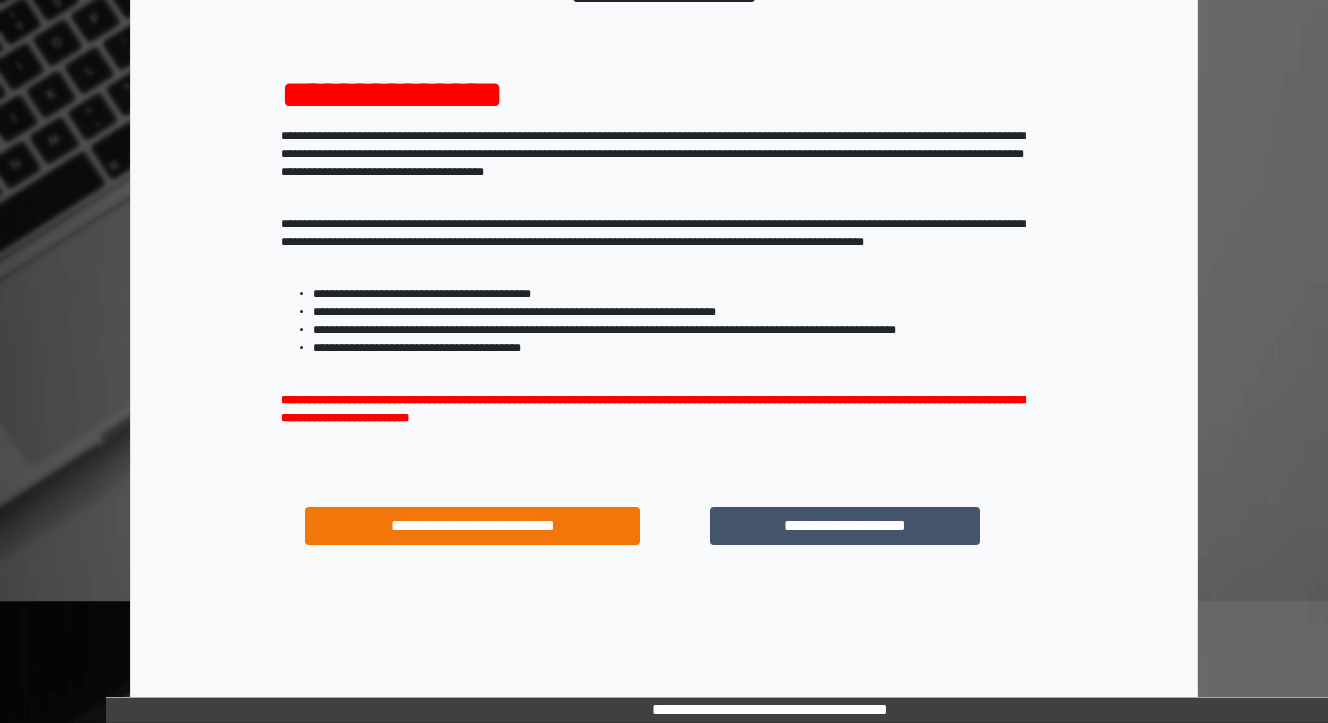scroll, scrollTop: 204, scrollLeft: 0, axis: vertical 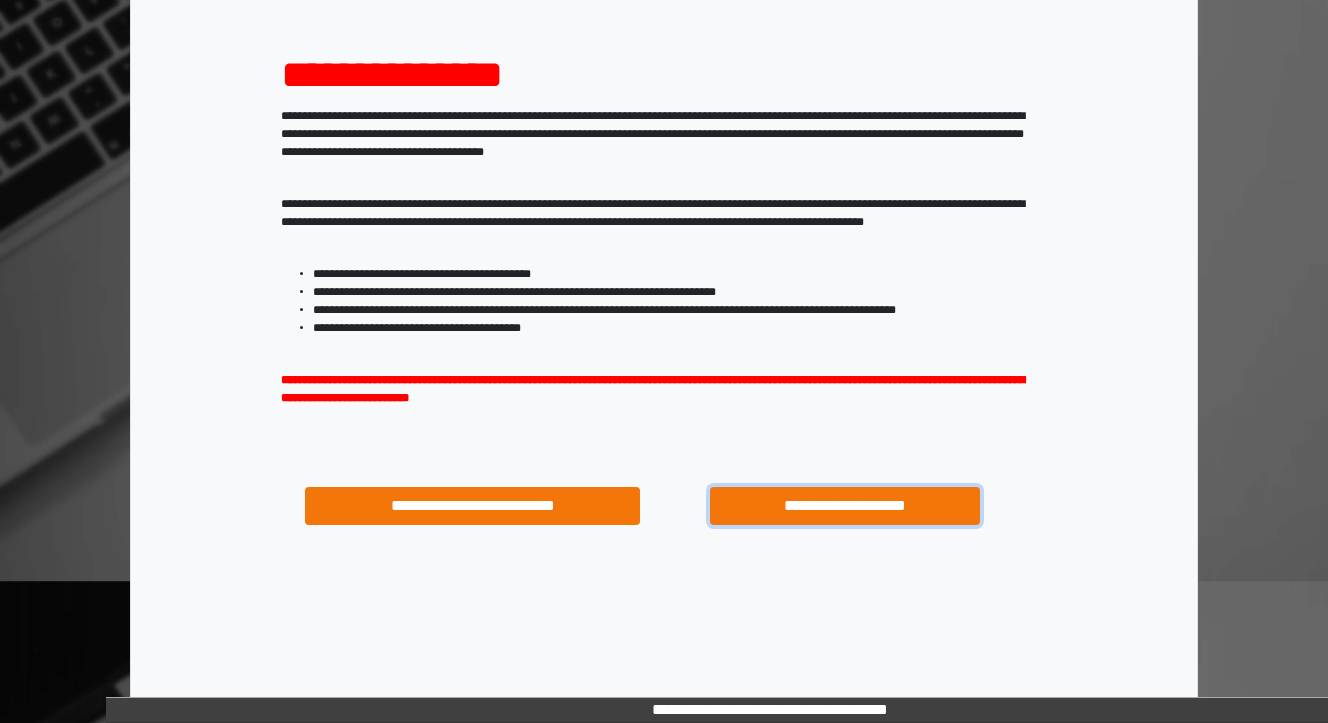 click on "**********" at bounding box center (844, 506) 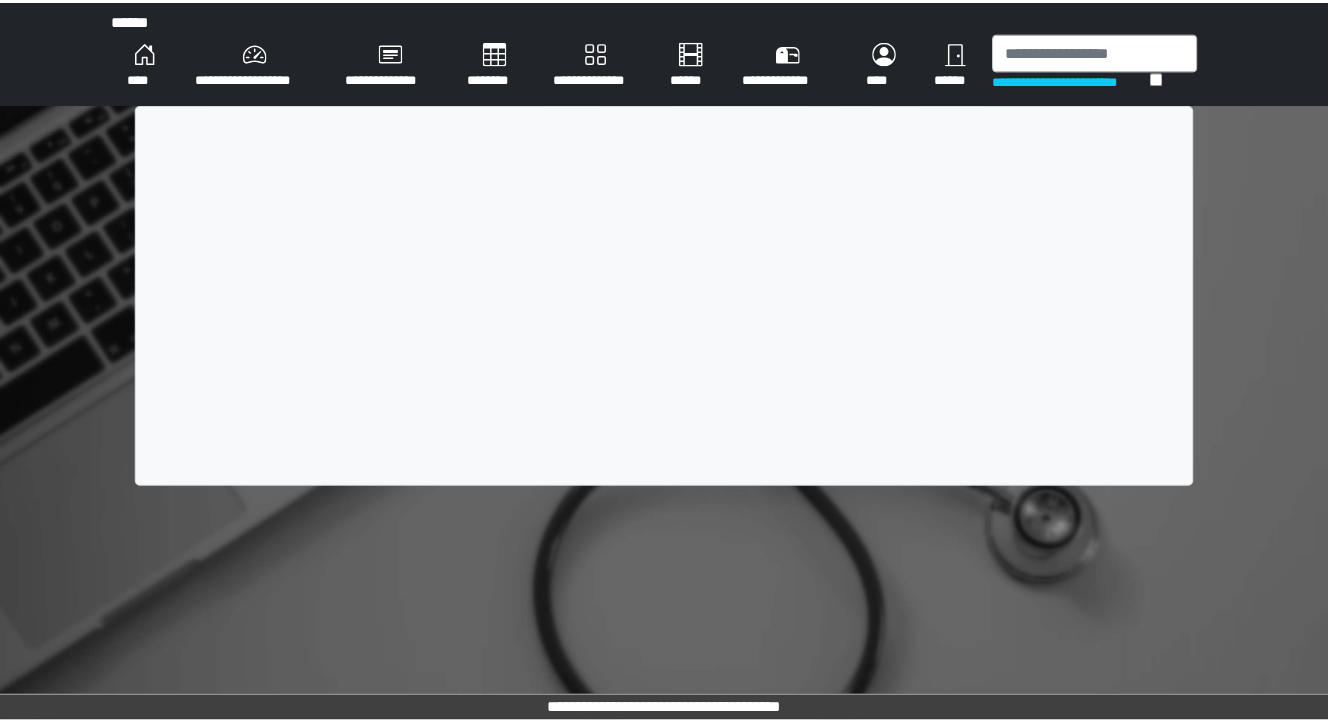 scroll, scrollTop: 0, scrollLeft: 0, axis: both 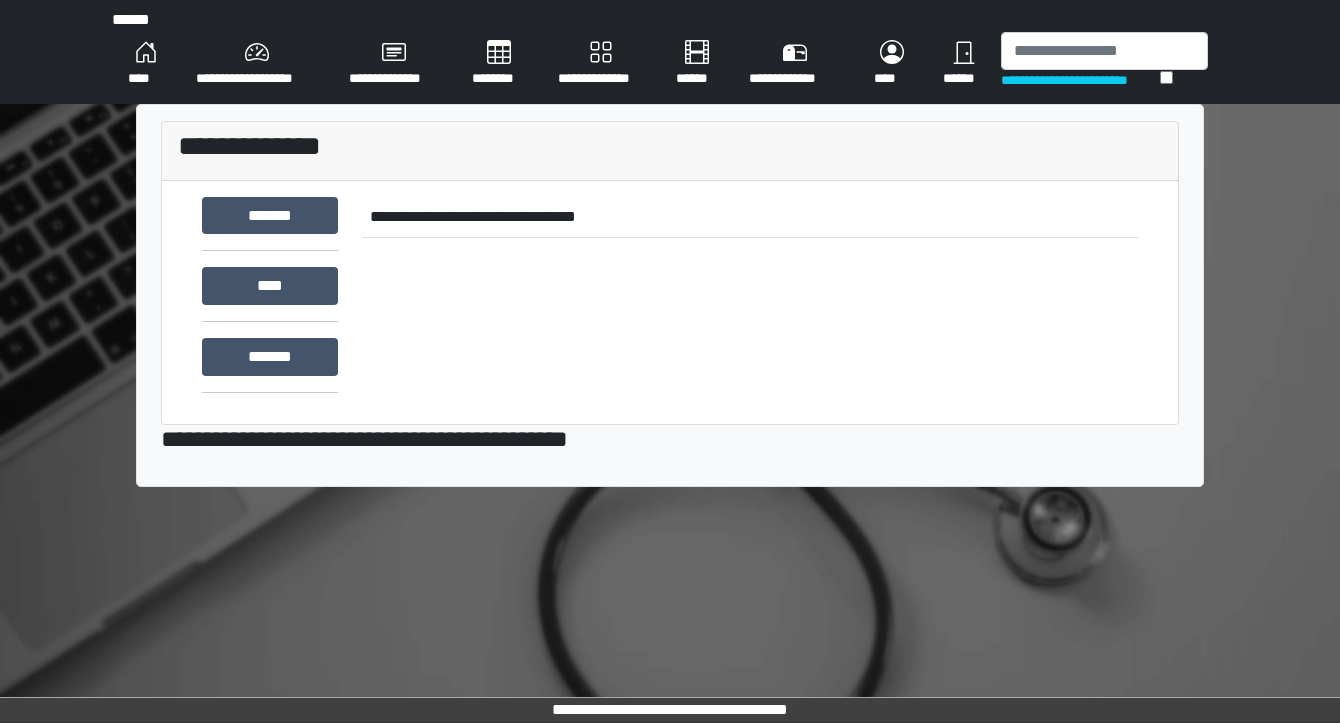 click on "********" at bounding box center [499, 64] 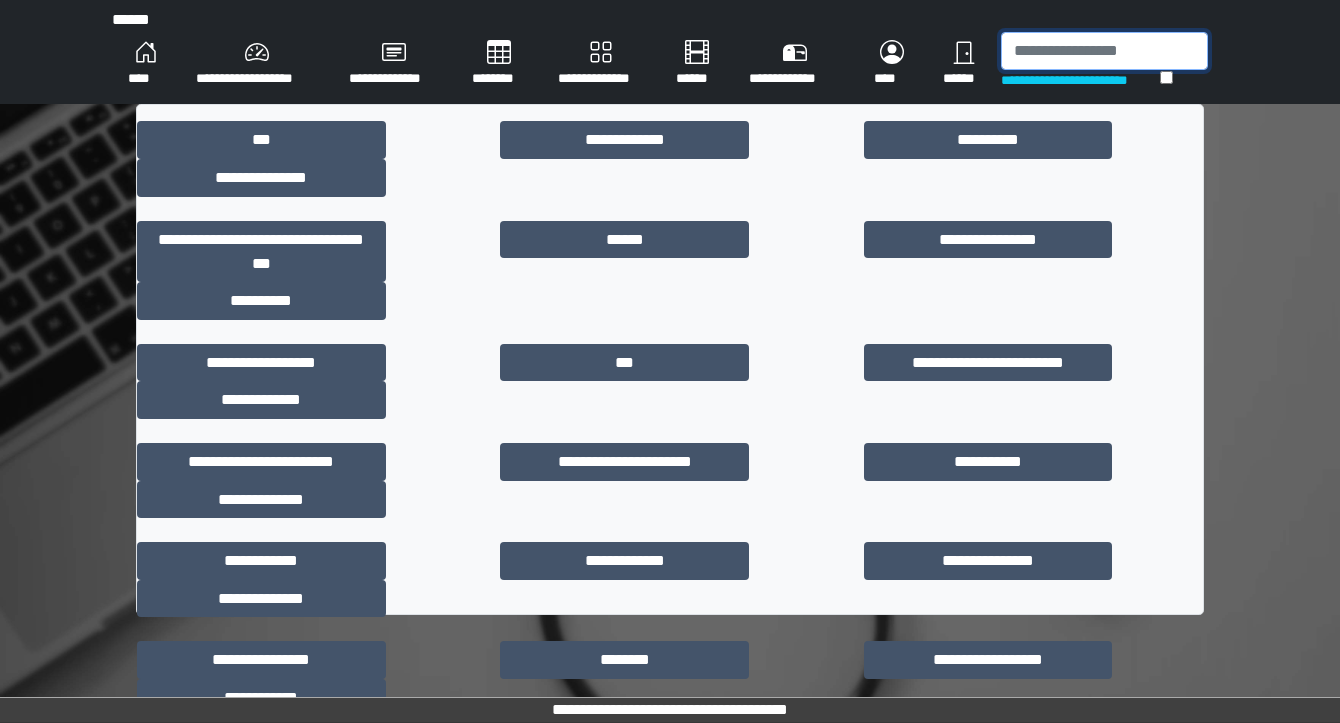 click at bounding box center (1104, 51) 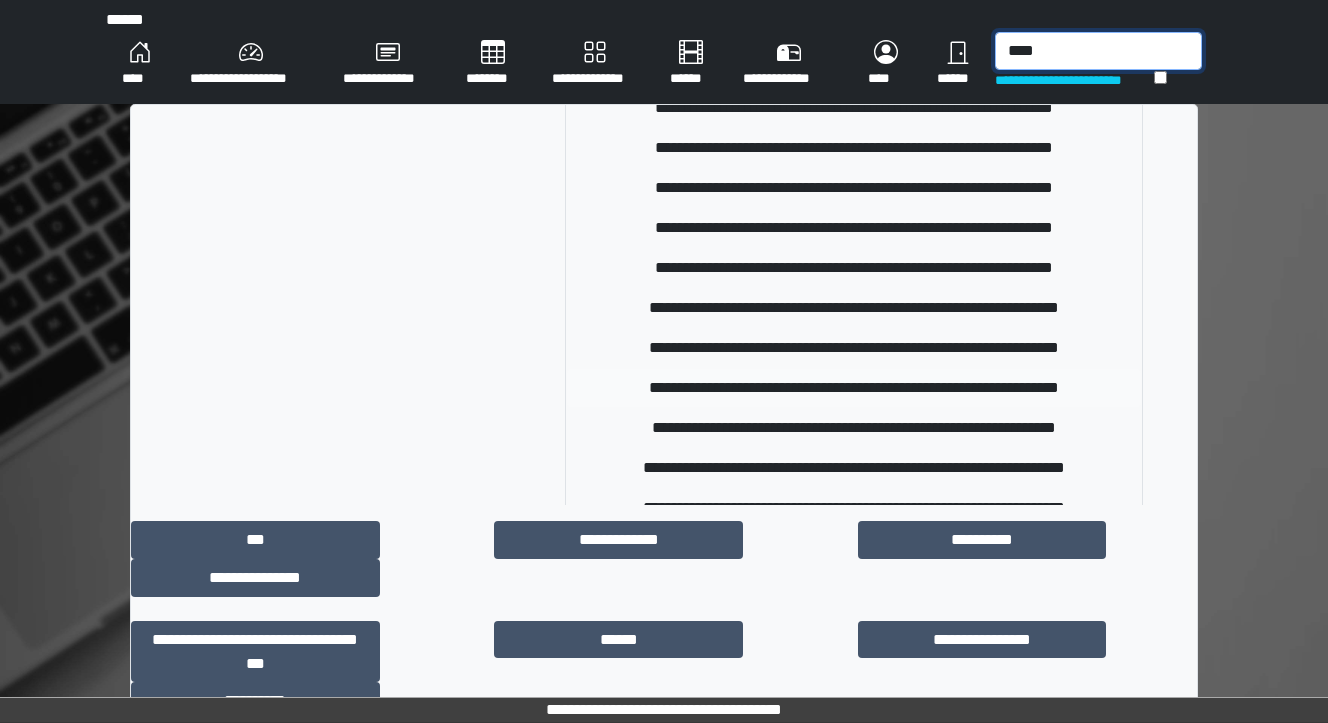 scroll, scrollTop: 160, scrollLeft: 0, axis: vertical 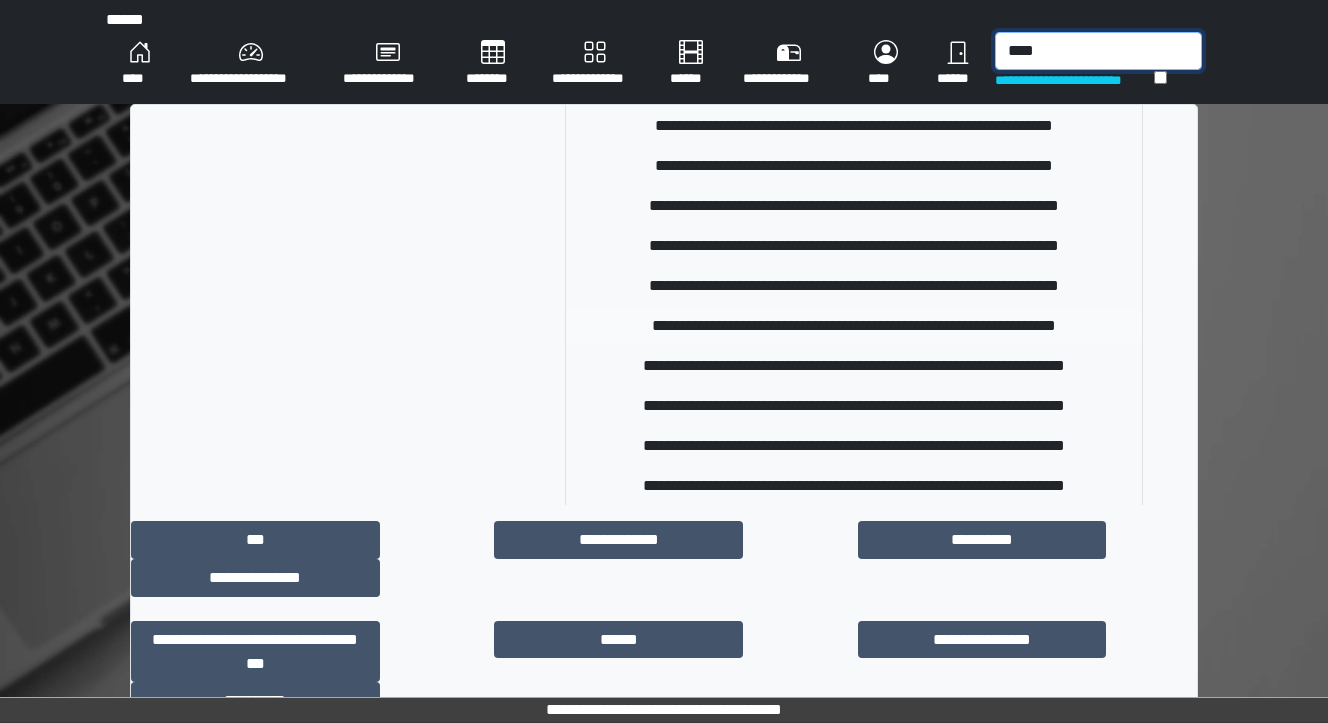 type on "****" 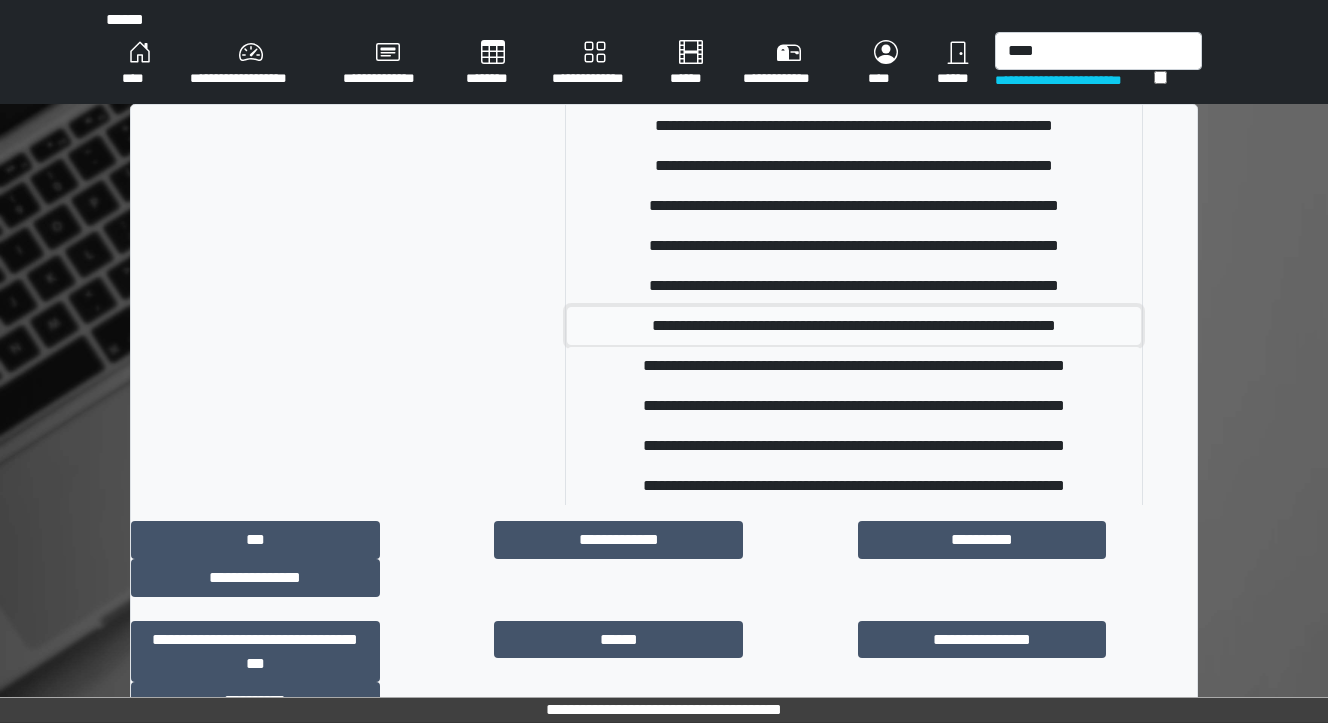 click on "**********" at bounding box center [854, 326] 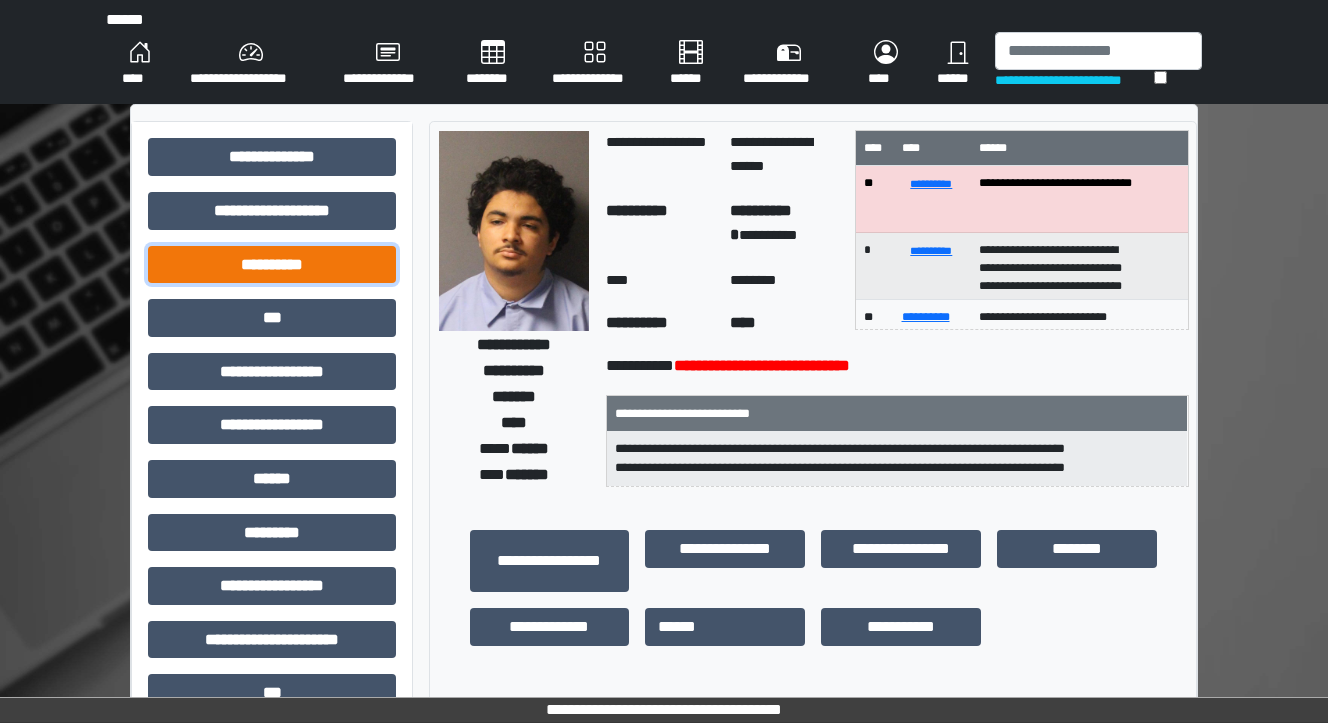 click on "**********" at bounding box center (272, 265) 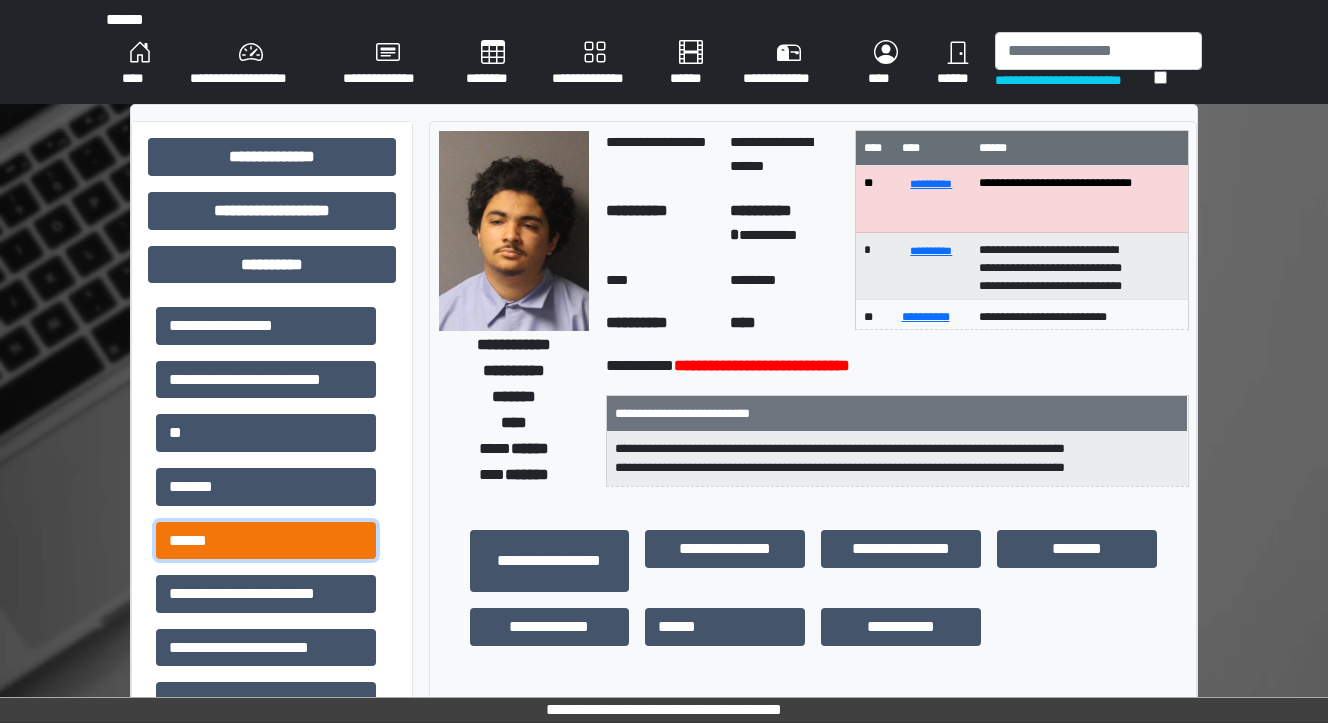 click on "******" at bounding box center [266, 541] 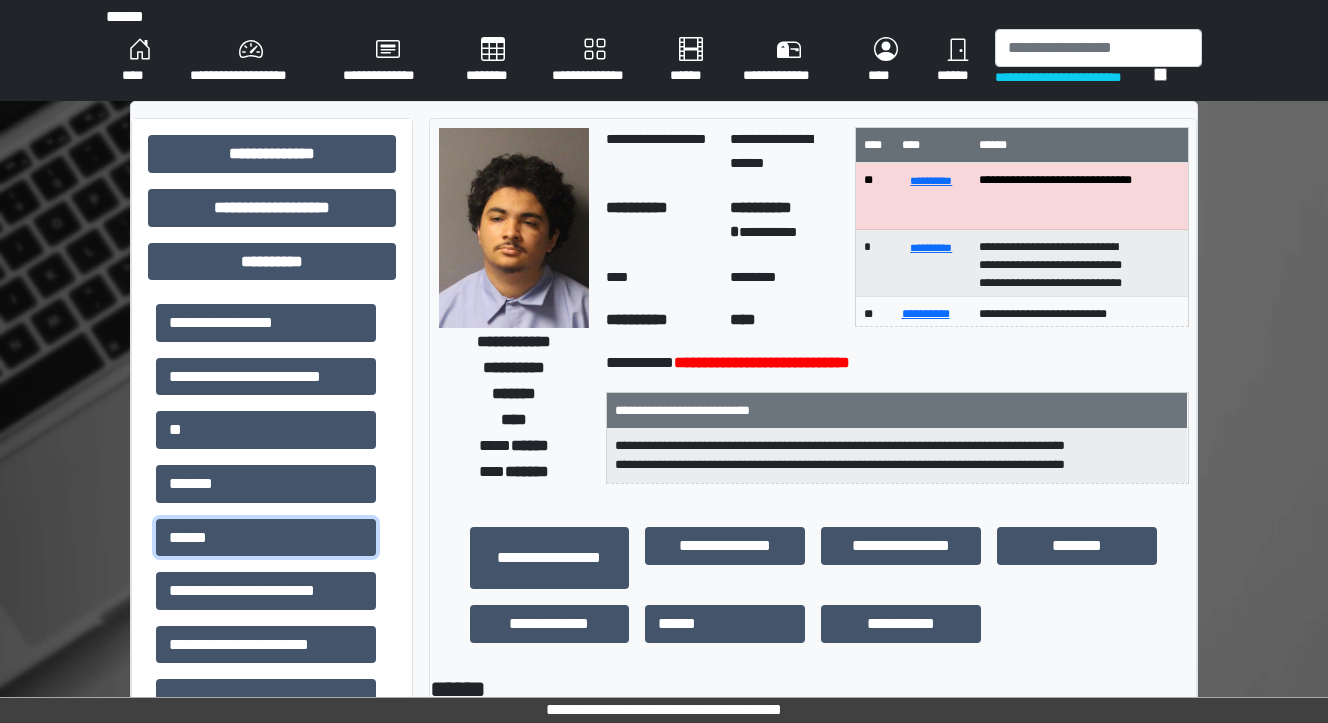 scroll, scrollTop: 0, scrollLeft: 0, axis: both 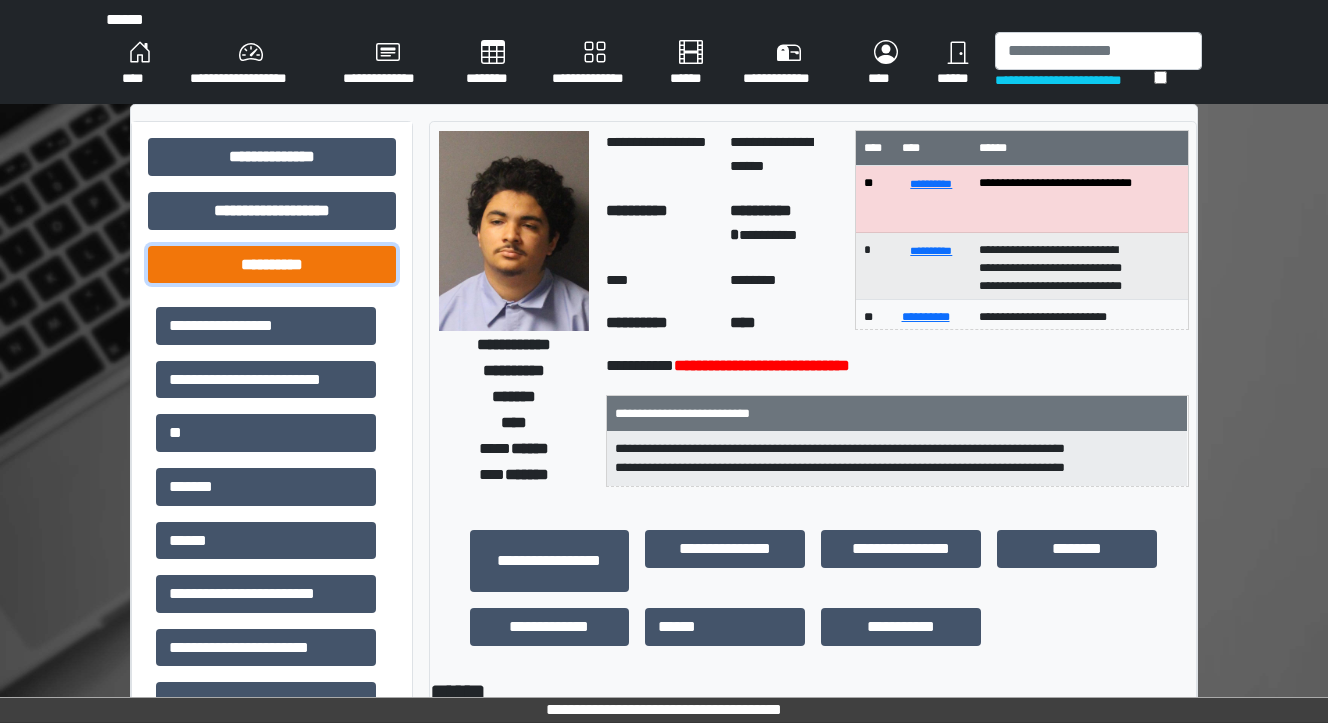 click on "**********" at bounding box center [272, 265] 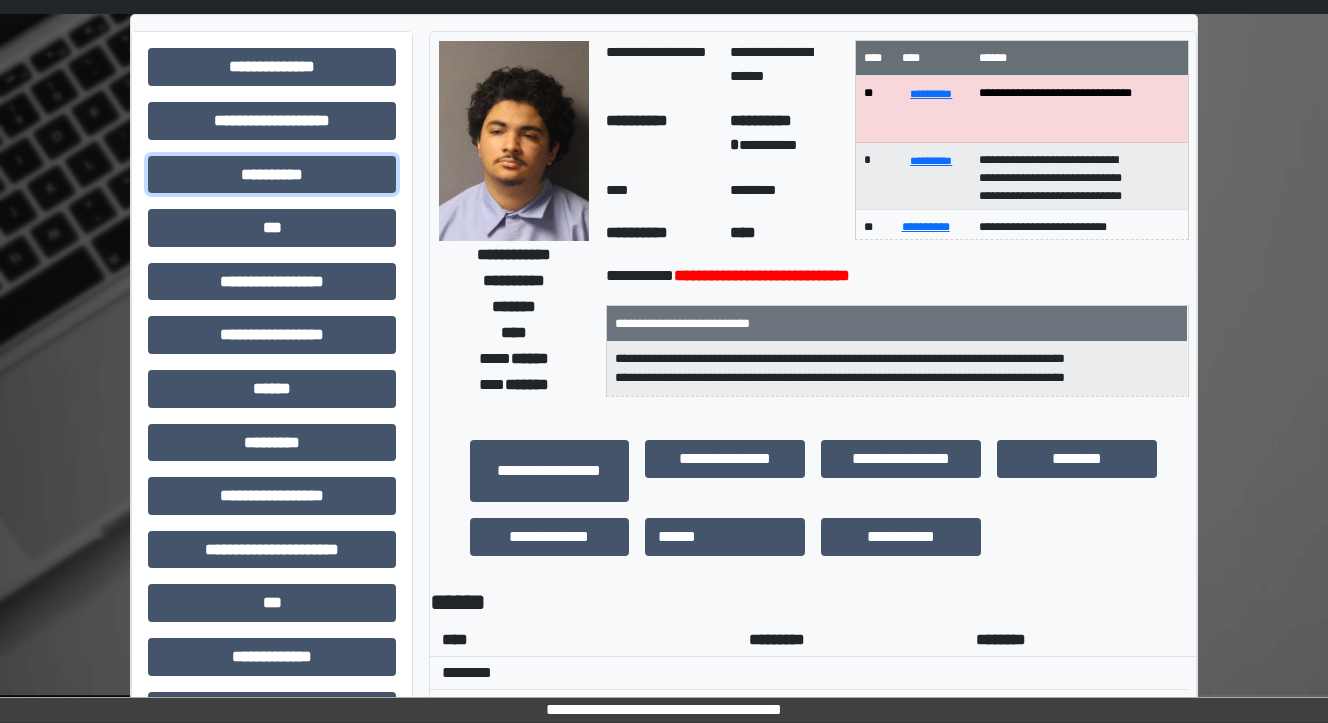 scroll, scrollTop: 80, scrollLeft: 0, axis: vertical 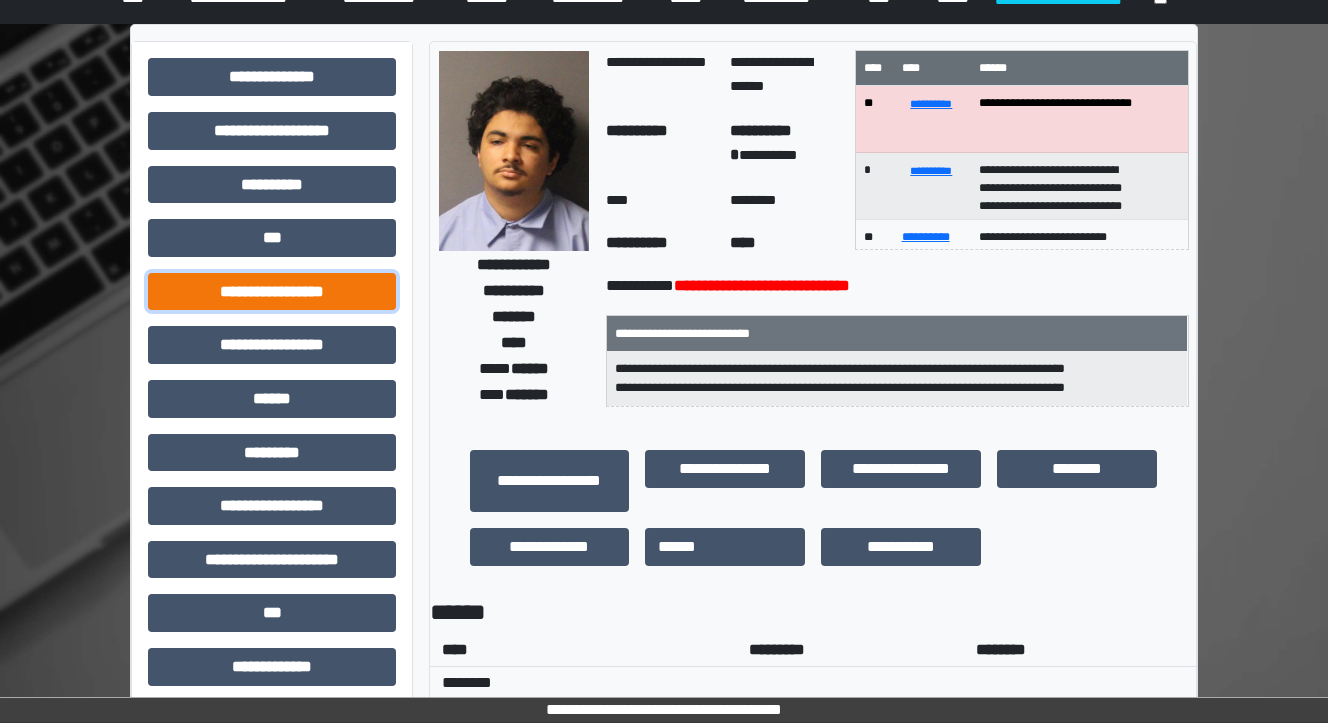 click on "**********" at bounding box center [272, 292] 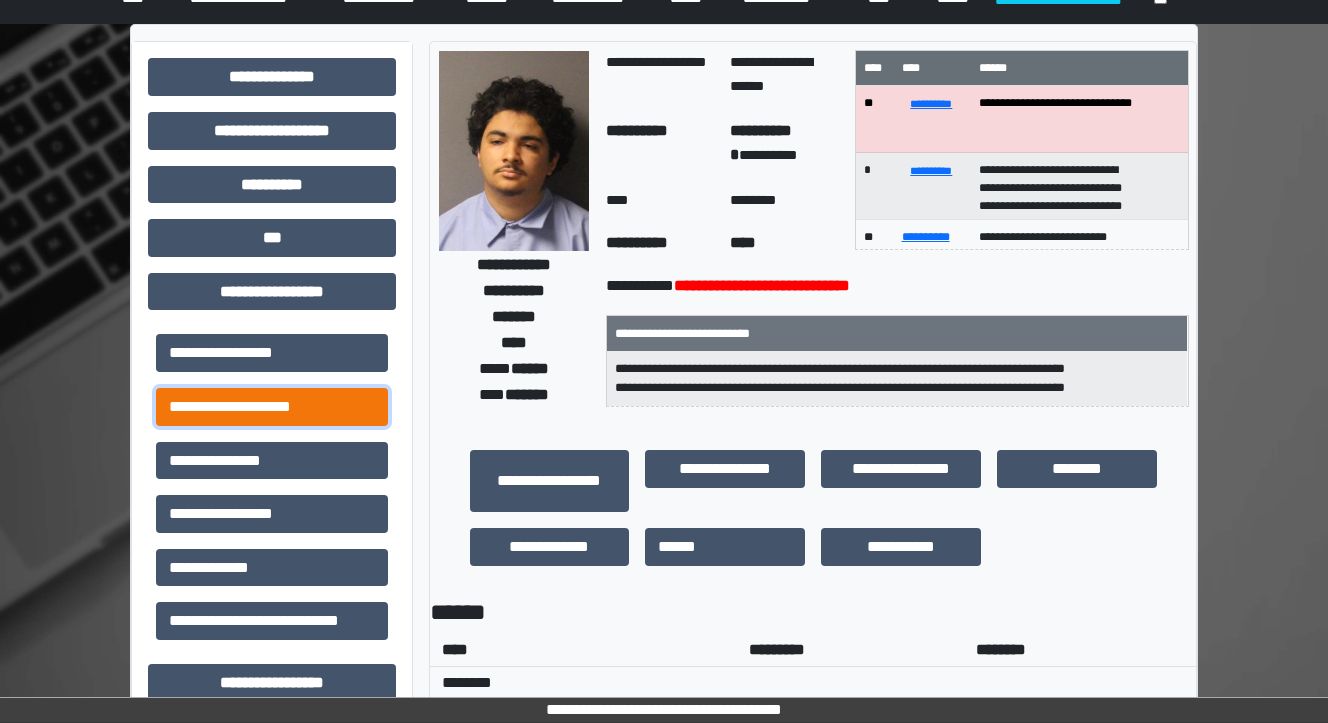 click on "**********" at bounding box center [272, 407] 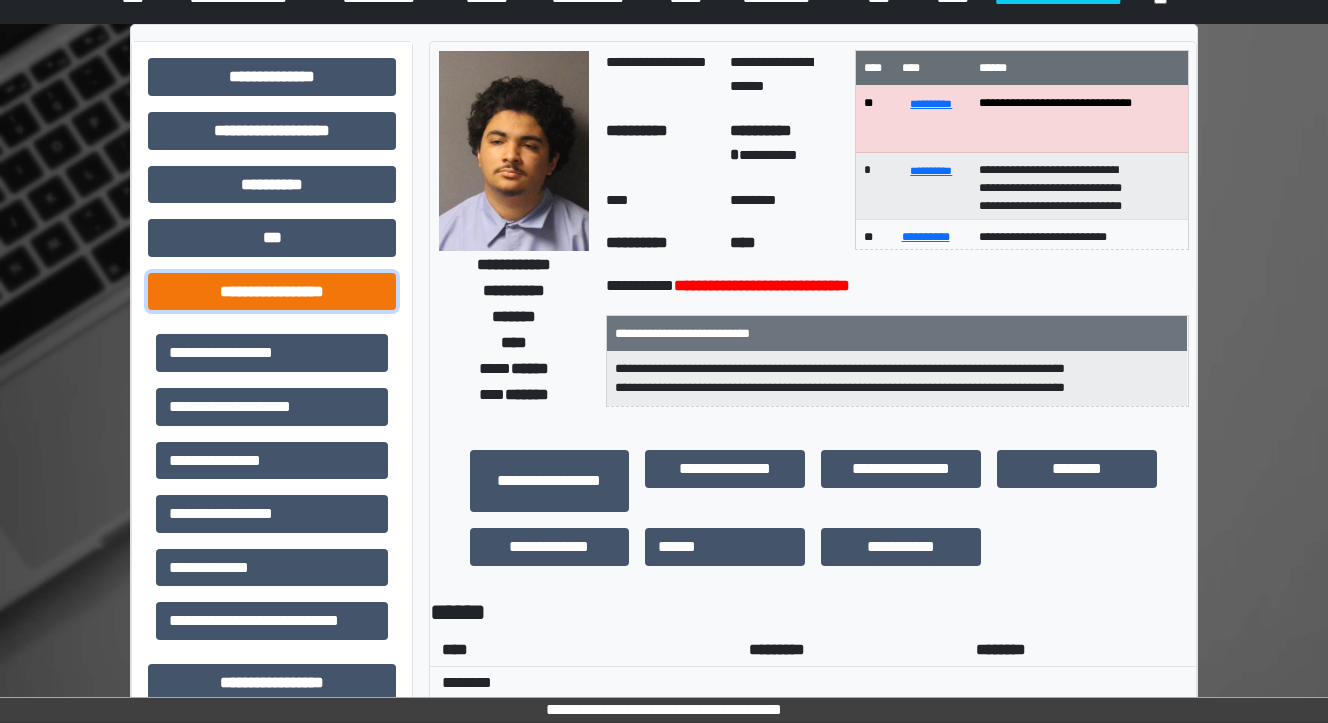 click on "**********" at bounding box center (272, 292) 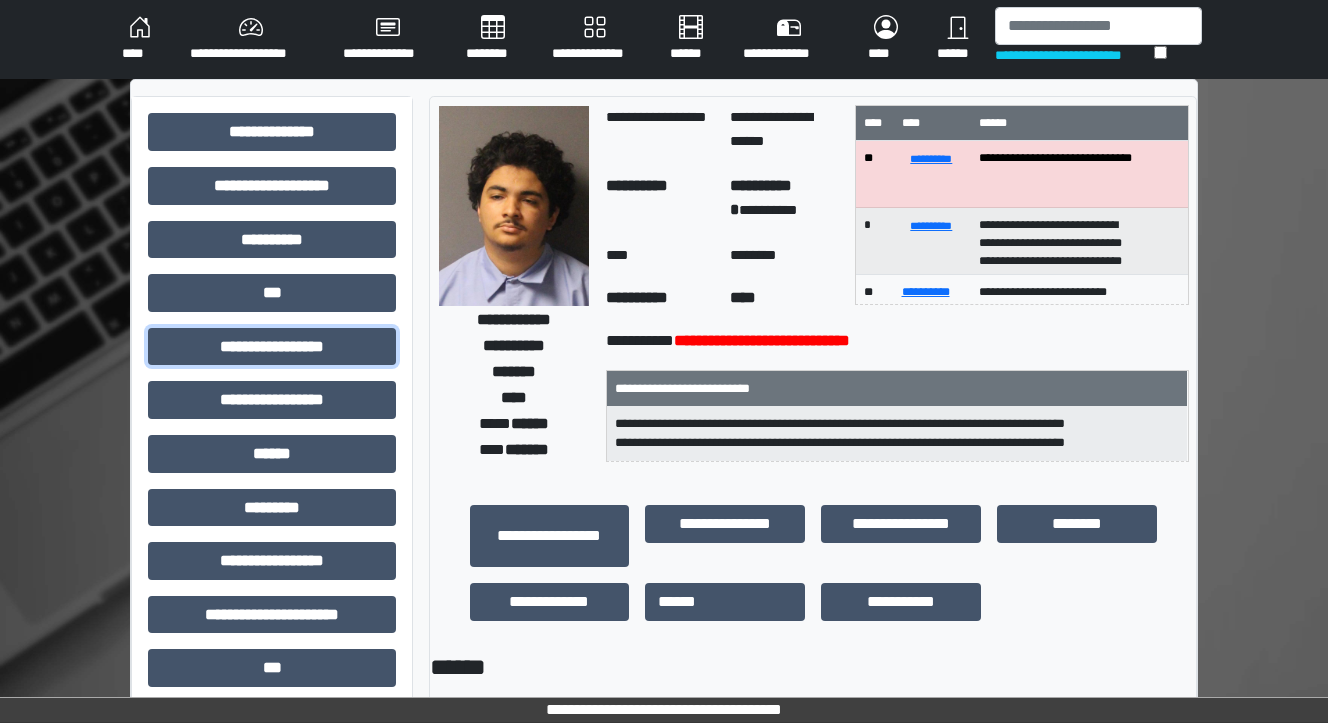 scroll, scrollTop: 0, scrollLeft: 0, axis: both 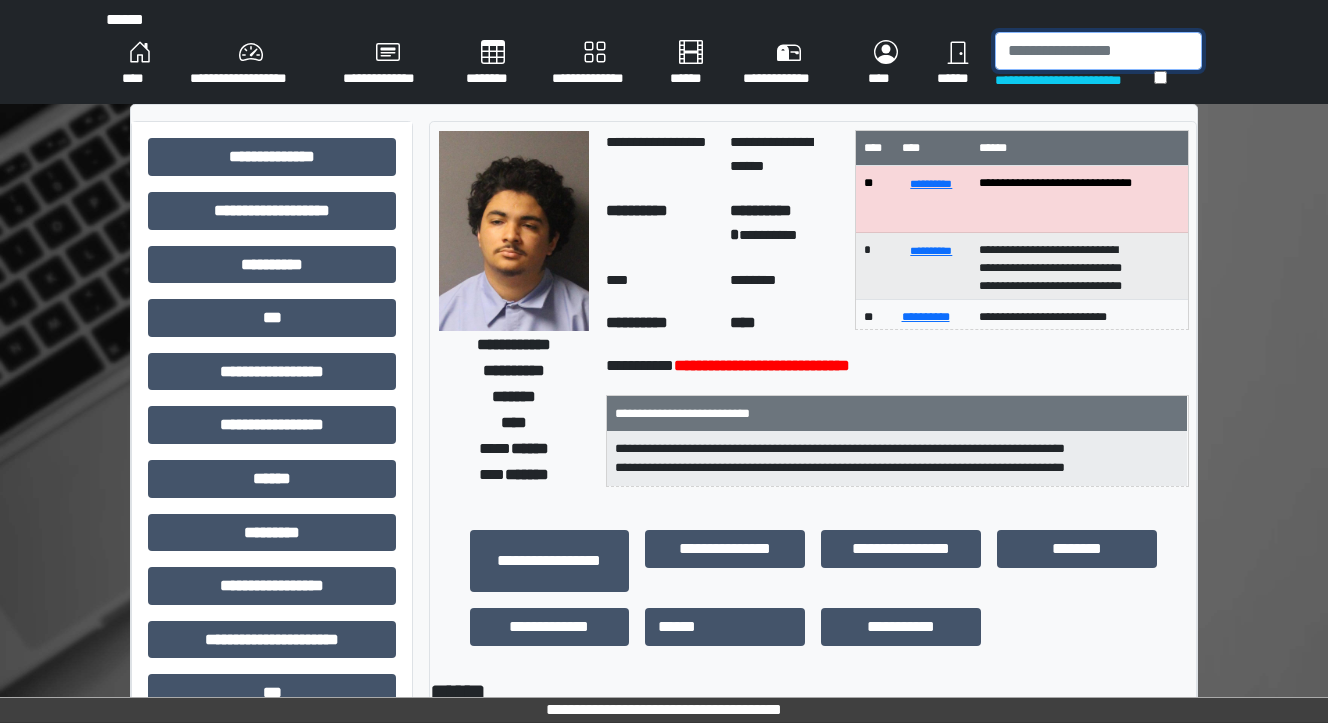 click at bounding box center [1098, 51] 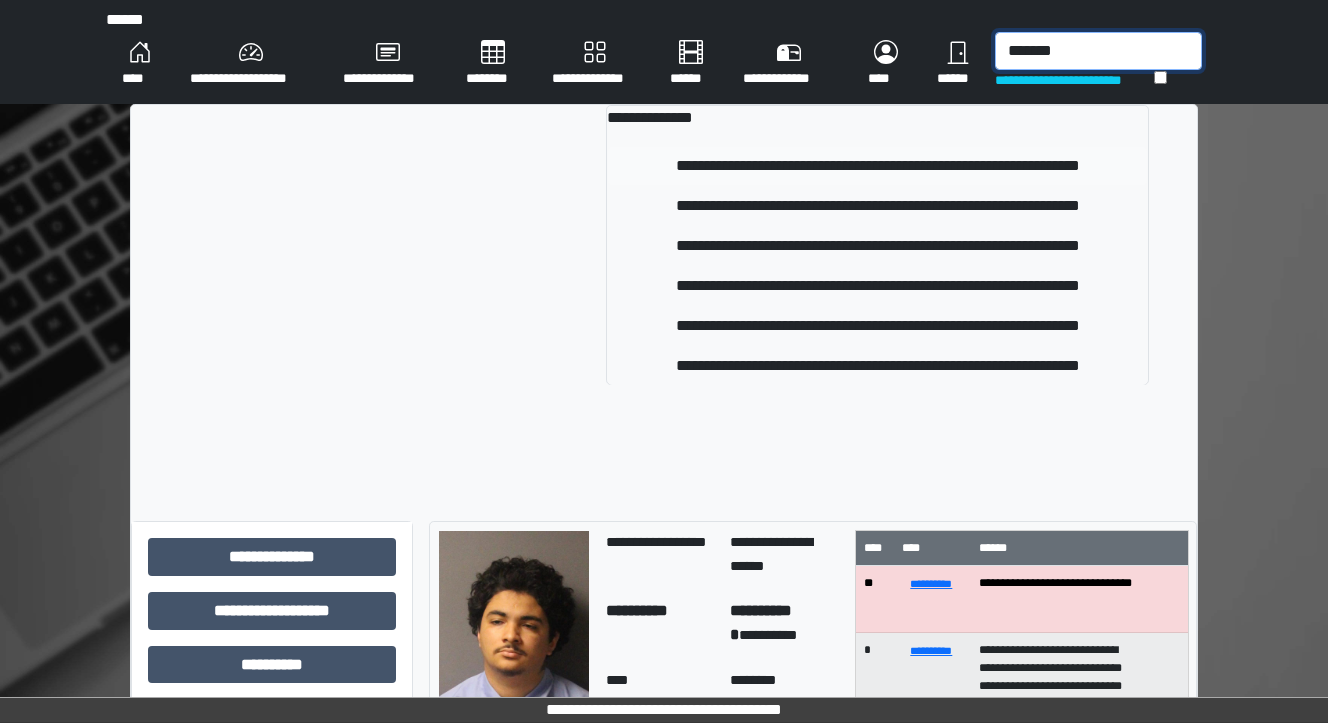 type on "*******" 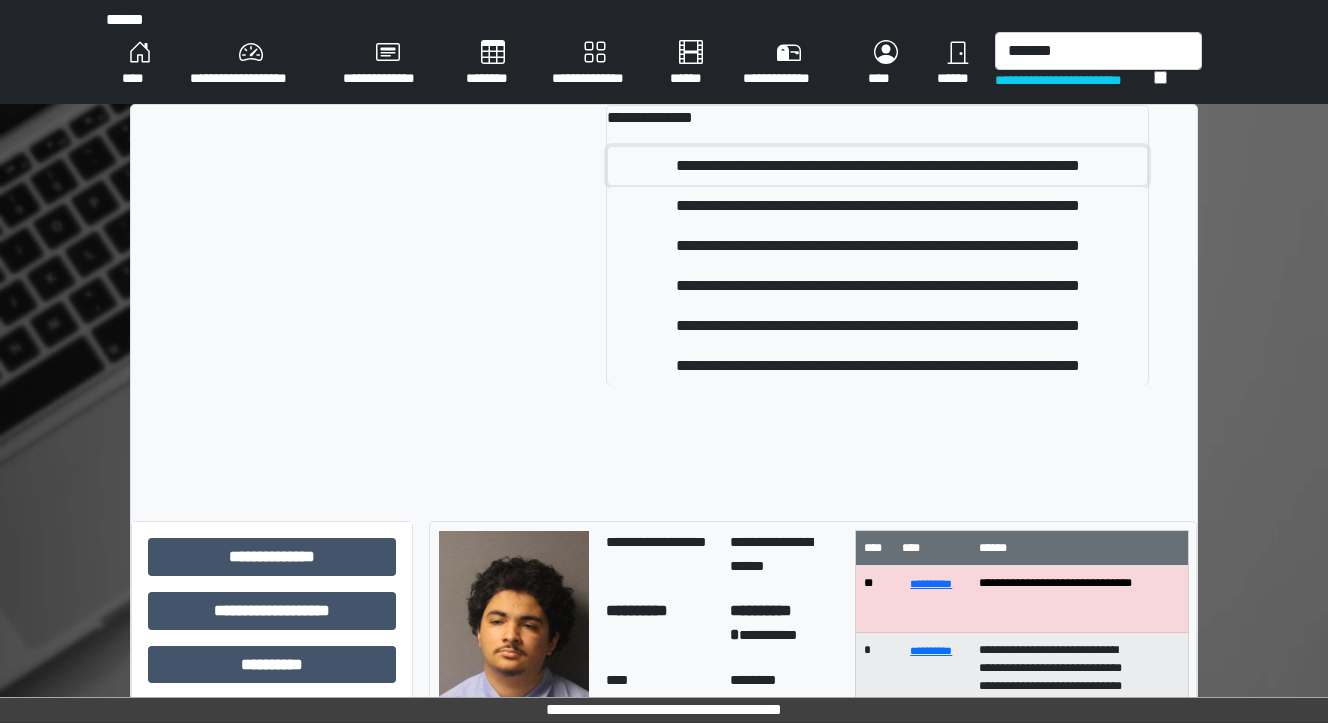 click on "**********" at bounding box center (878, 166) 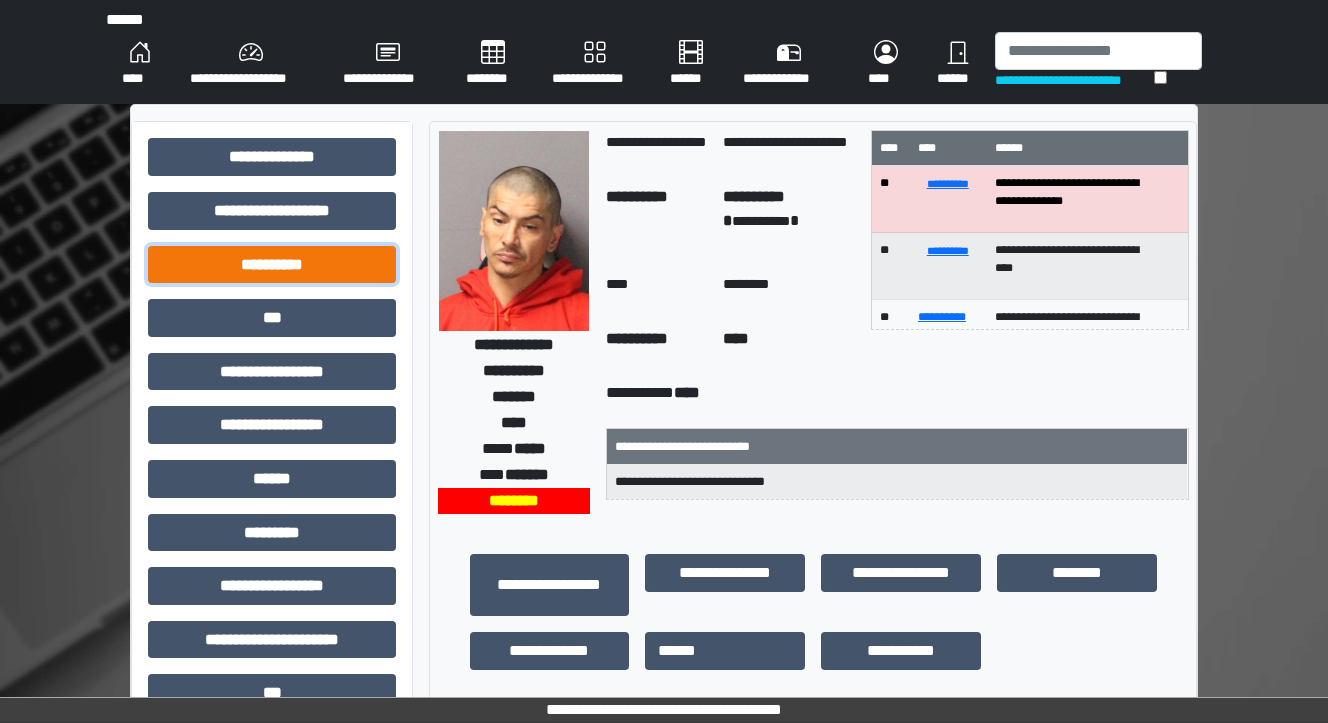 click on "**********" at bounding box center [272, 265] 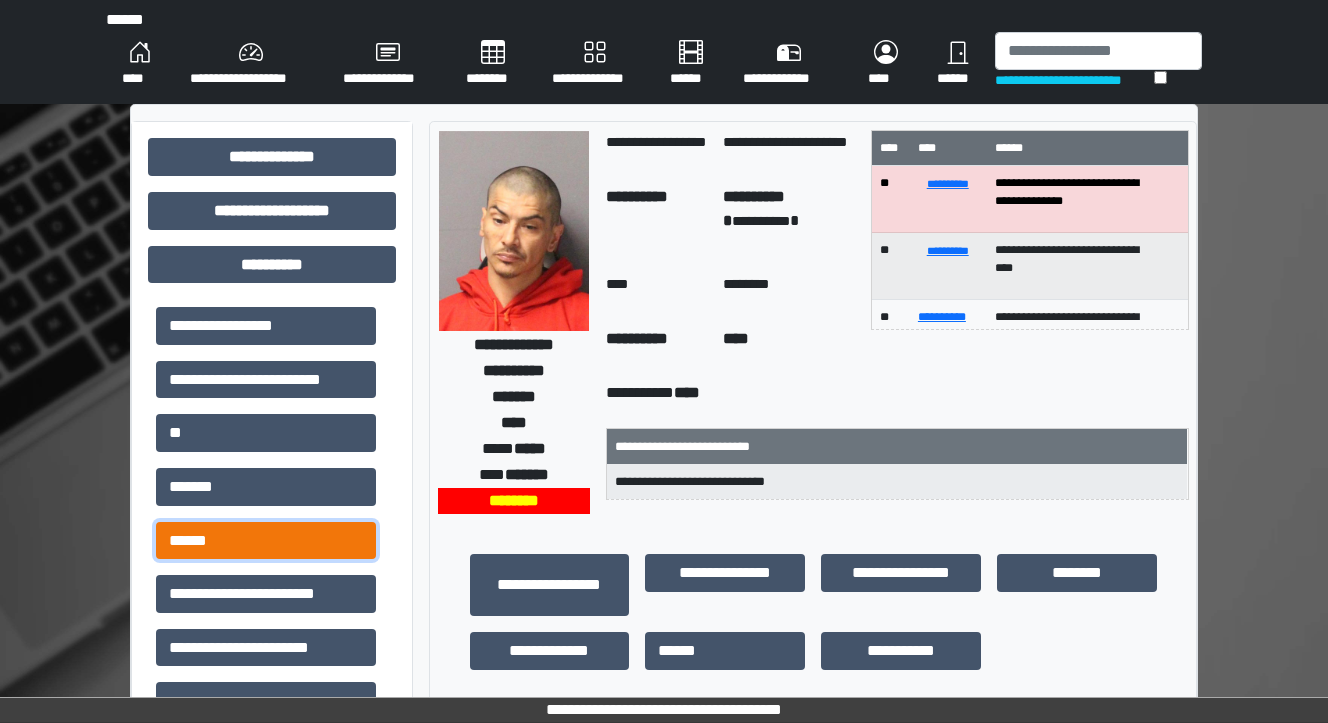 click on "******" at bounding box center (266, 541) 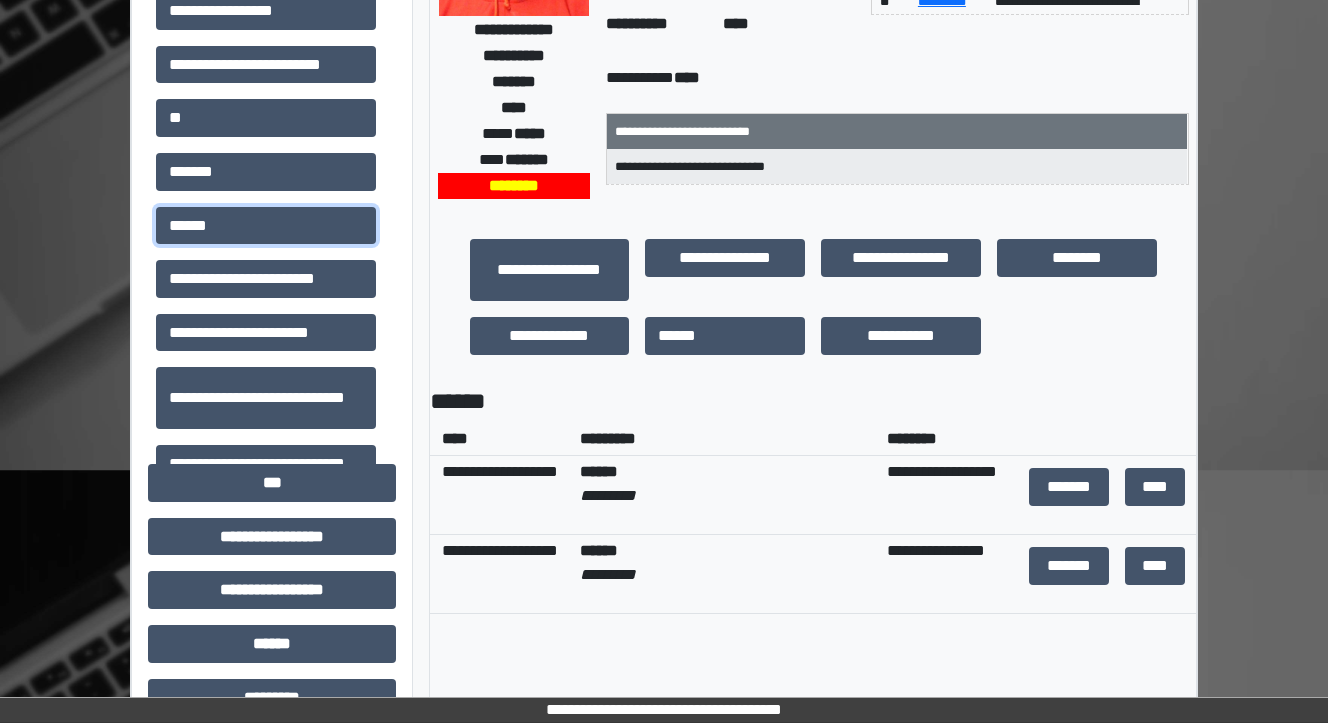 scroll, scrollTop: 320, scrollLeft: 0, axis: vertical 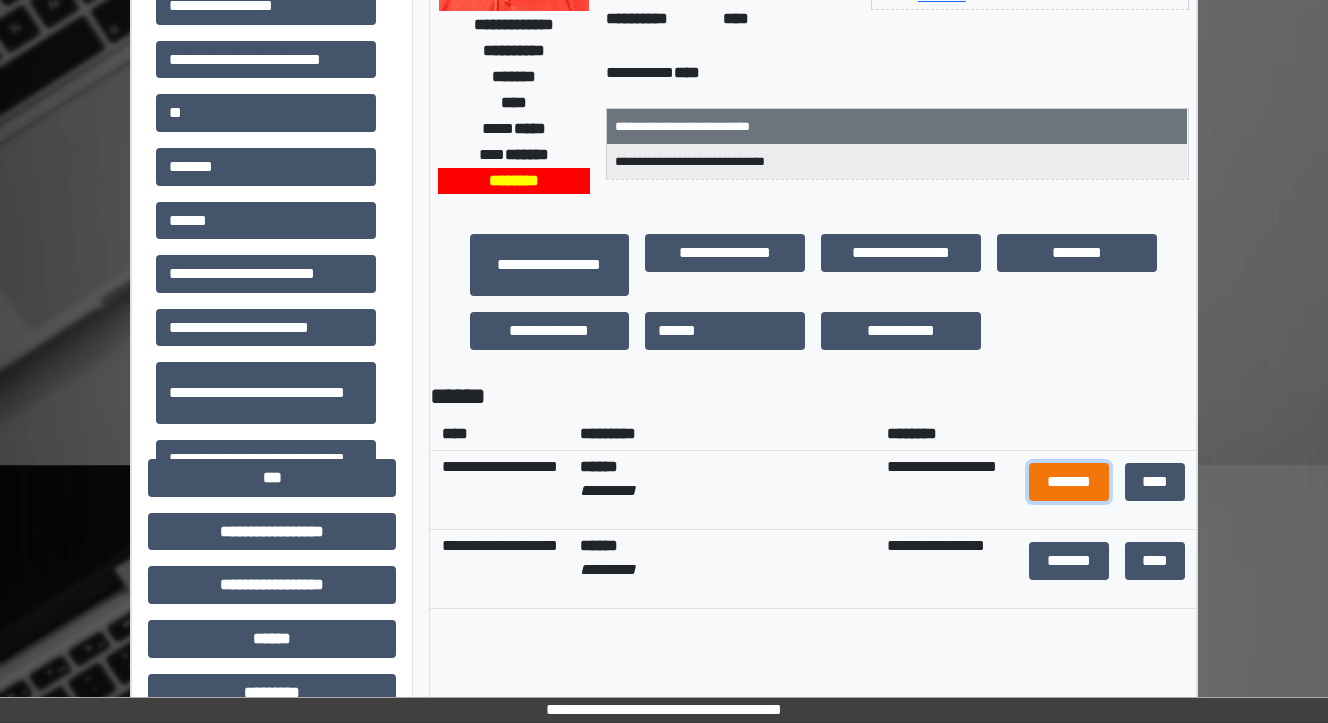 click on "*******" at bounding box center [1069, 482] 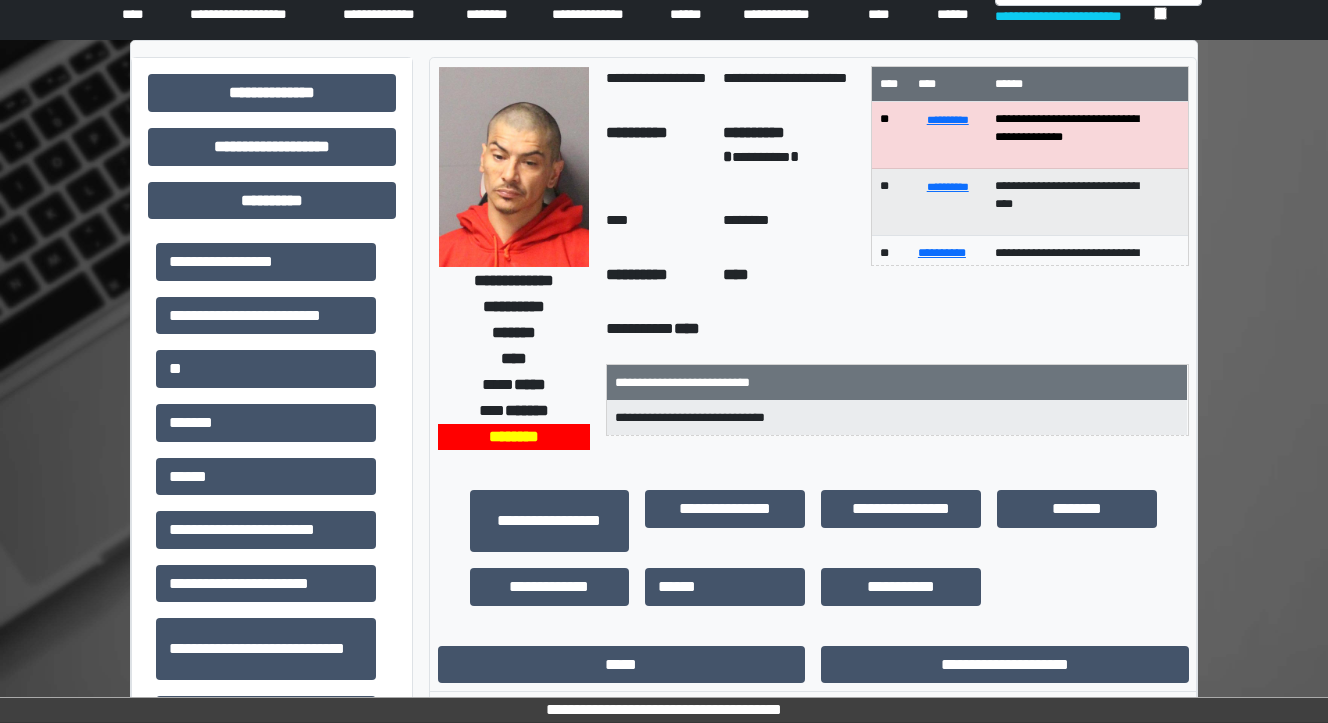 scroll, scrollTop: 0, scrollLeft: 0, axis: both 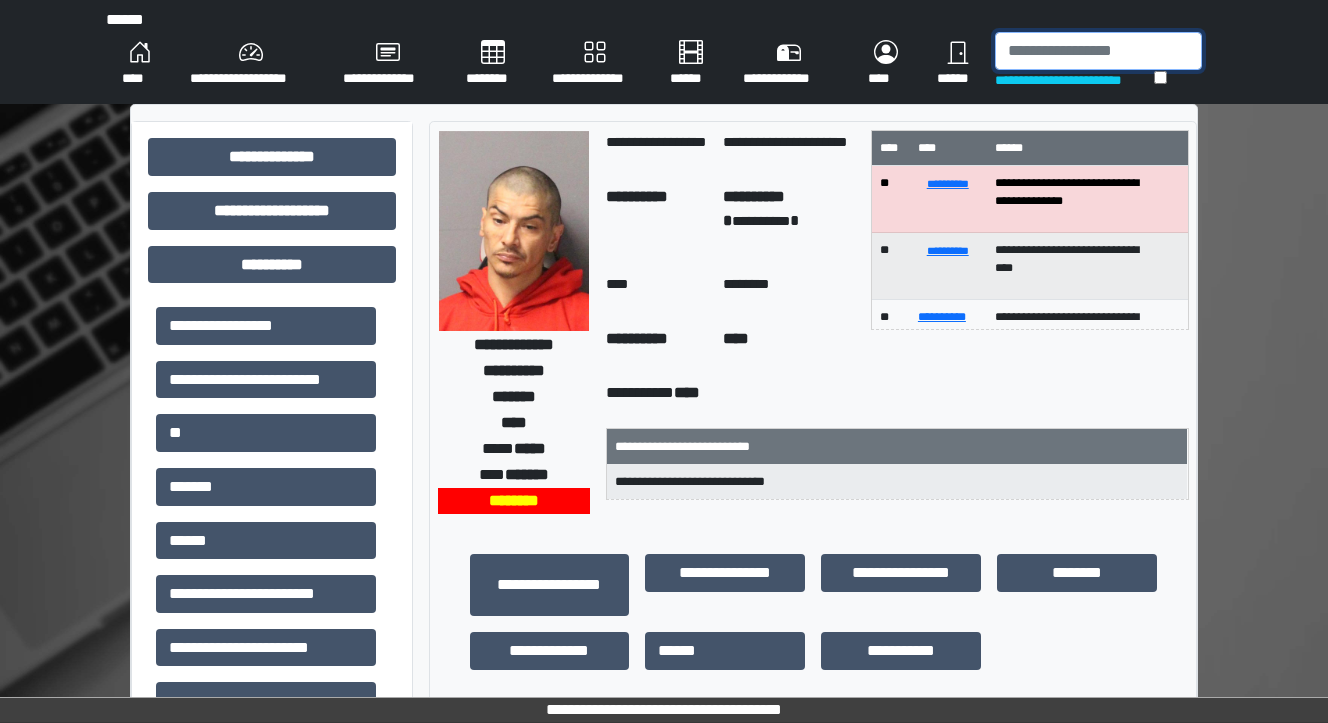 click at bounding box center [1098, 51] 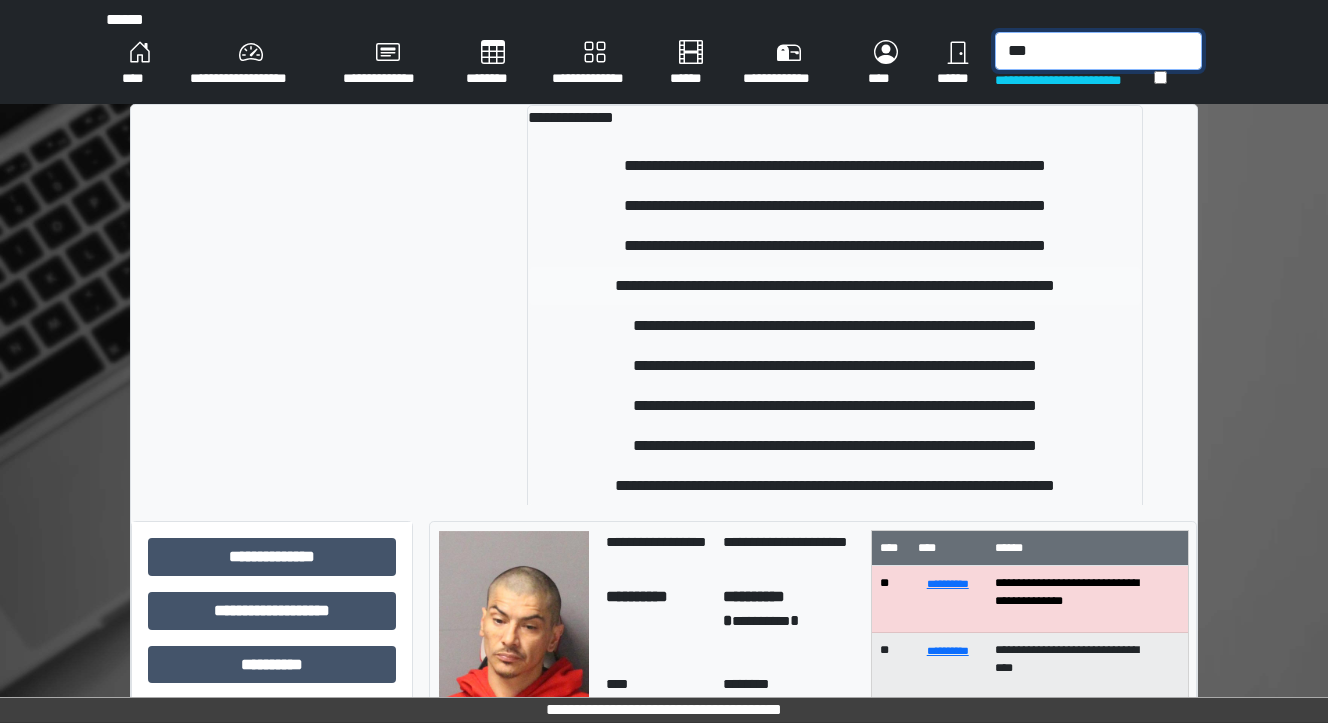 type on "***" 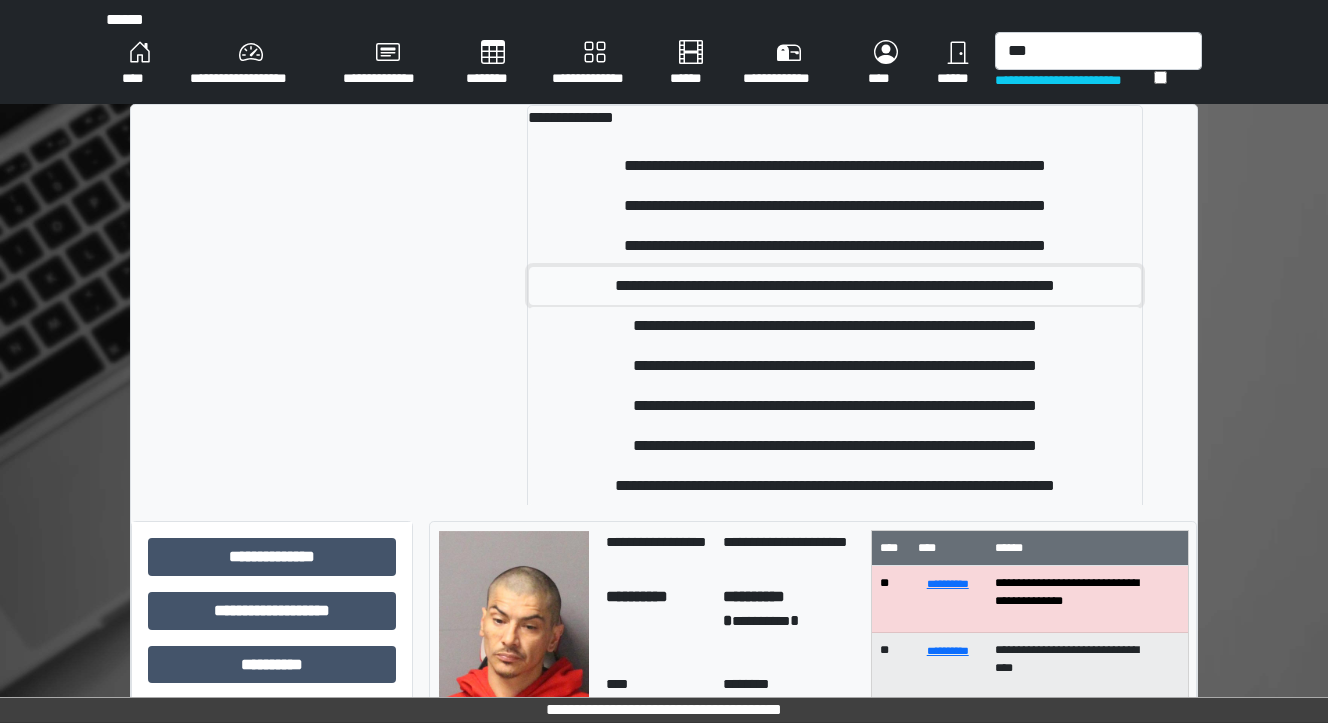 click on "**********" at bounding box center (835, 286) 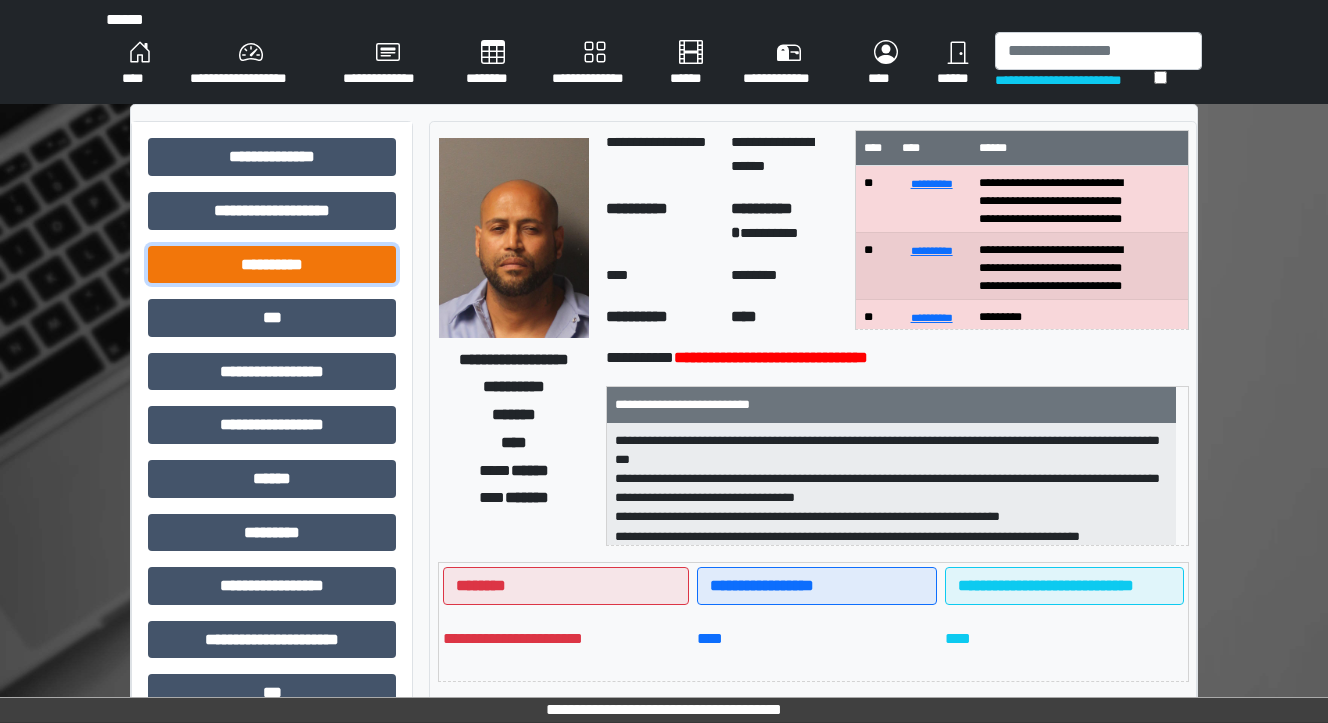 click on "**********" at bounding box center [272, 265] 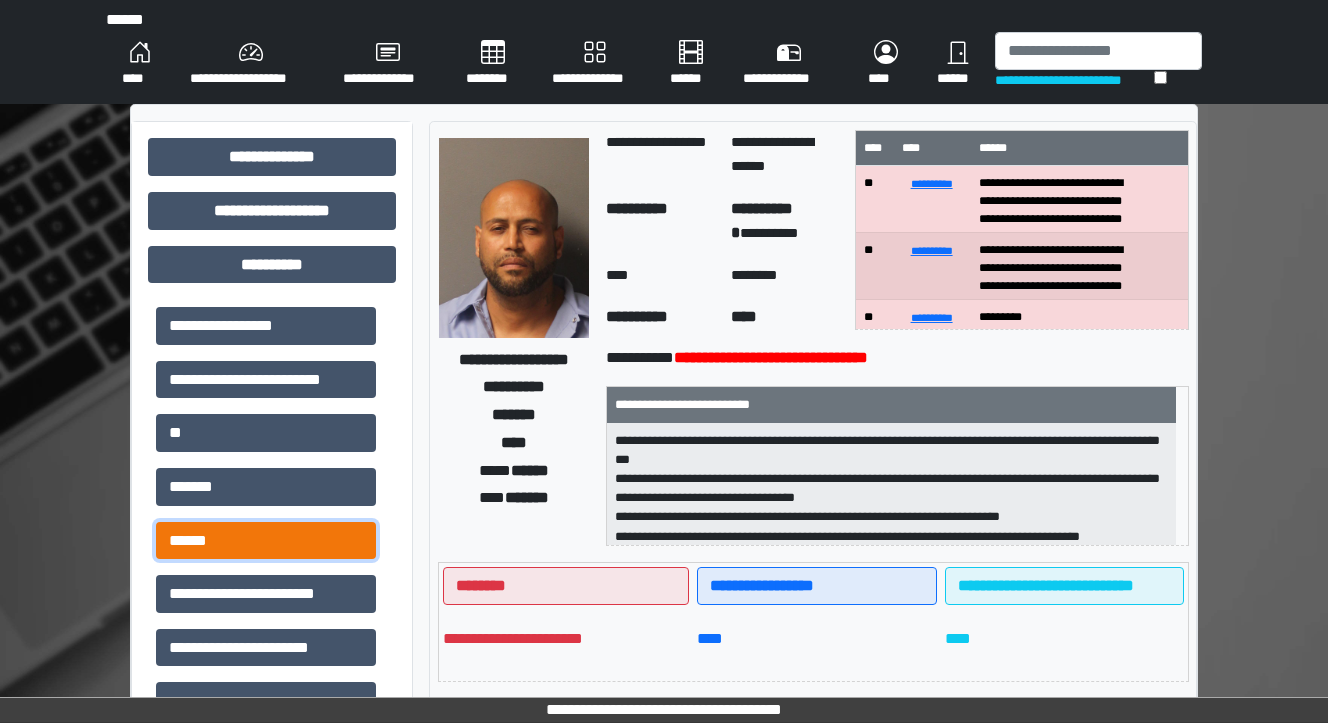 click on "******" at bounding box center (266, 541) 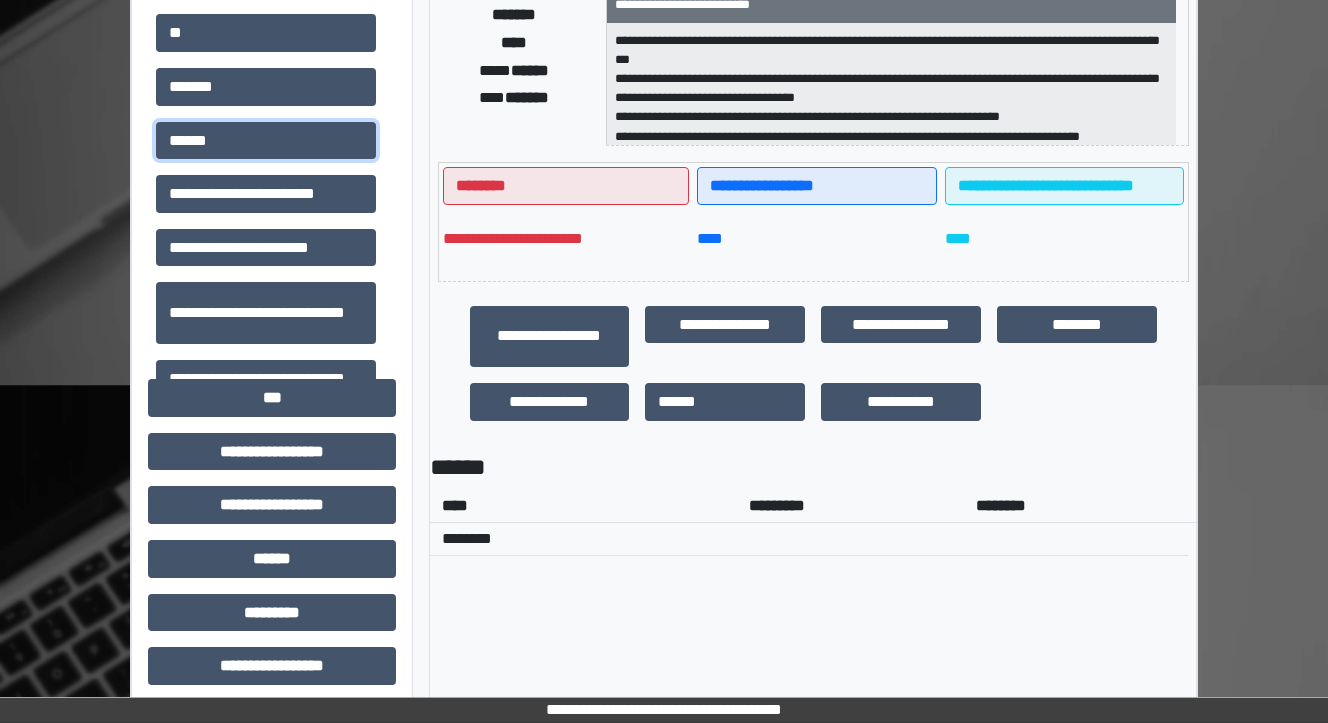 scroll, scrollTop: 0, scrollLeft: 0, axis: both 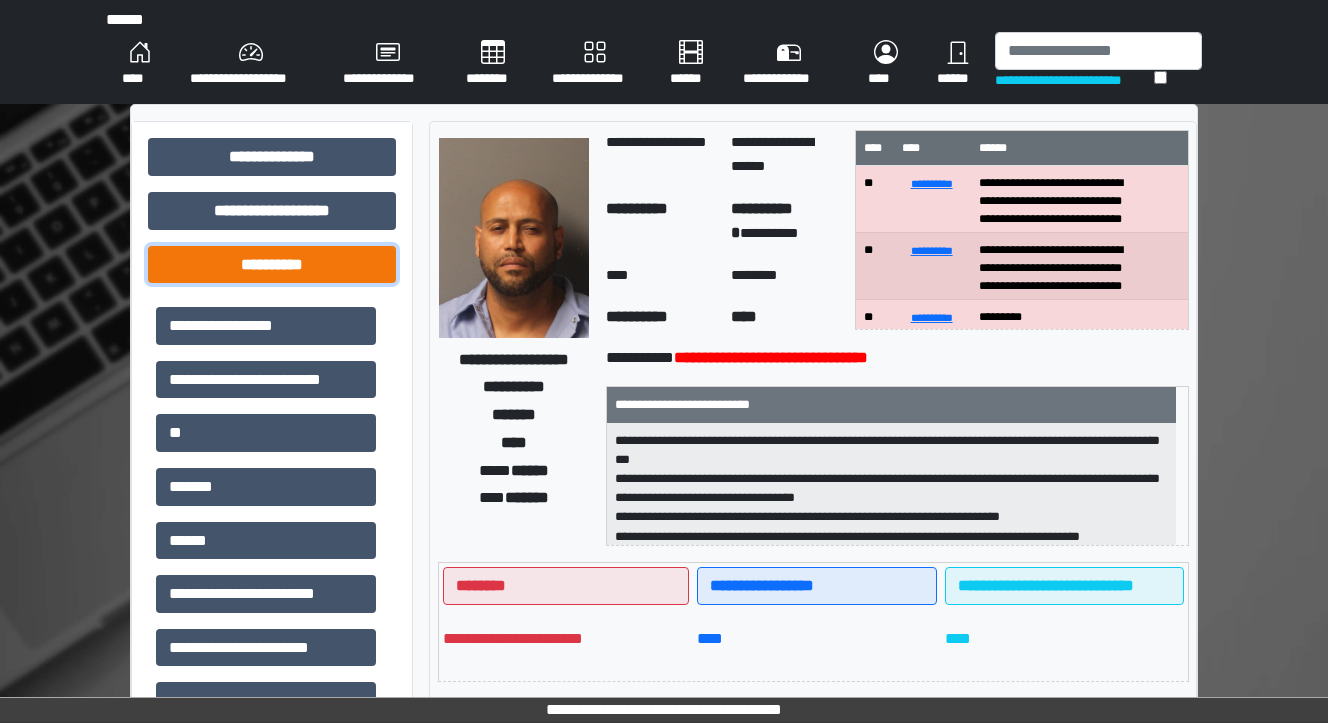 click on "**********" at bounding box center (272, 265) 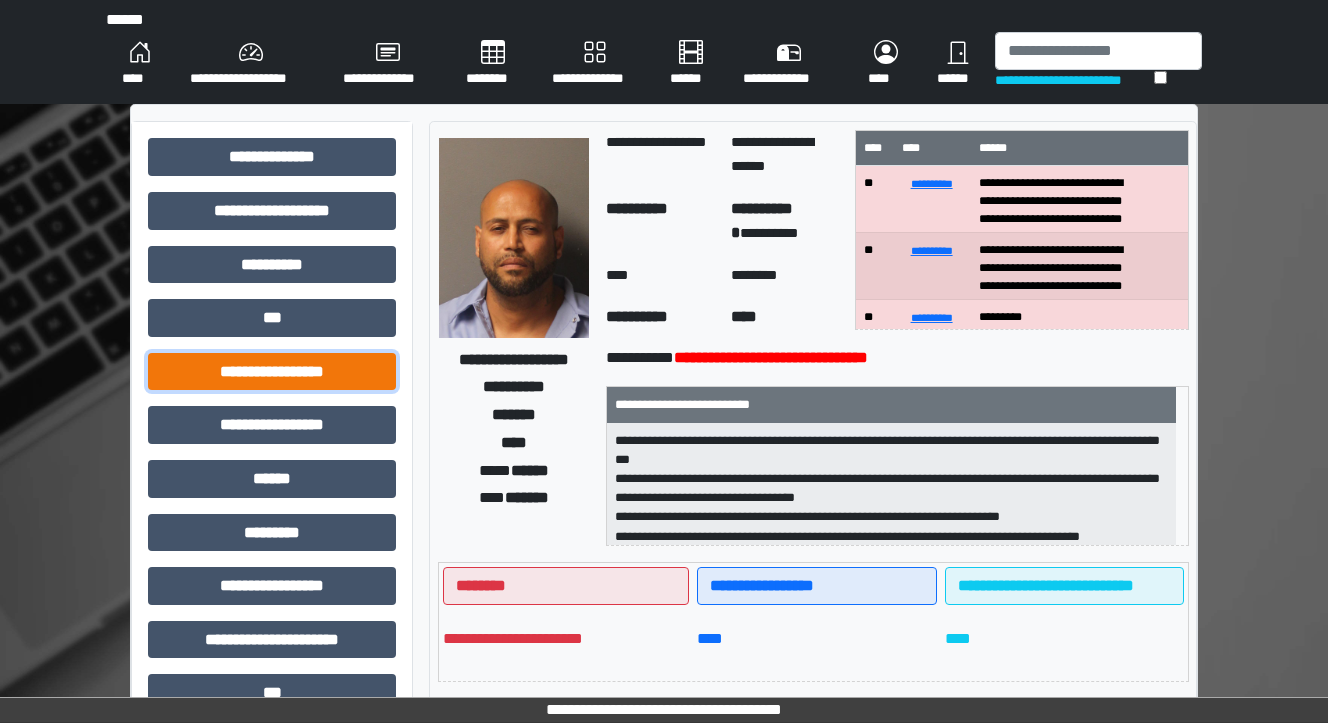 click on "**********" at bounding box center [272, 372] 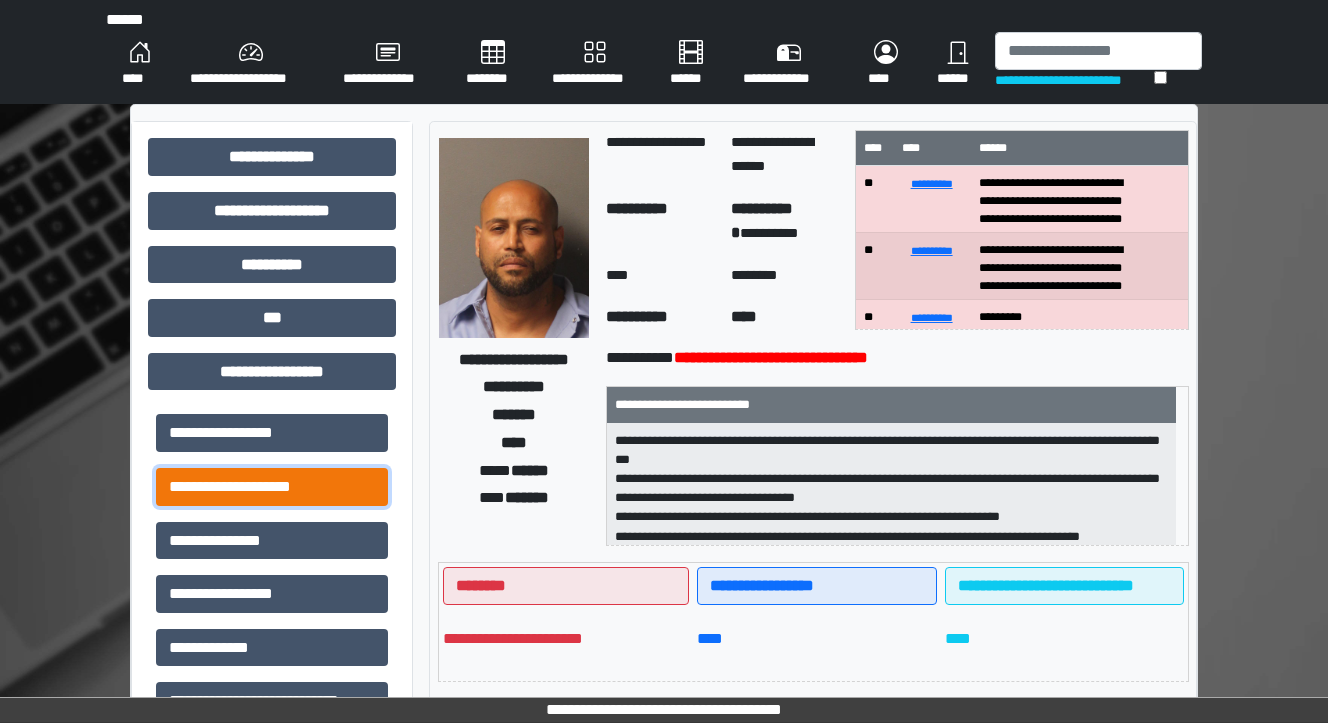 click on "**********" at bounding box center (272, 487) 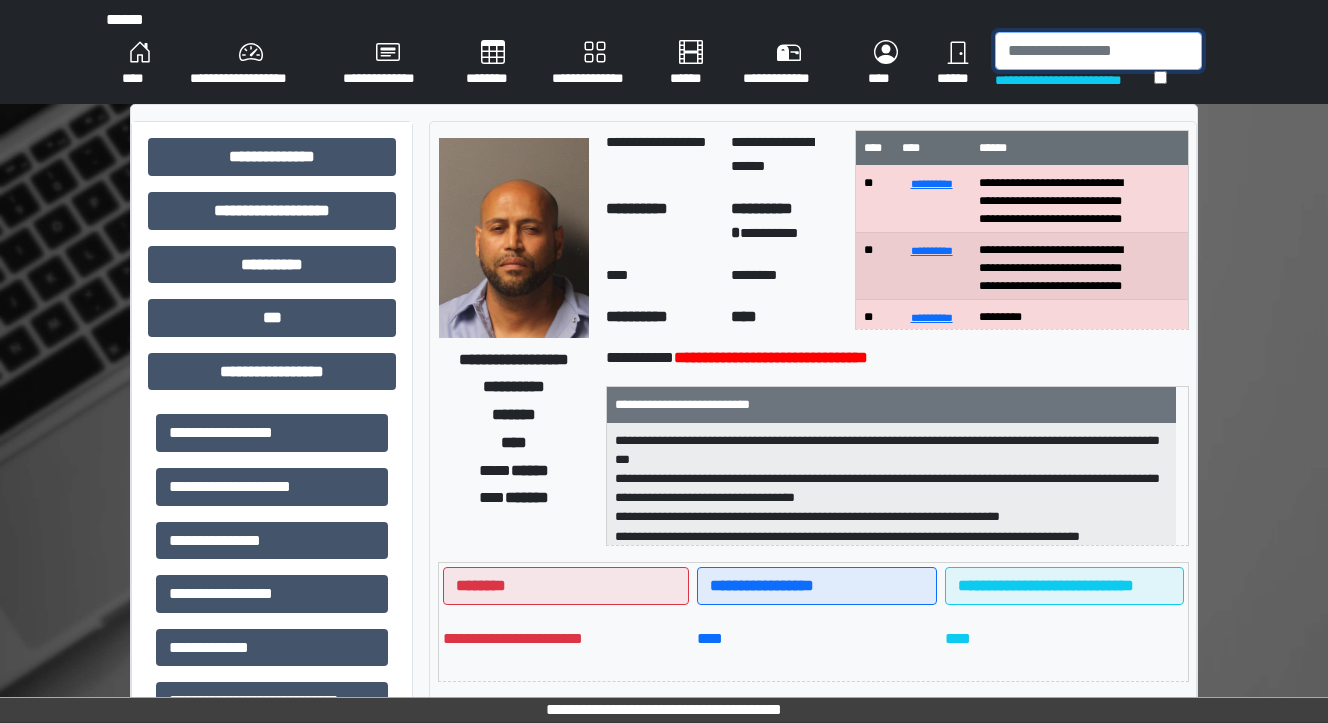click at bounding box center [1098, 51] 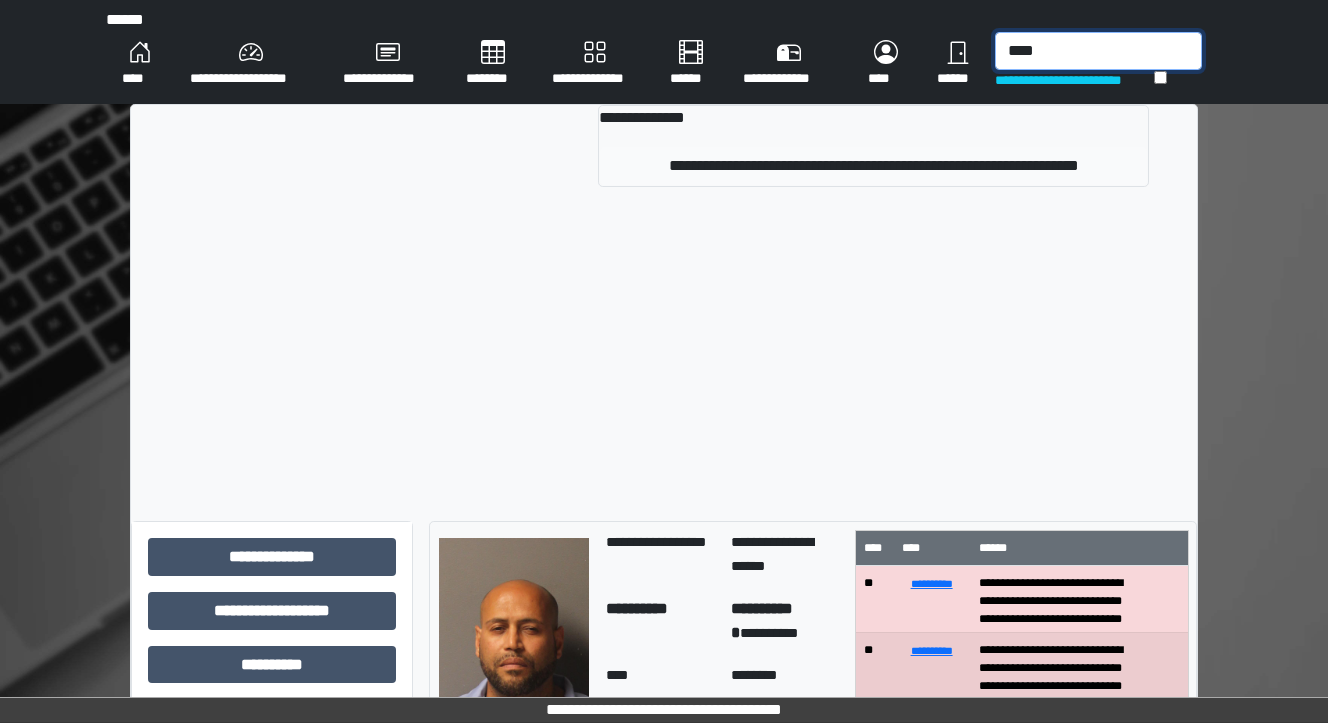 type on "****" 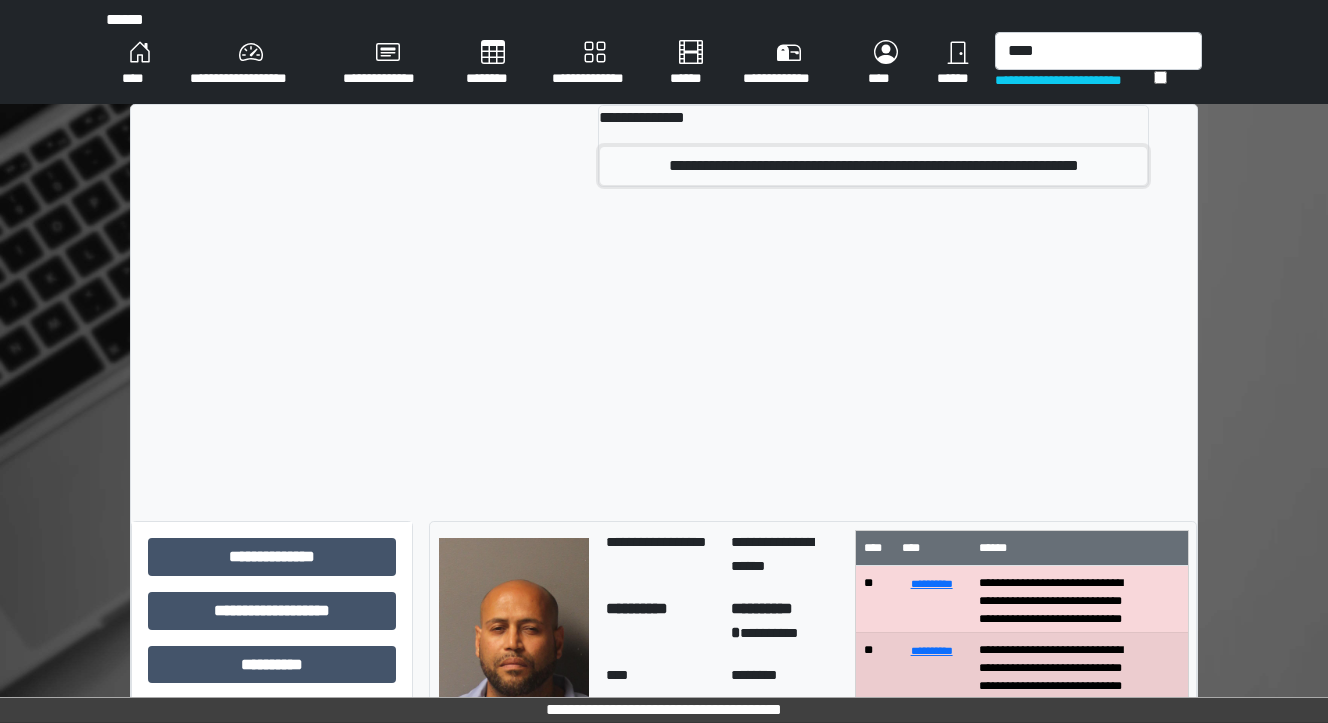 click on "**********" at bounding box center (874, 166) 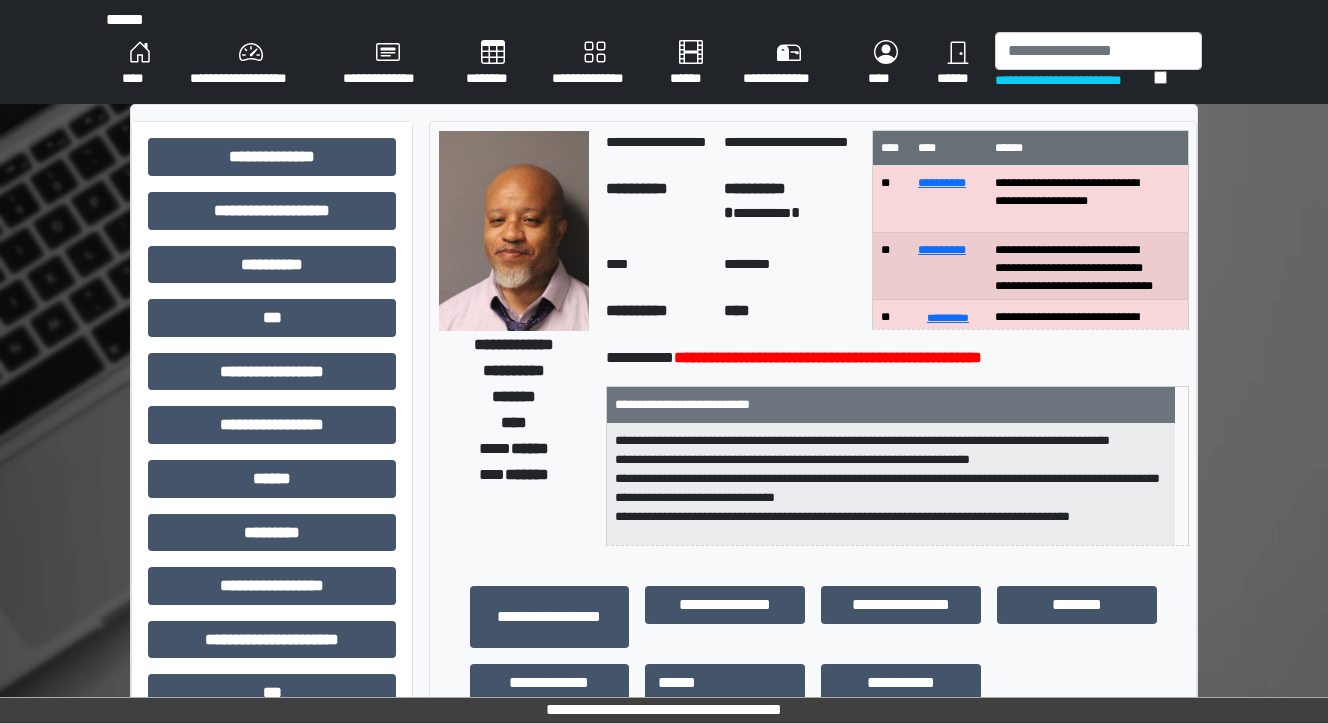 scroll, scrollTop: 0, scrollLeft: 0, axis: both 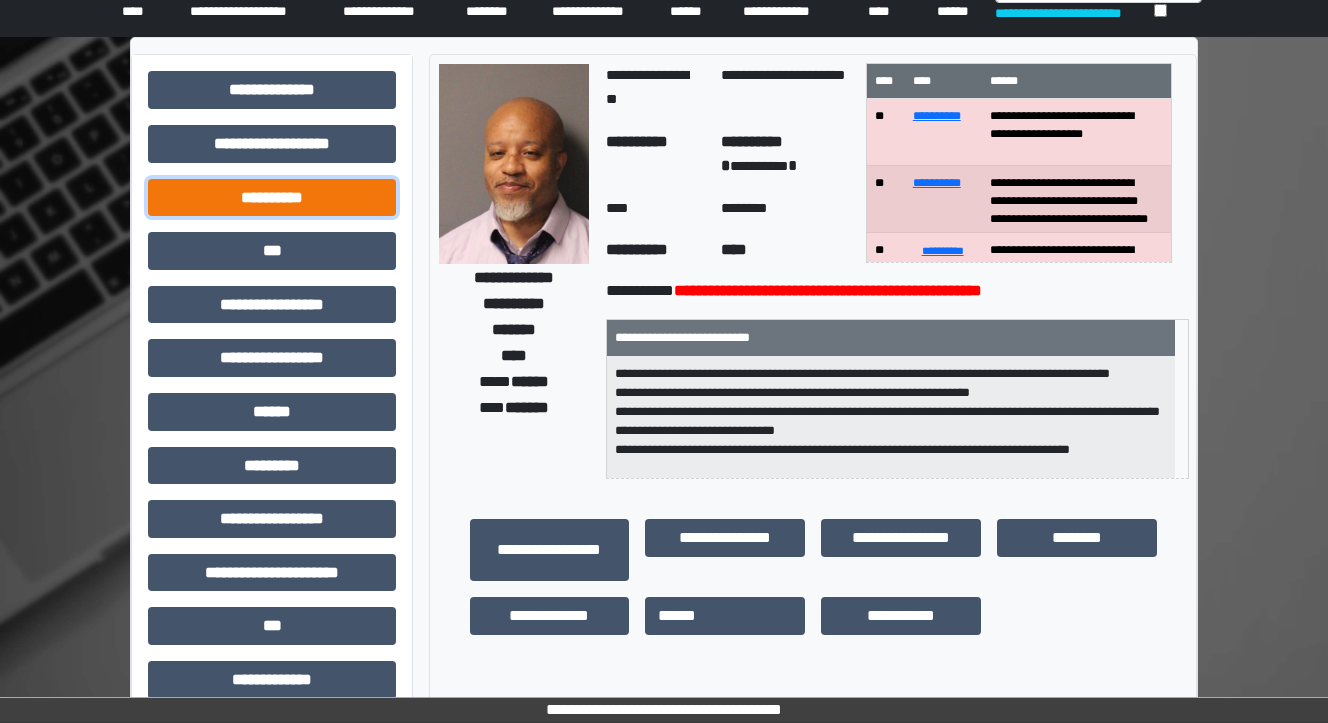 click on "**********" at bounding box center [272, 198] 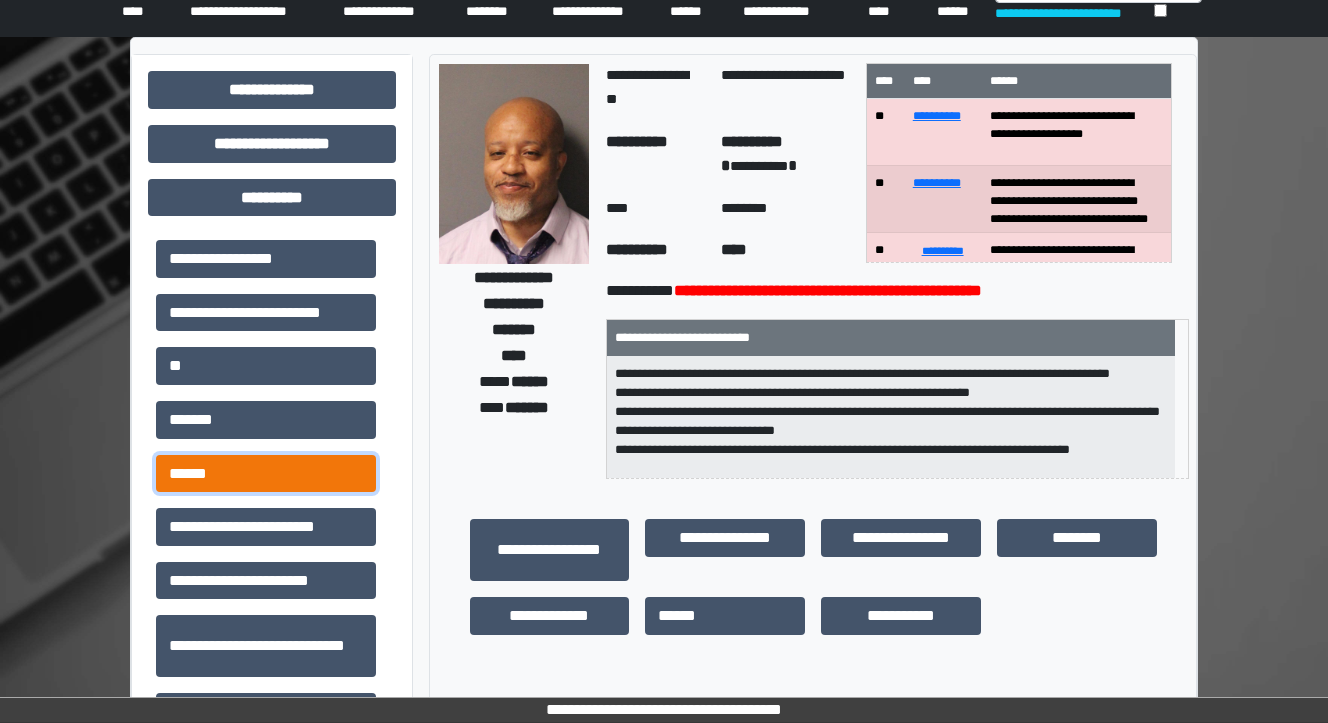 click on "******" at bounding box center (266, 474) 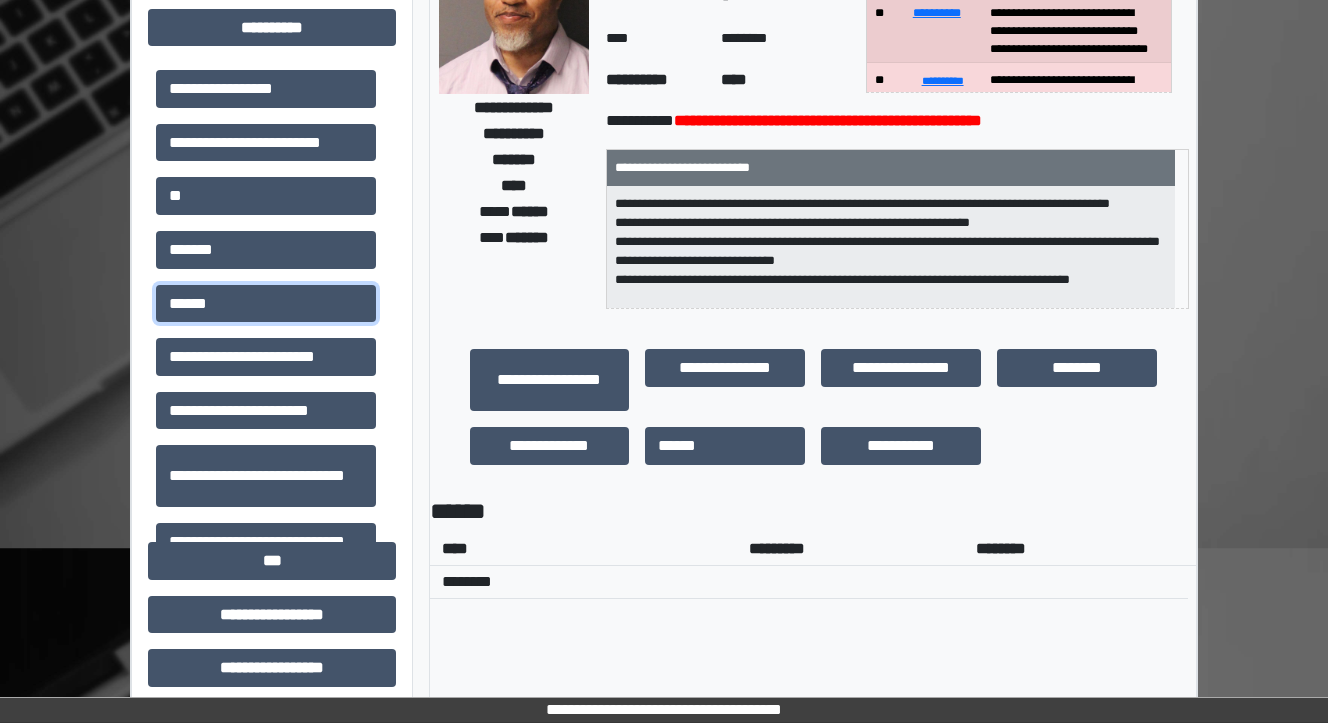 scroll, scrollTop: 67, scrollLeft: 0, axis: vertical 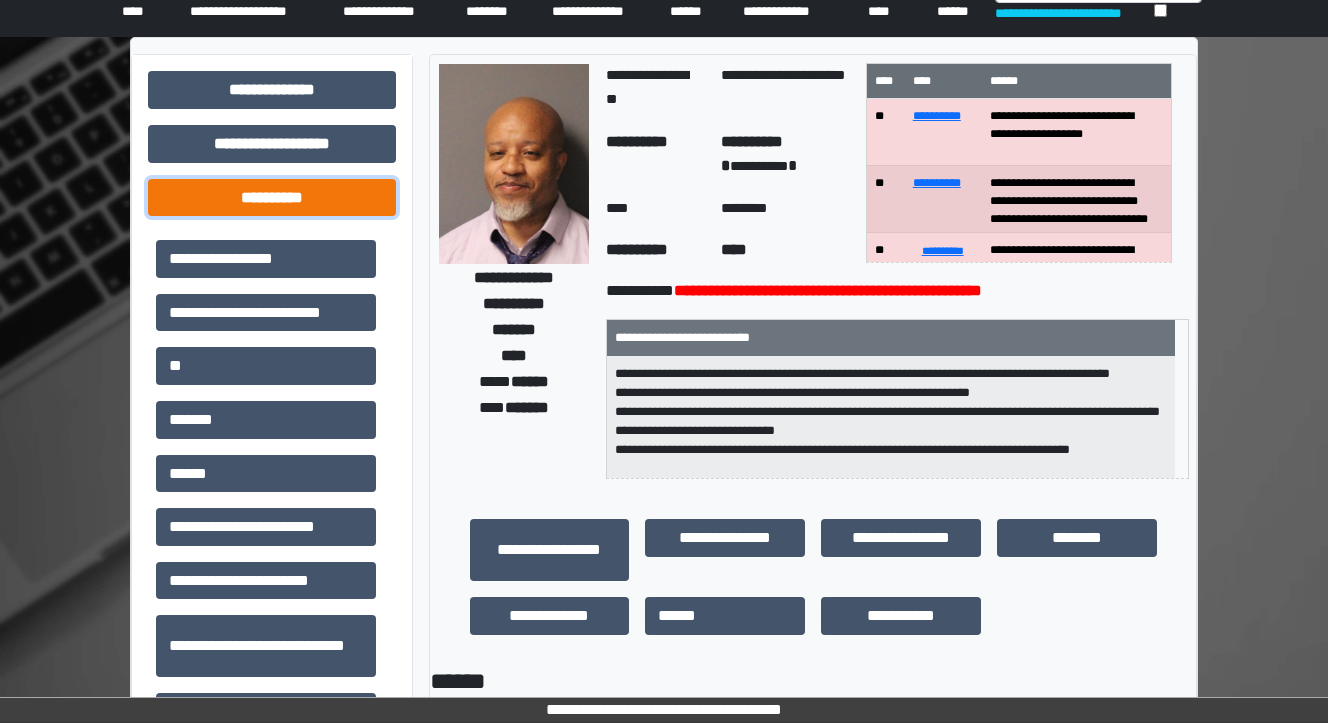click on "**********" at bounding box center (272, 198) 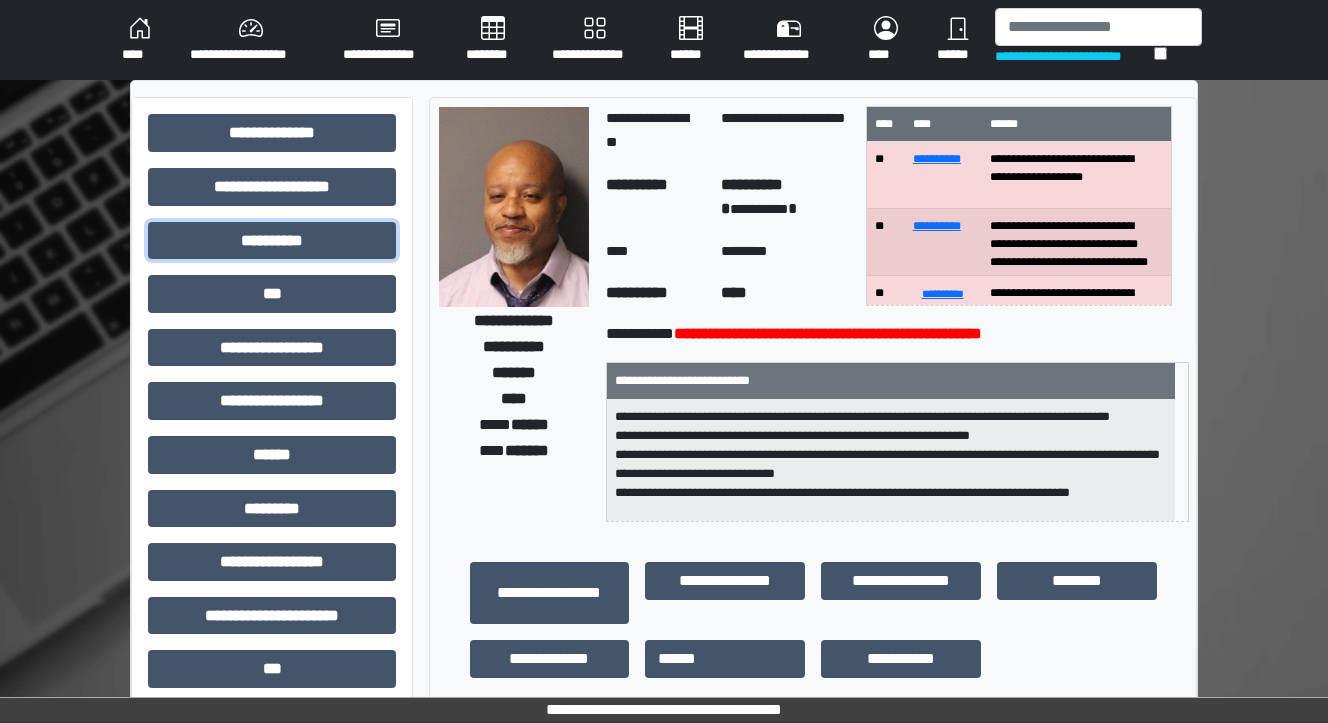scroll, scrollTop: 0, scrollLeft: 0, axis: both 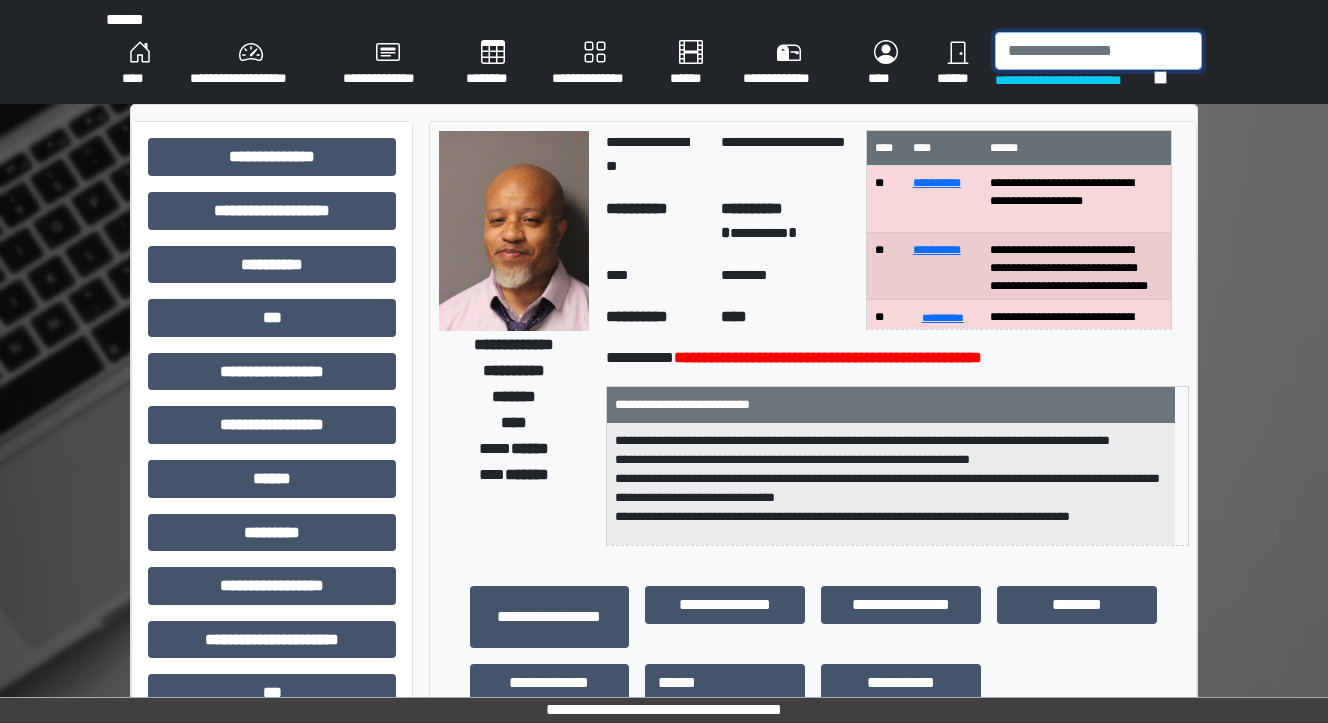 click at bounding box center [1098, 51] 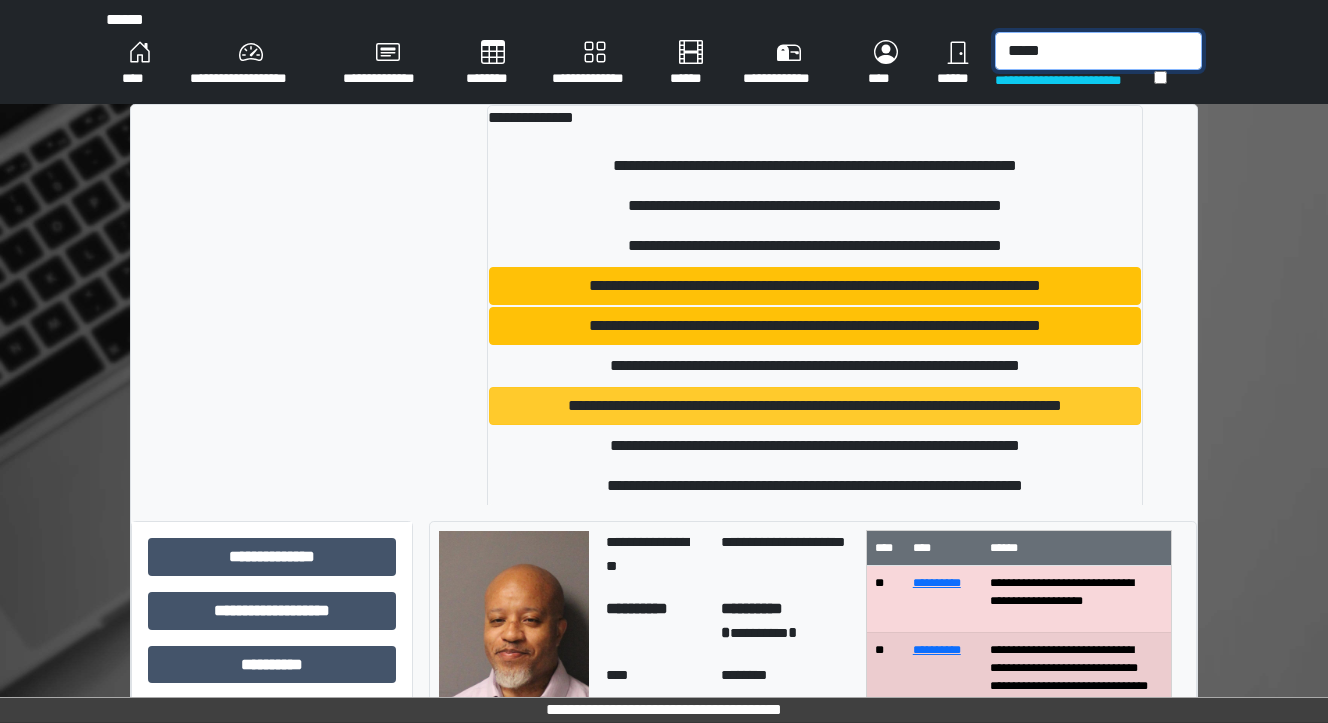 type on "*****" 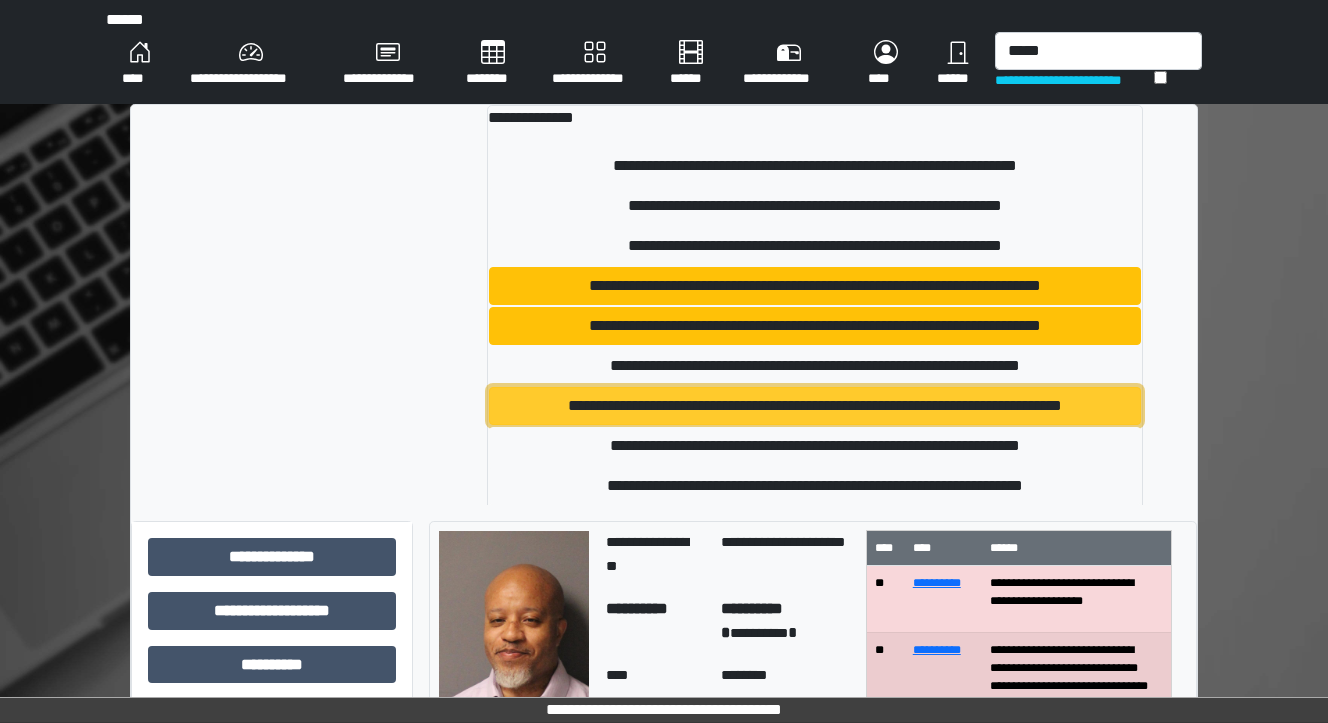 click on "**********" at bounding box center (815, 406) 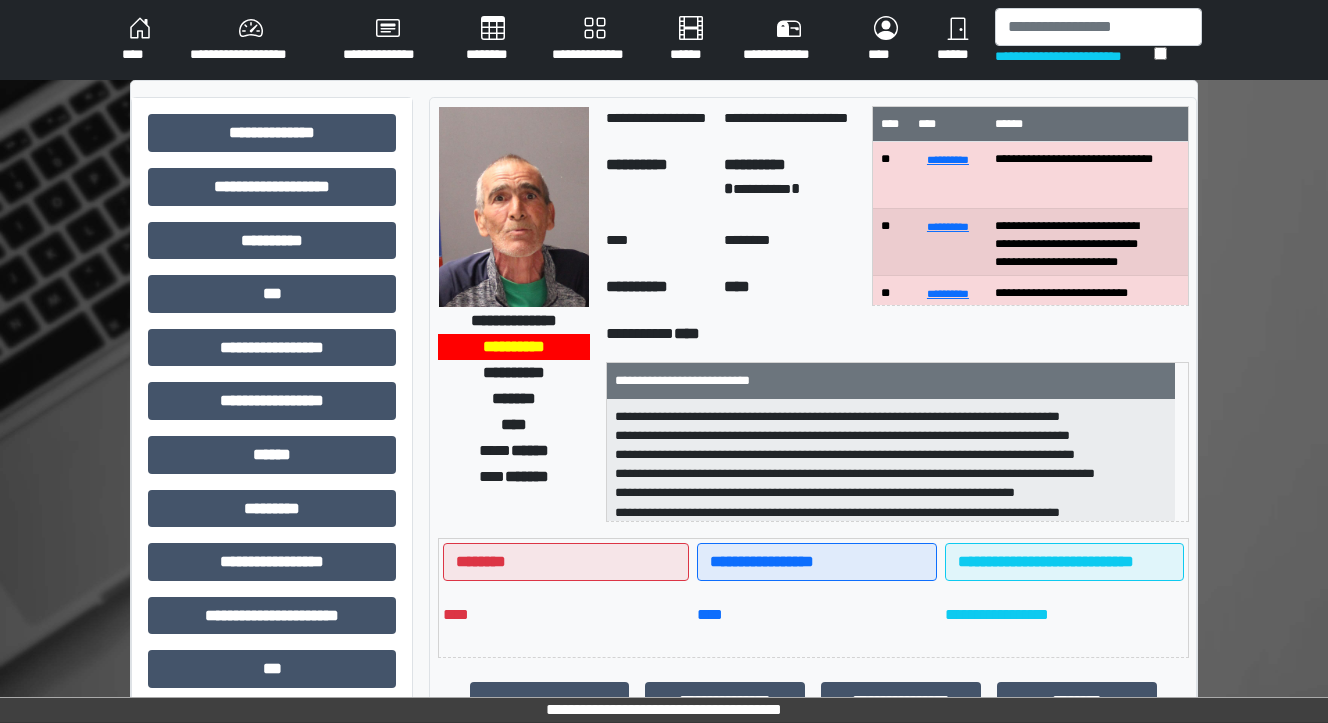 scroll, scrollTop: 0, scrollLeft: 0, axis: both 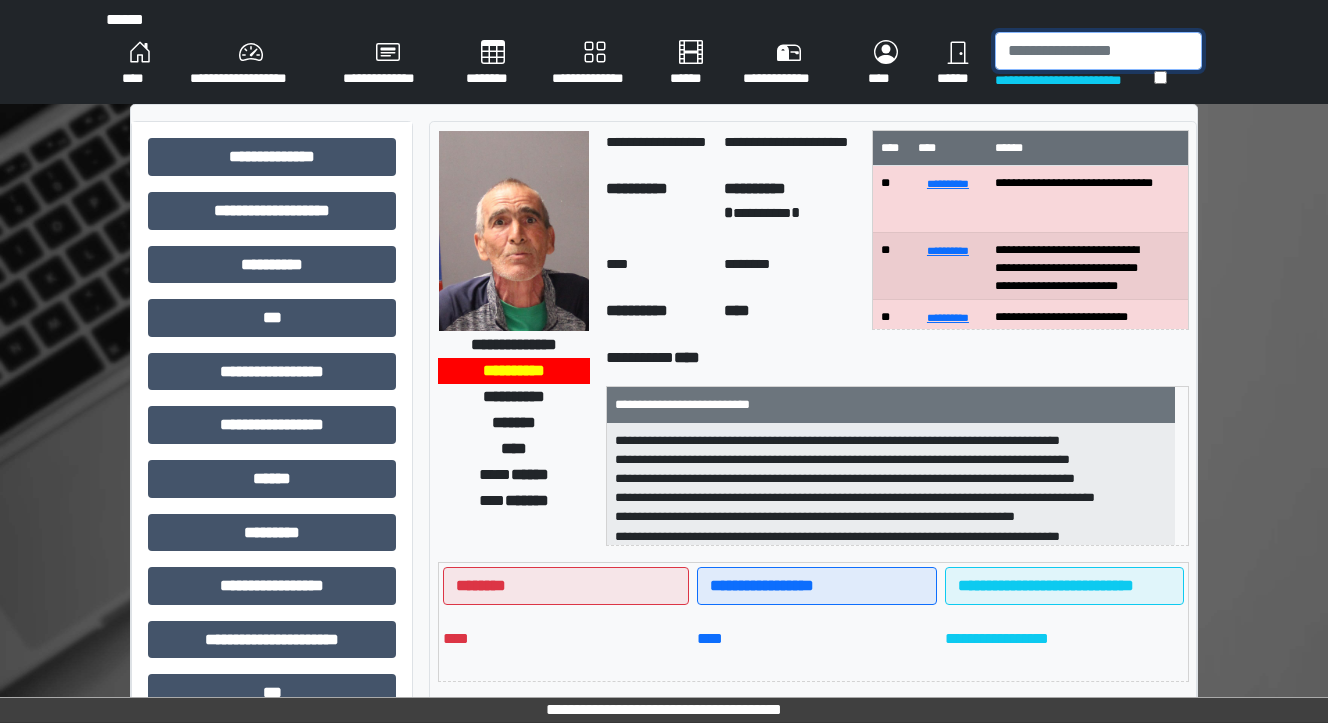 click at bounding box center [1098, 51] 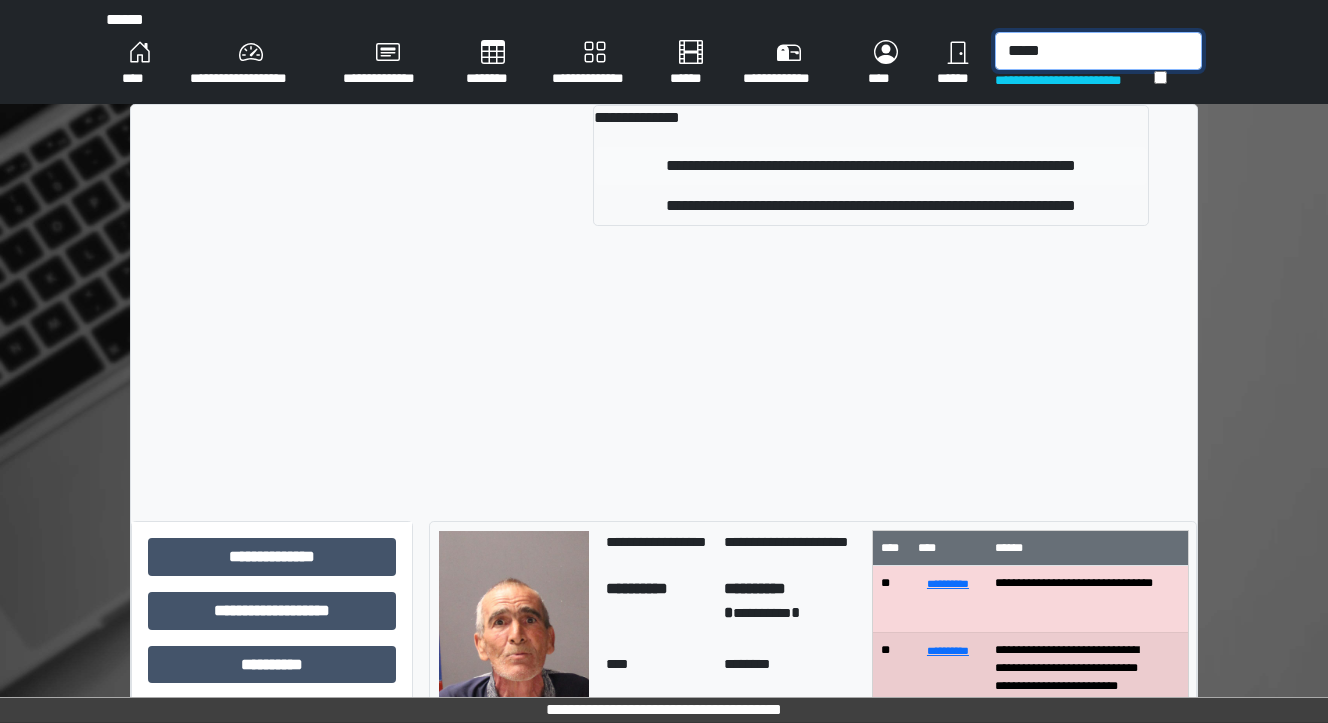 type on "*****" 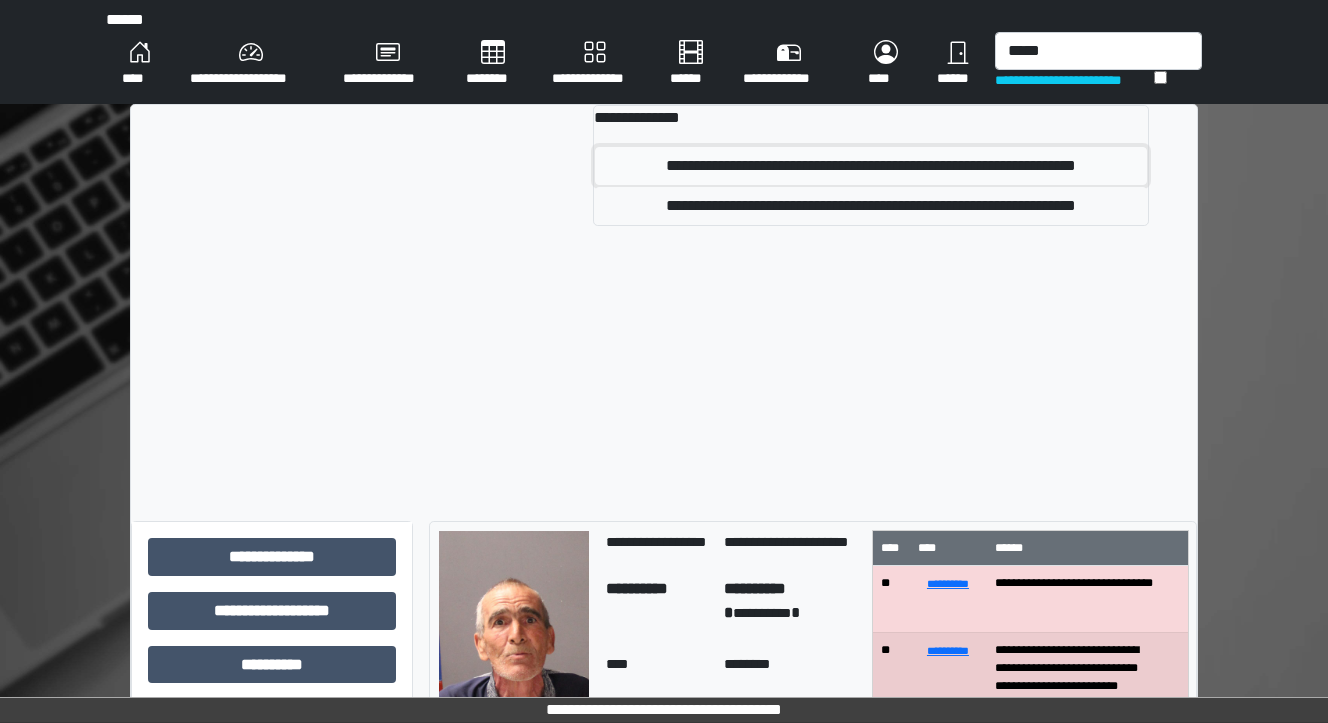 click on "**********" at bounding box center (871, 166) 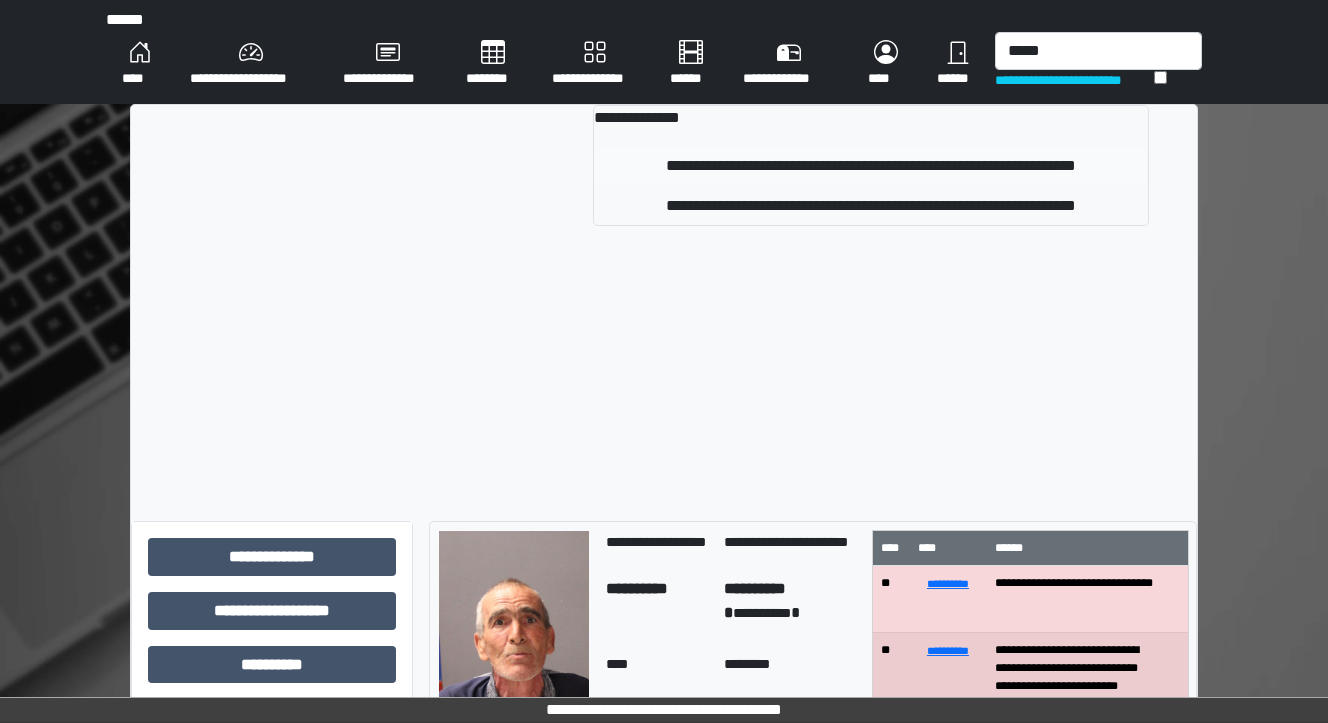type 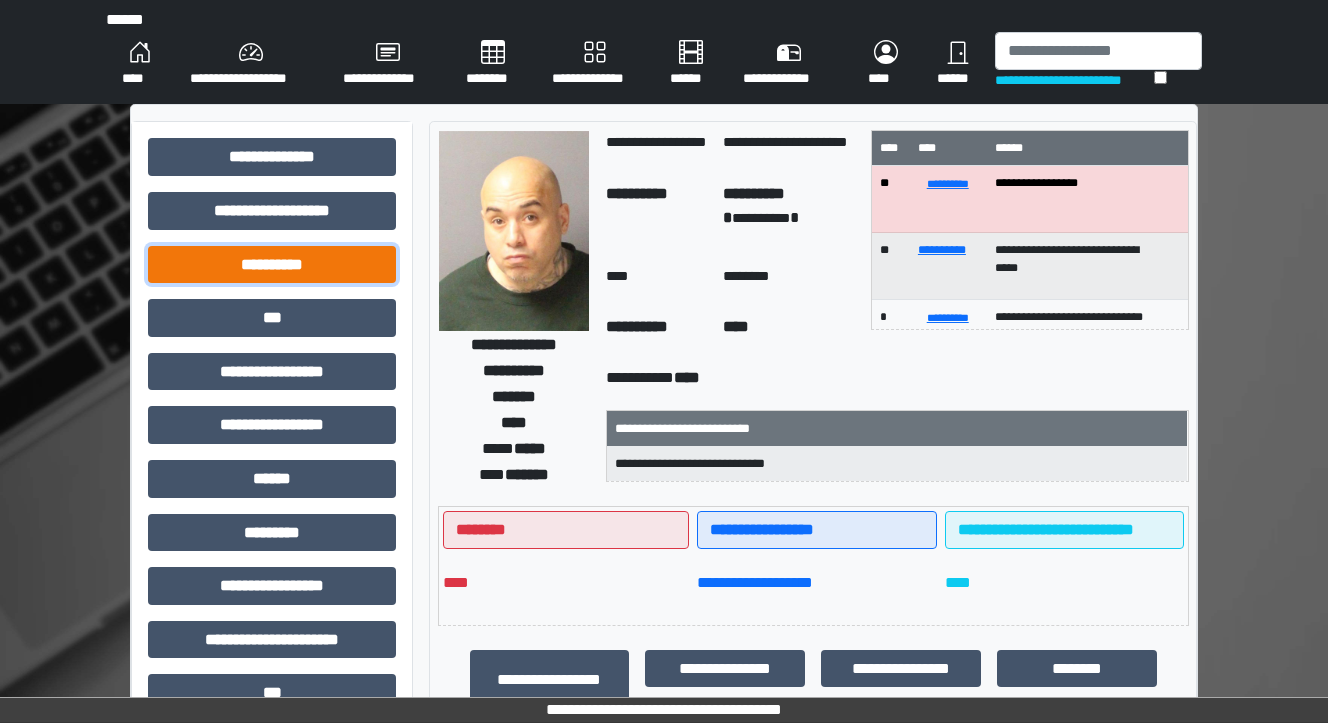 click on "**********" at bounding box center [272, 265] 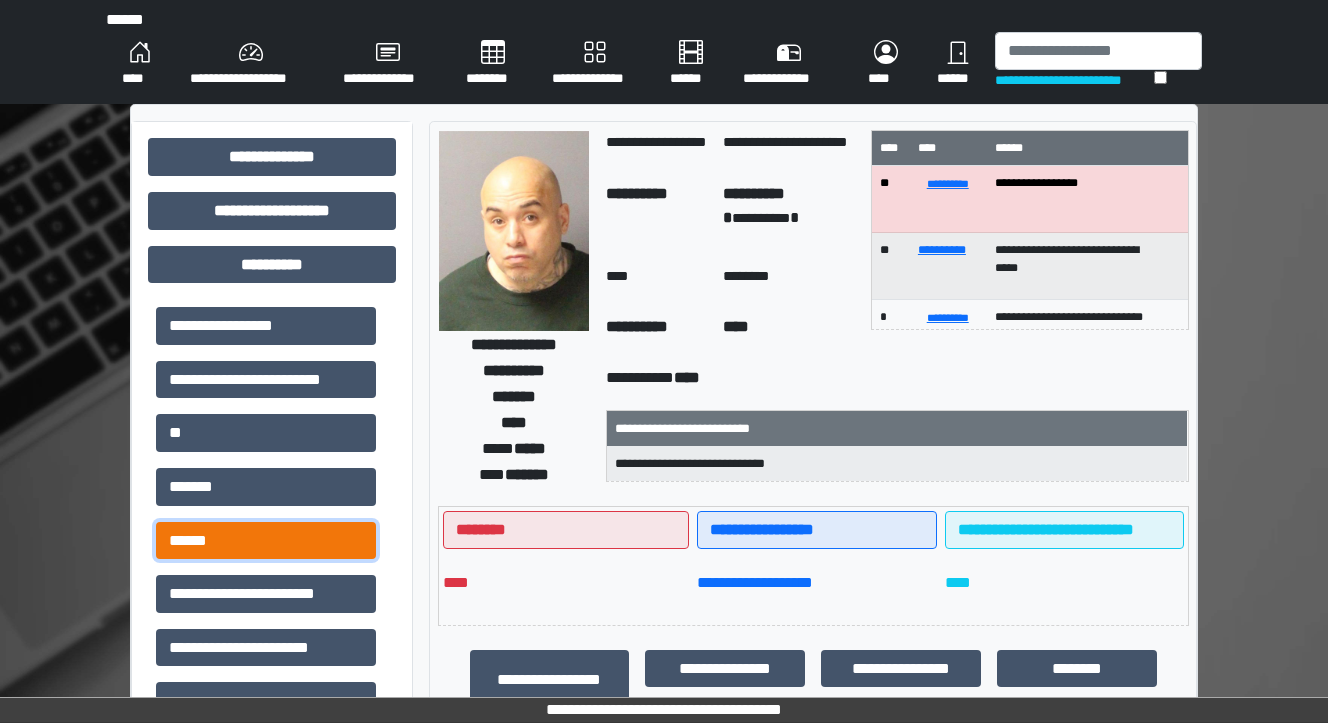 click on "******" at bounding box center [266, 541] 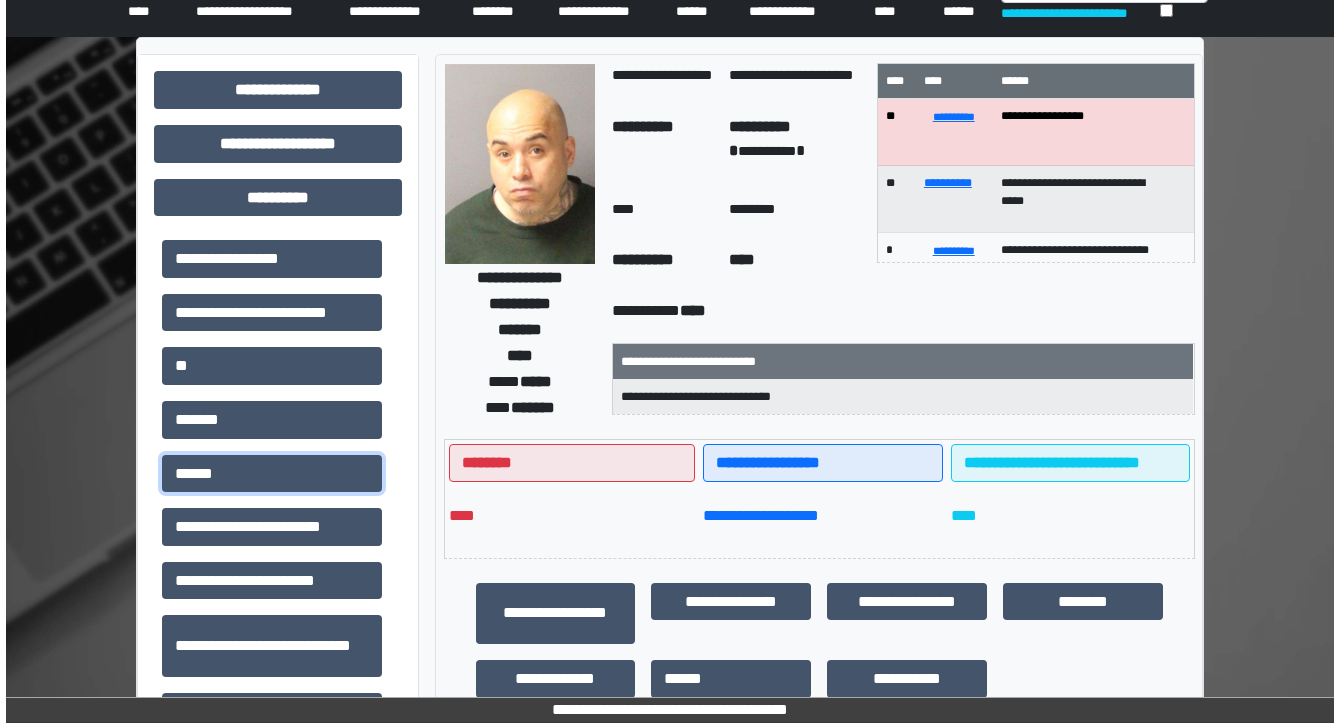scroll, scrollTop: 0, scrollLeft: 0, axis: both 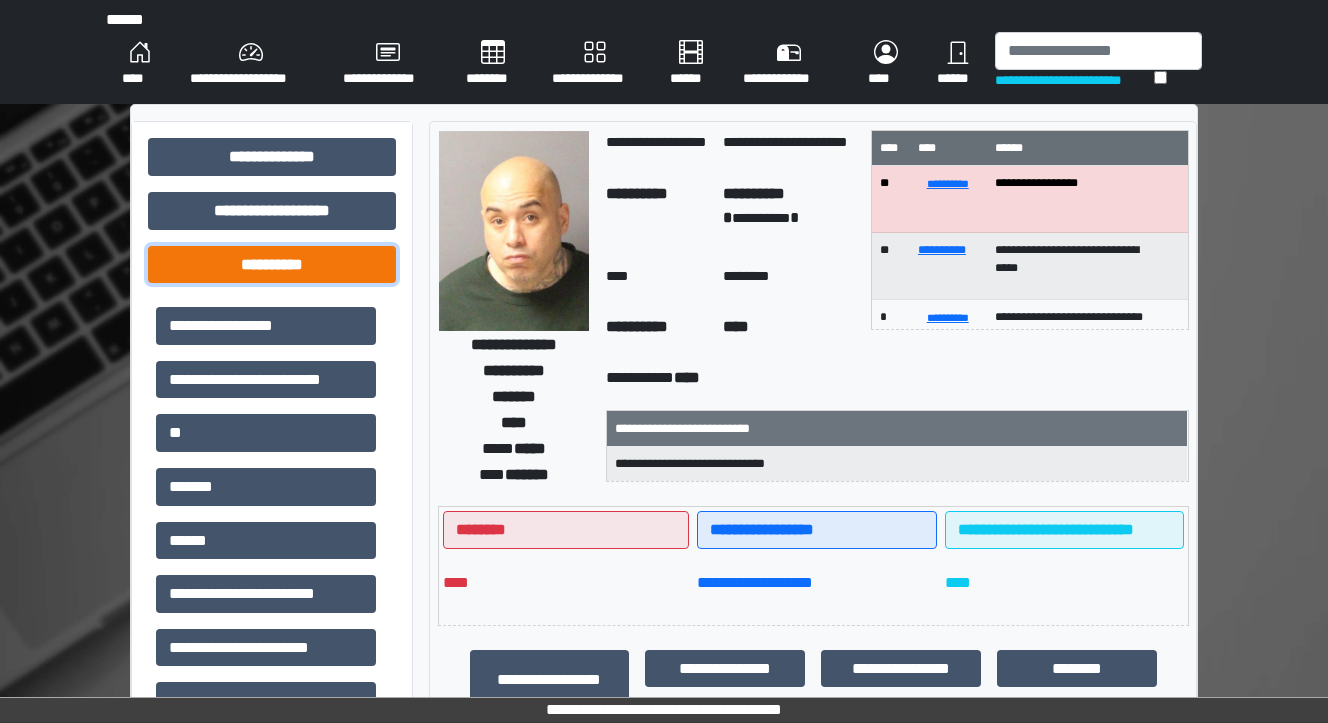 click on "**********" at bounding box center [272, 265] 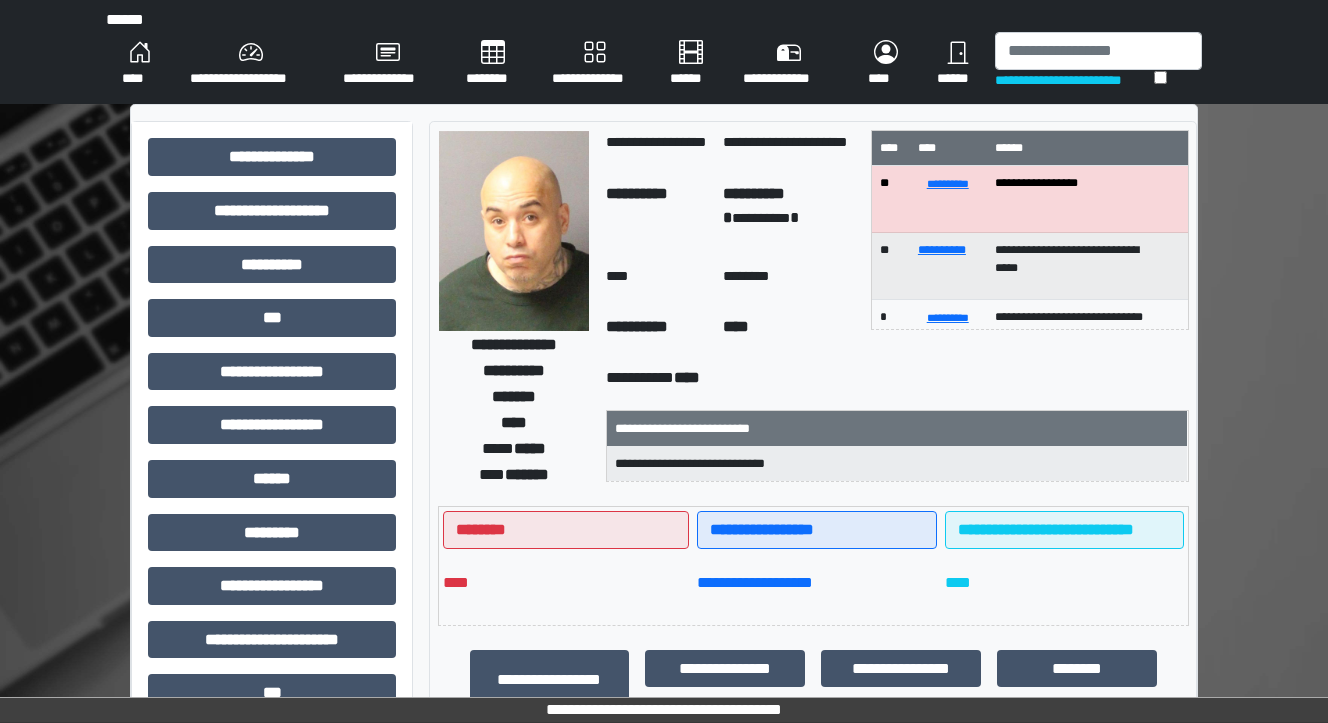 click on "****" at bounding box center [140, 64] 